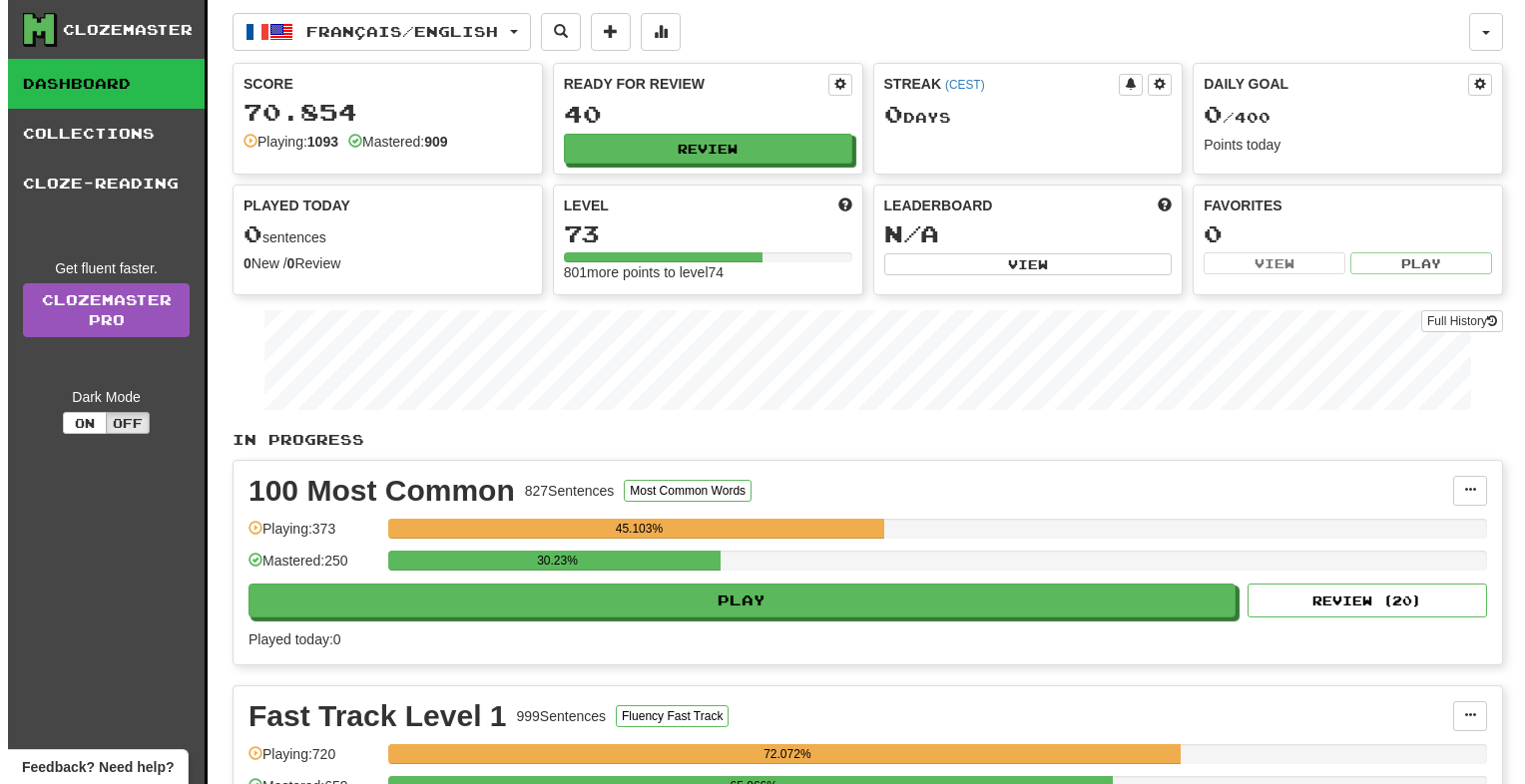 scroll, scrollTop: 0, scrollLeft: 0, axis: both 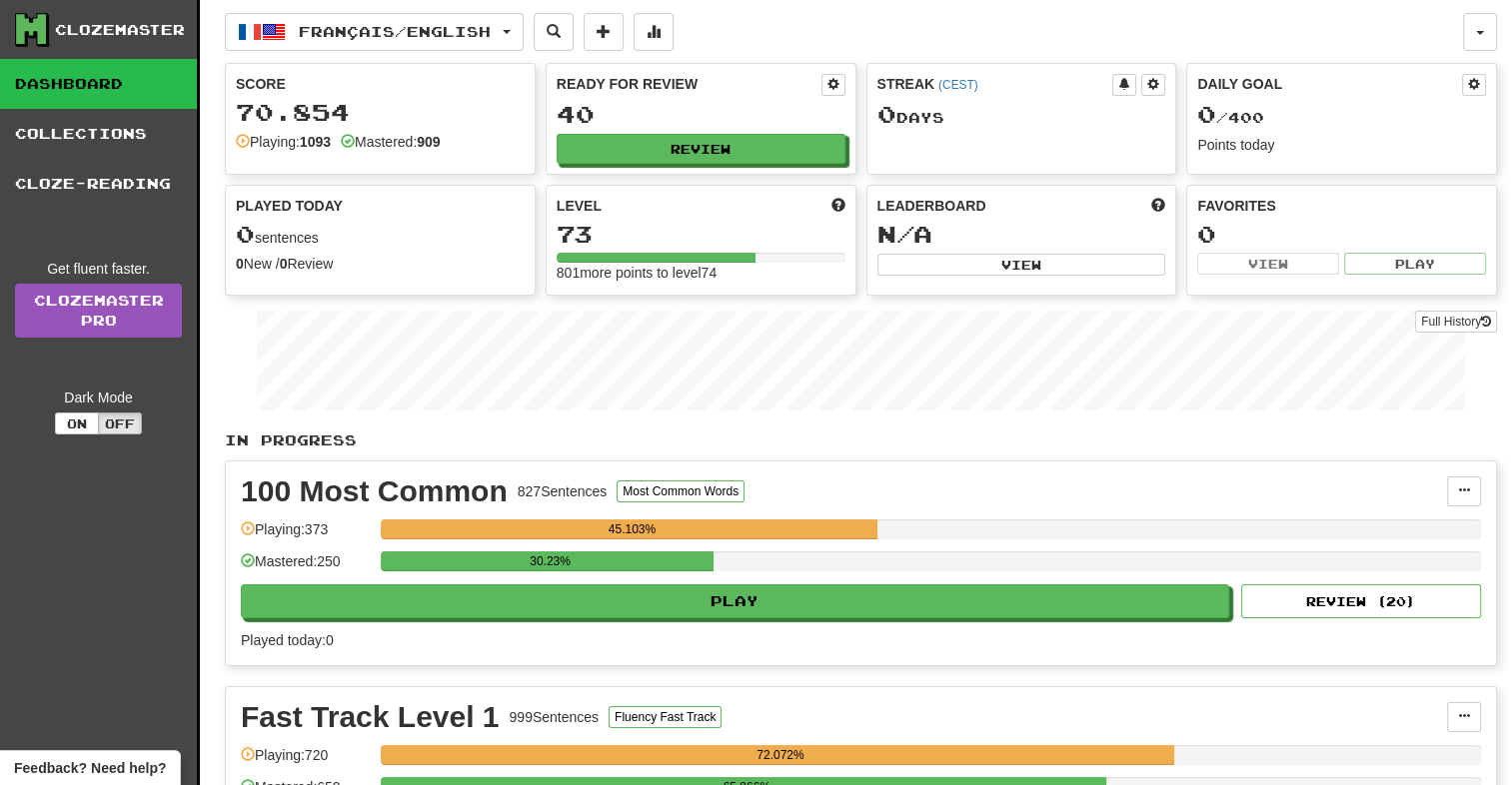 click on "Ready for Review 40   Review" at bounding box center [701, 119] 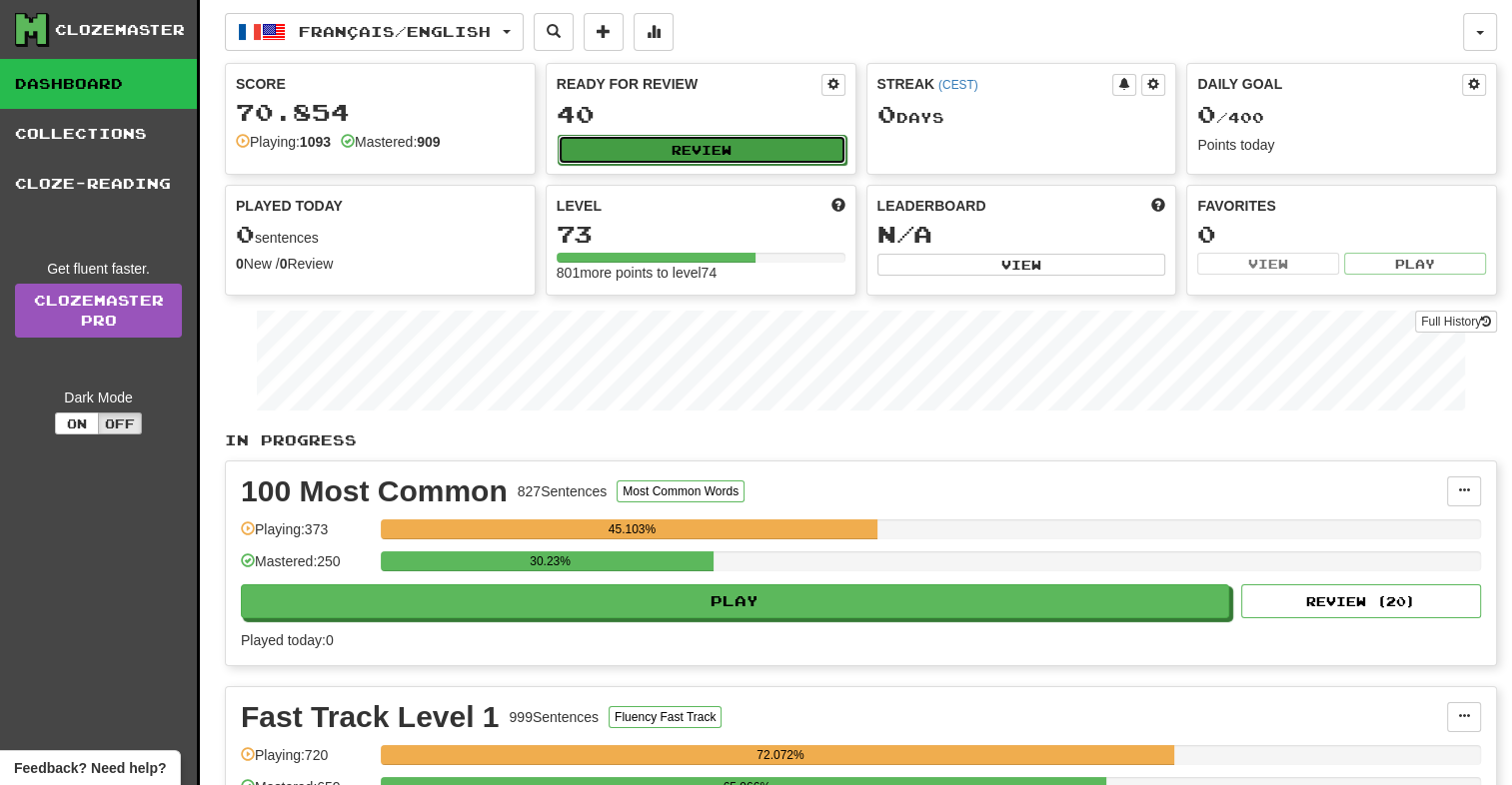 click on "Review" at bounding box center (702, 150) 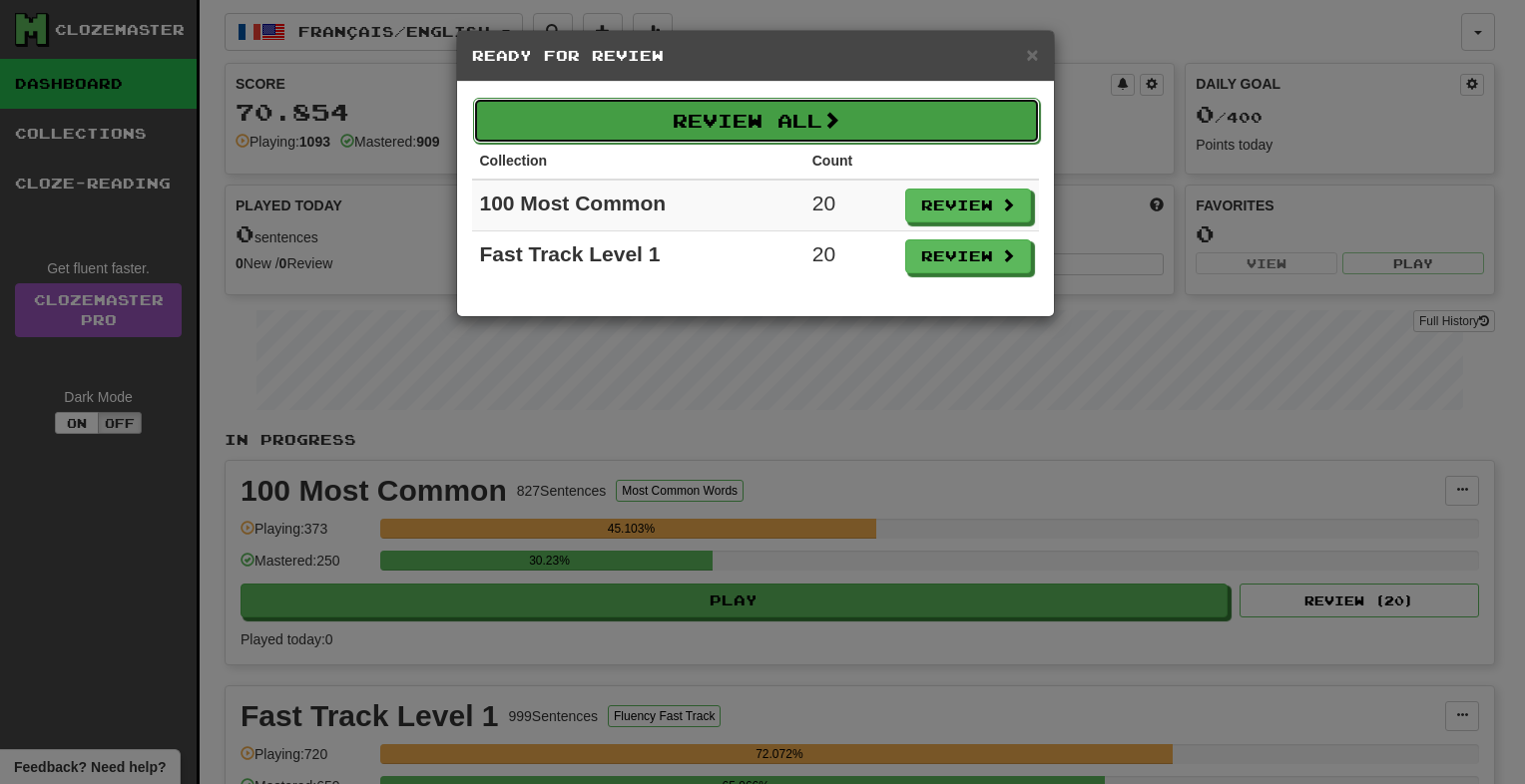 click on "Review All" at bounding box center [757, 121] 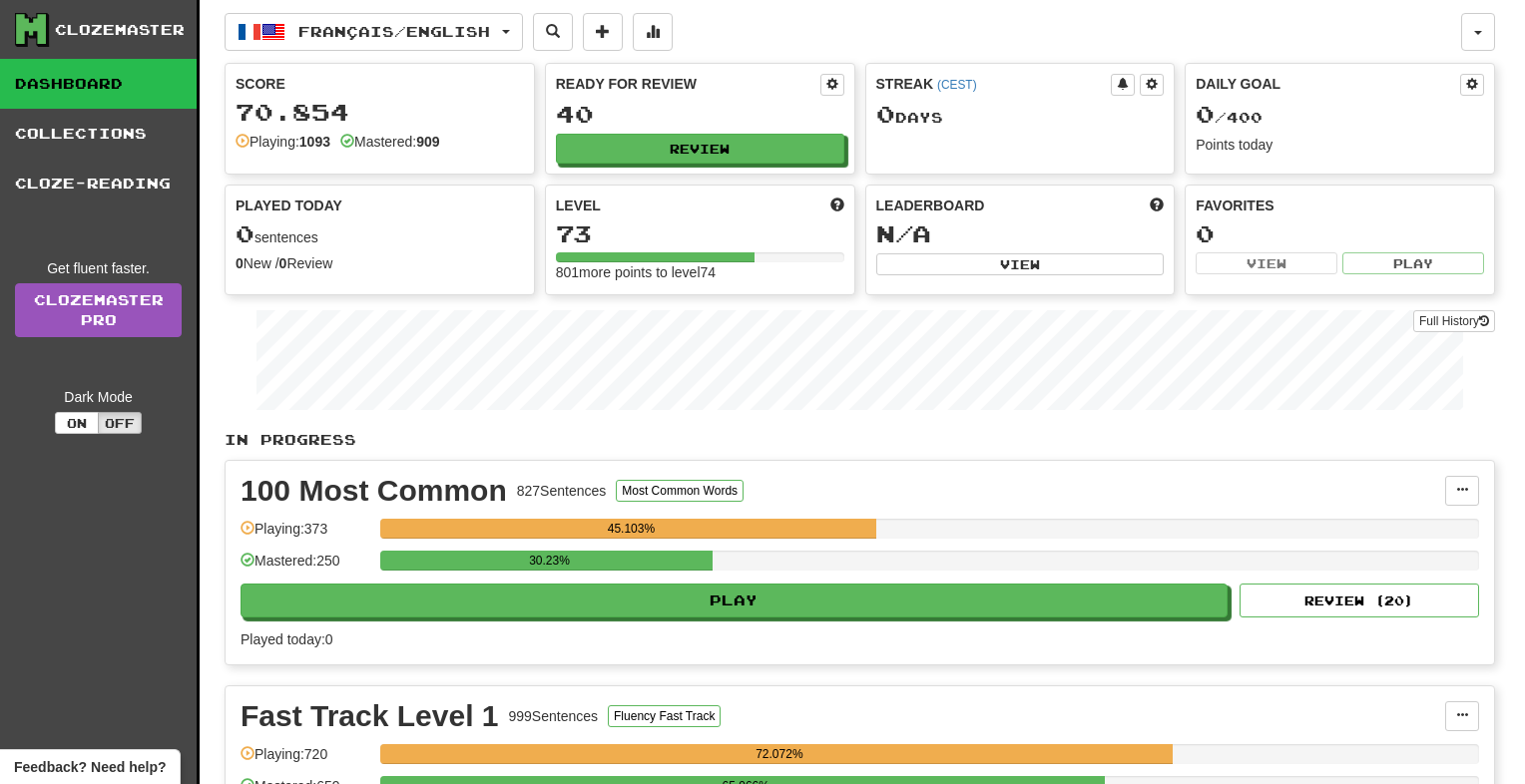 select on "**" 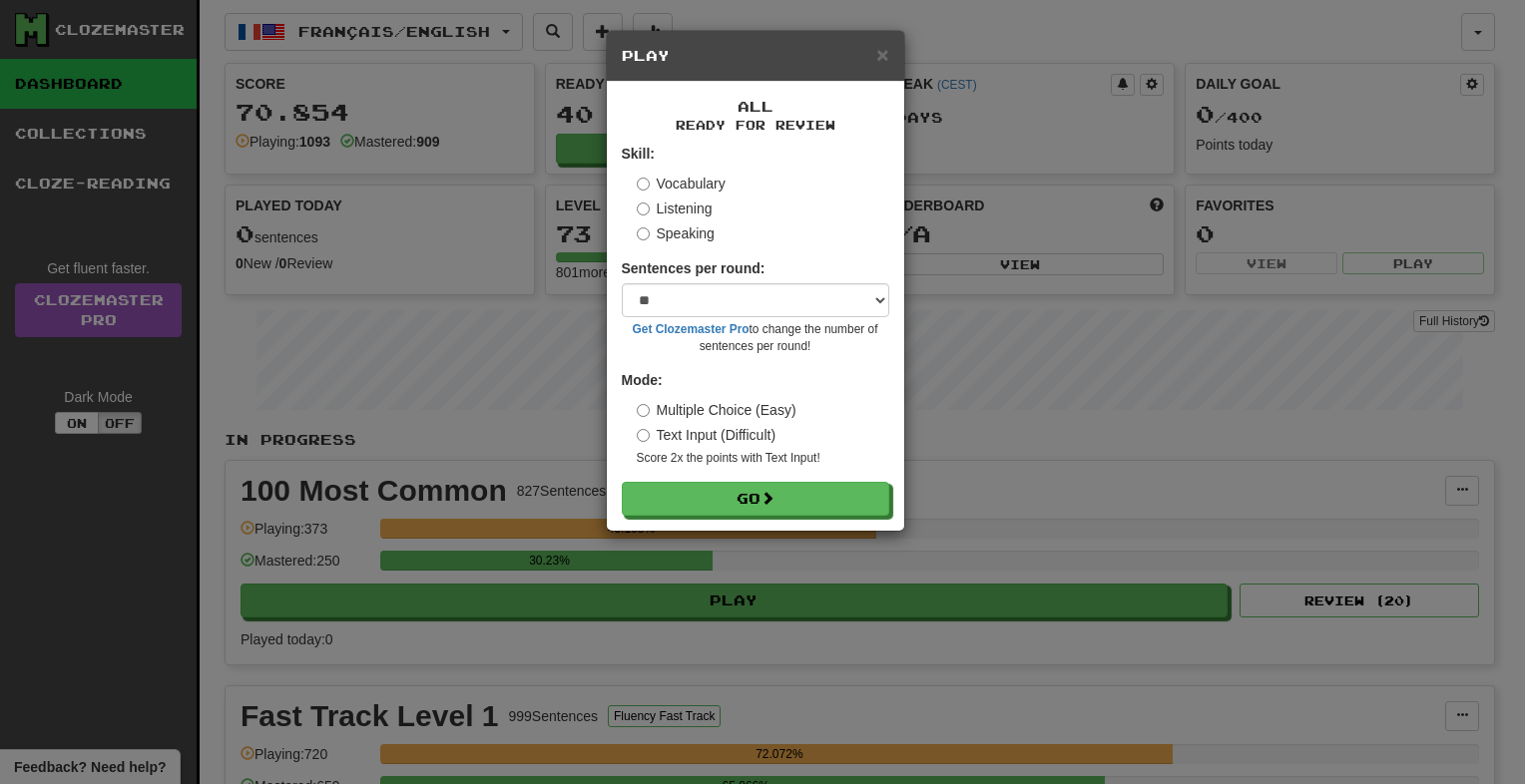 click on "Text Input (Difficult)" at bounding box center (707, 435) 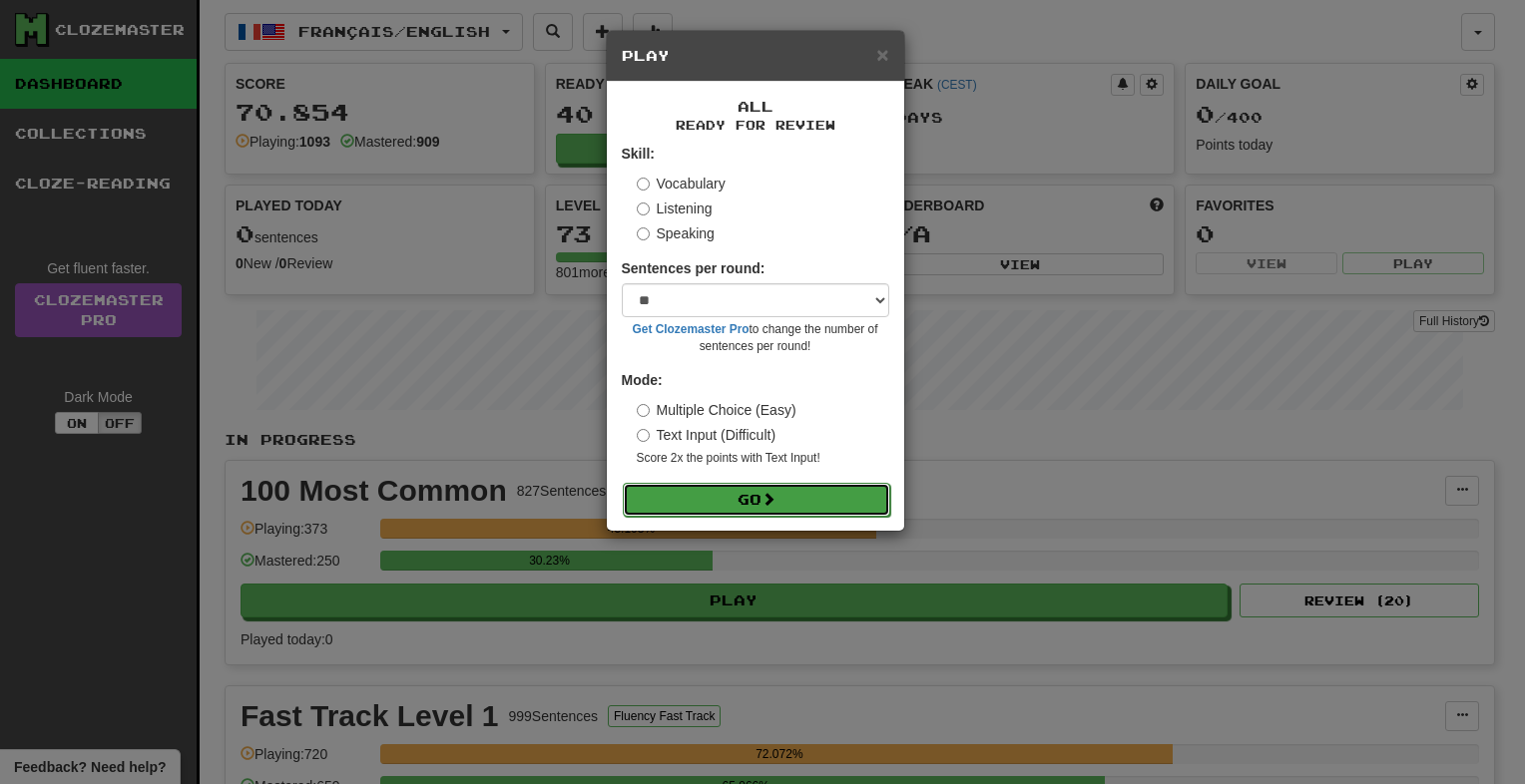 click on "Go" at bounding box center [757, 500] 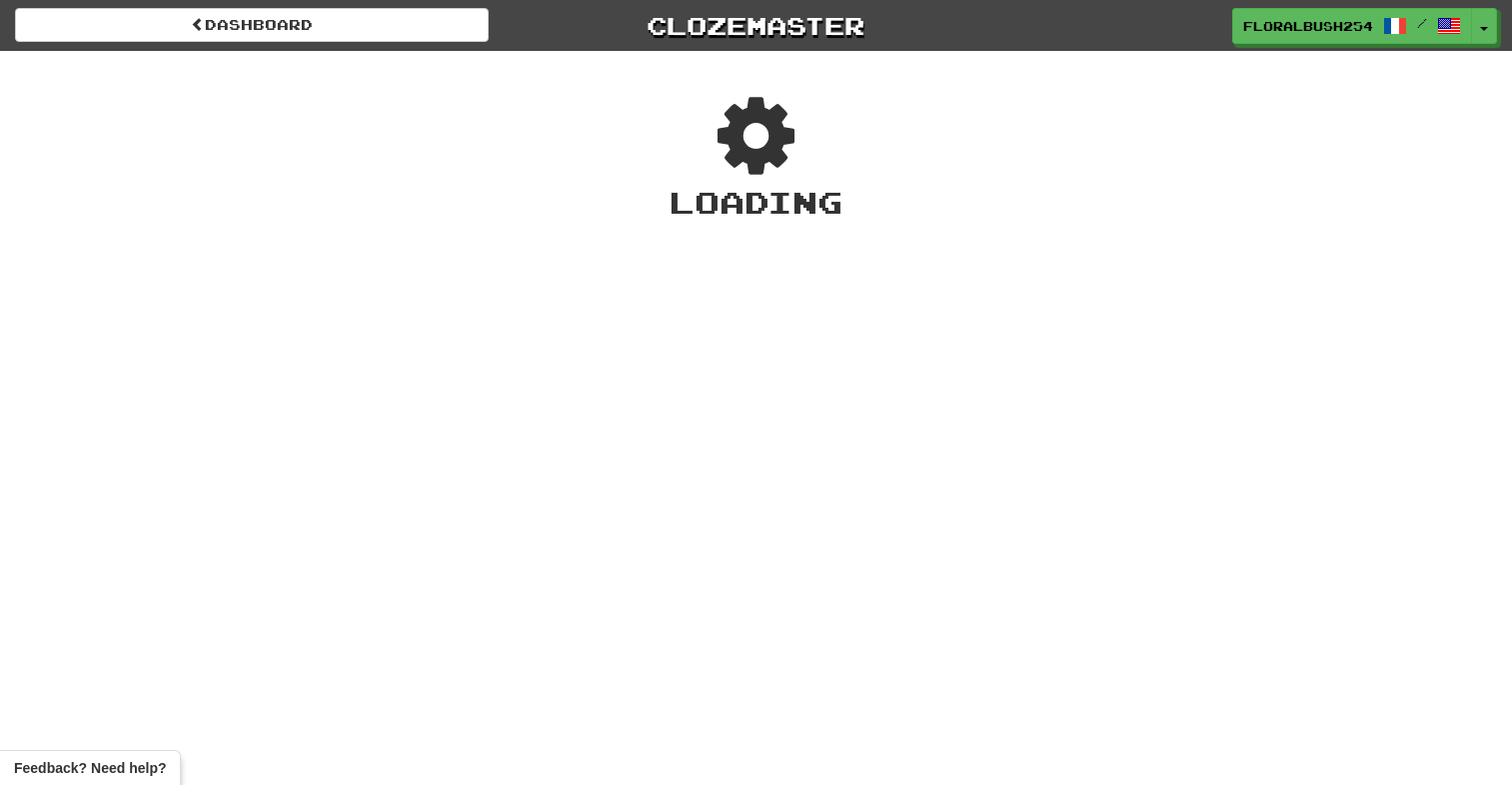scroll, scrollTop: 0, scrollLeft: 0, axis: both 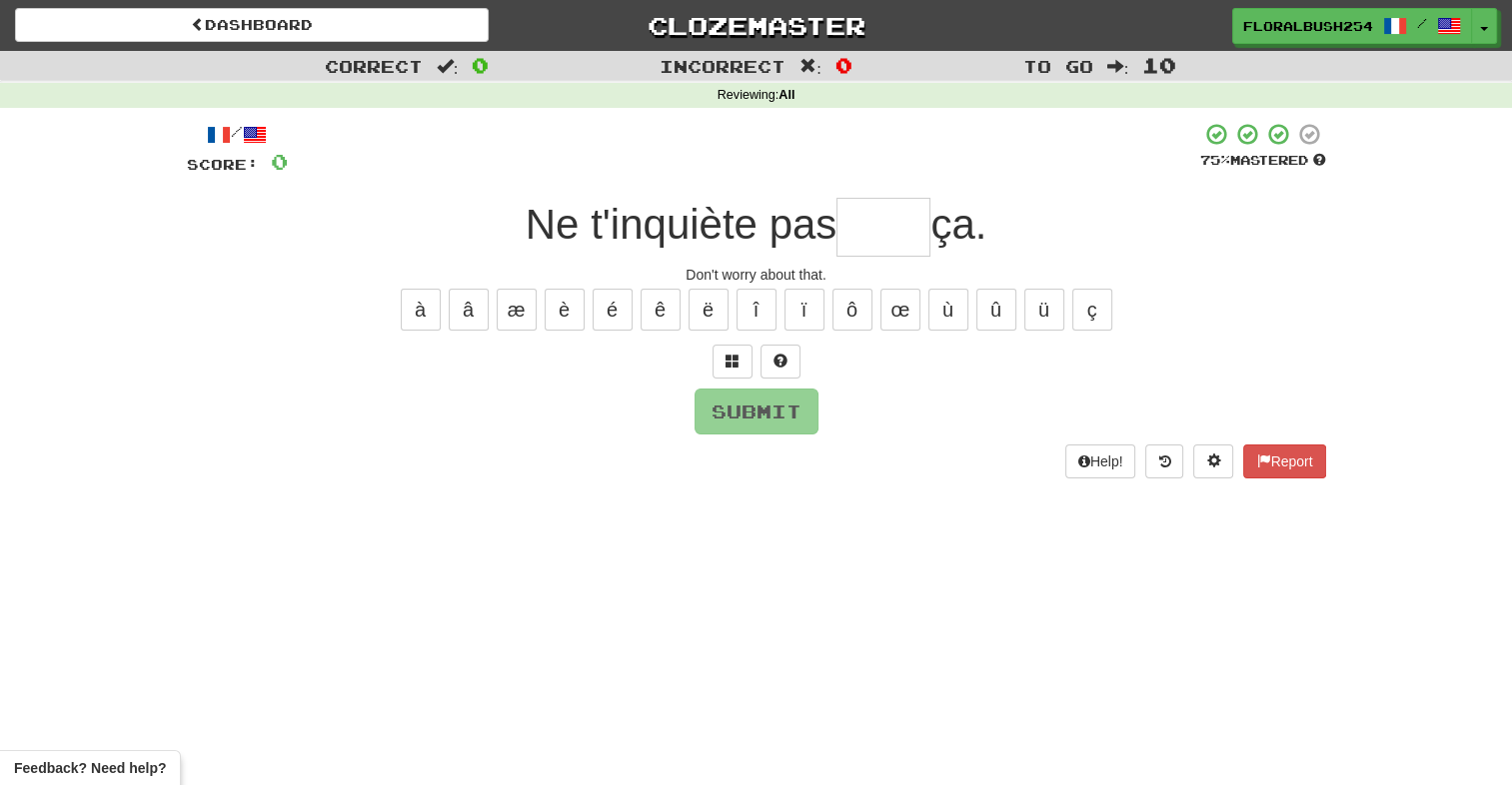 click at bounding box center [883, 227] 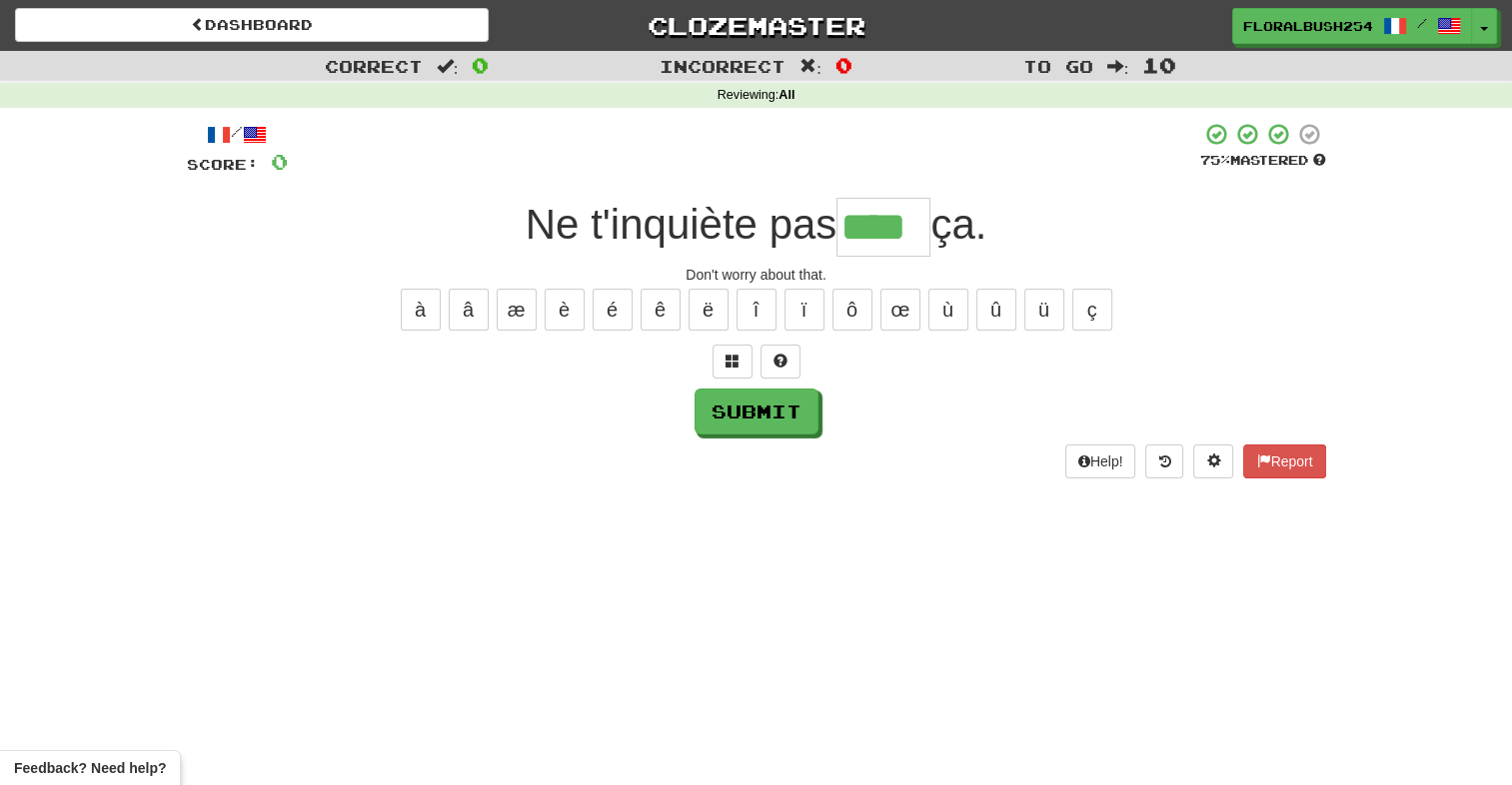 type on "****" 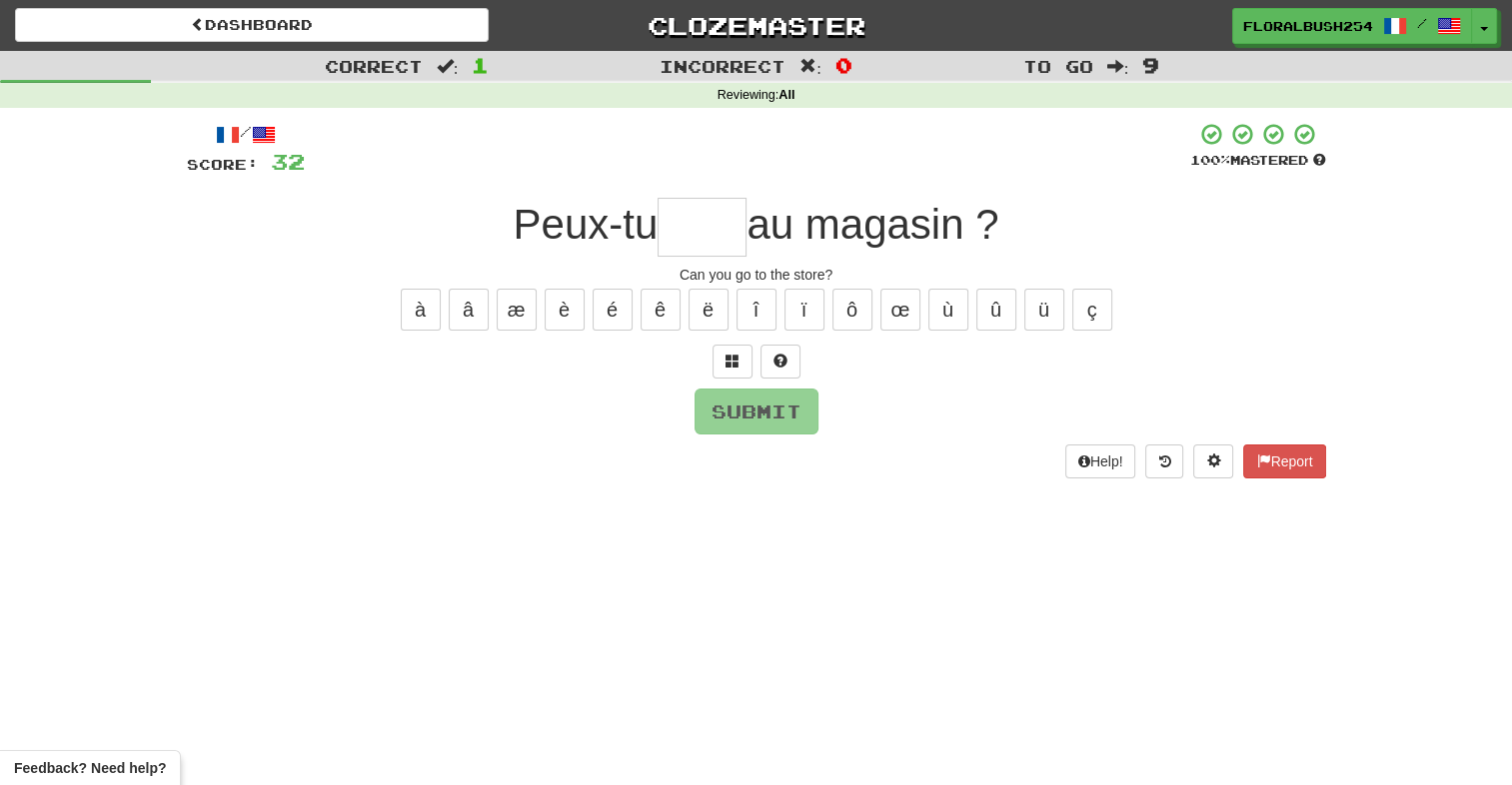 click at bounding box center (702, 227) 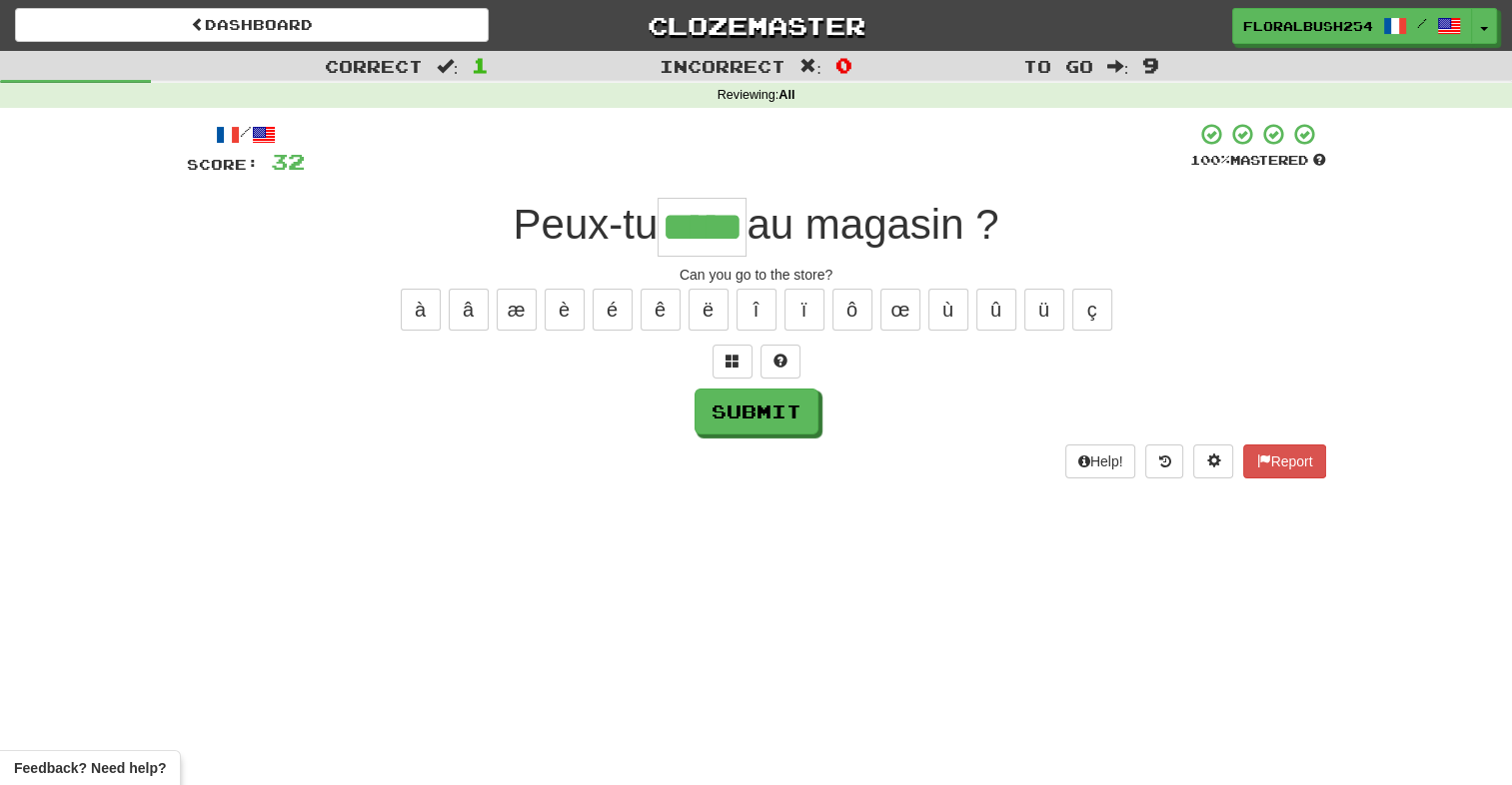 type on "*****" 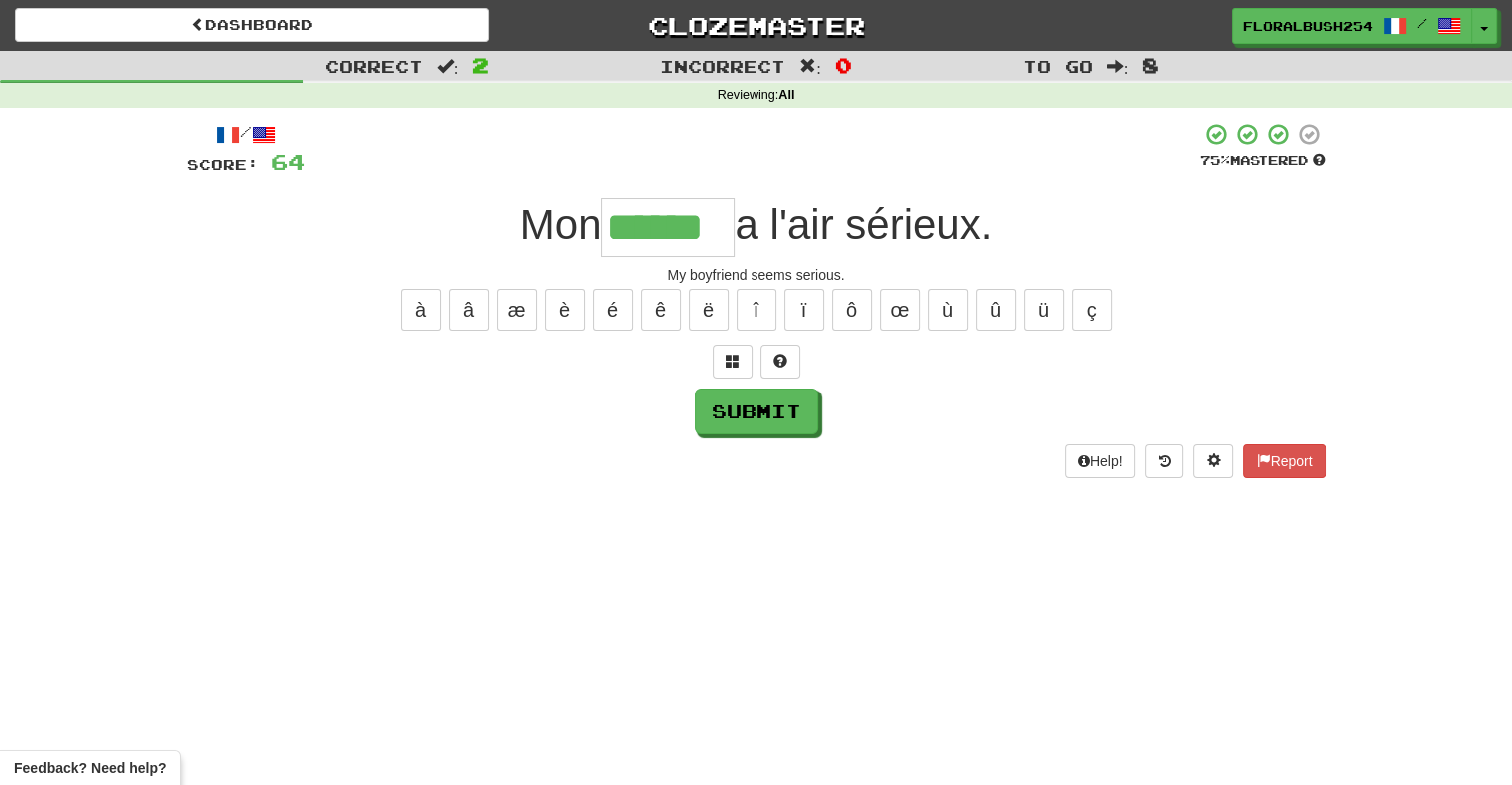 type on "******" 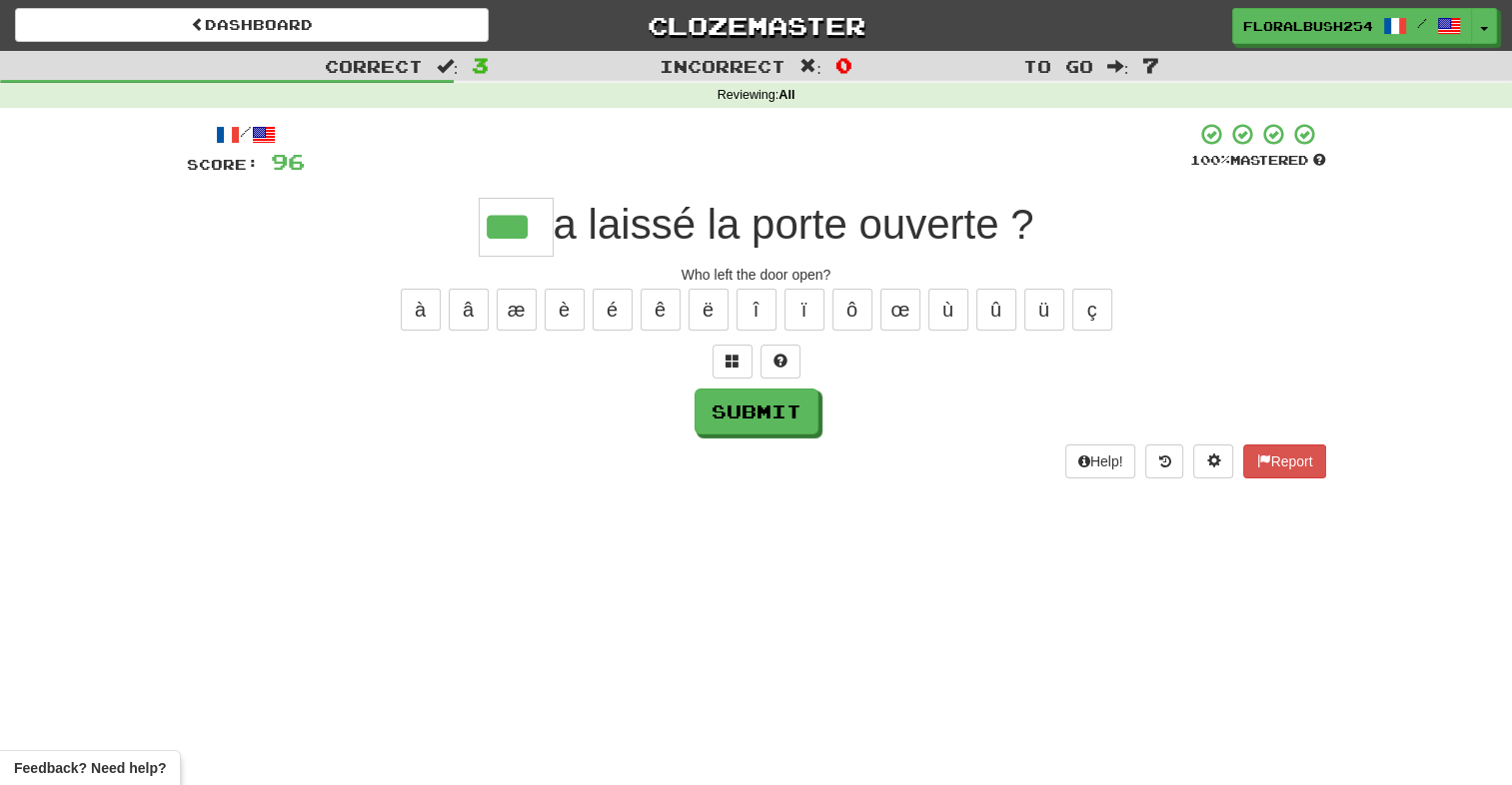 type on "***" 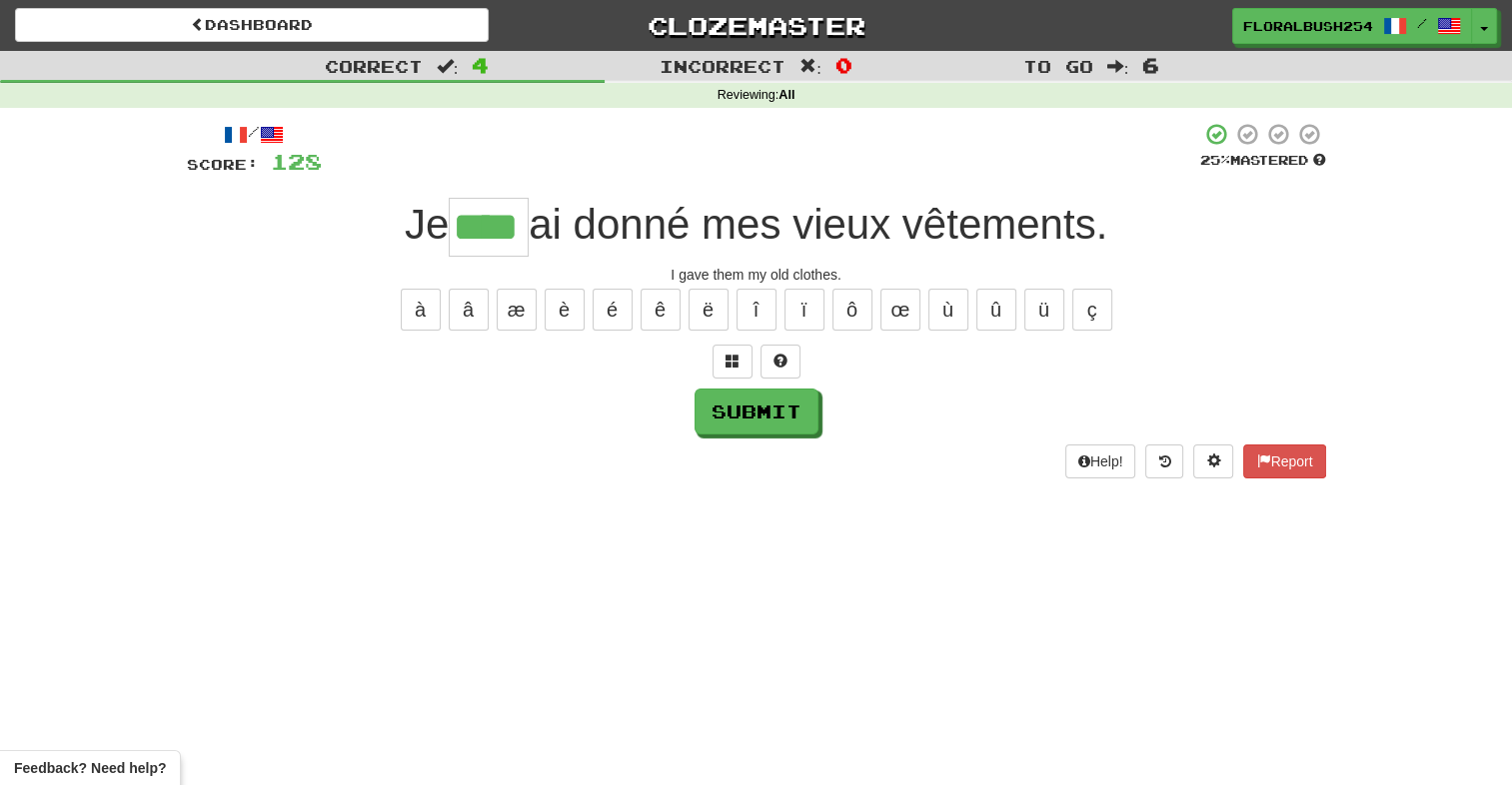 type on "****" 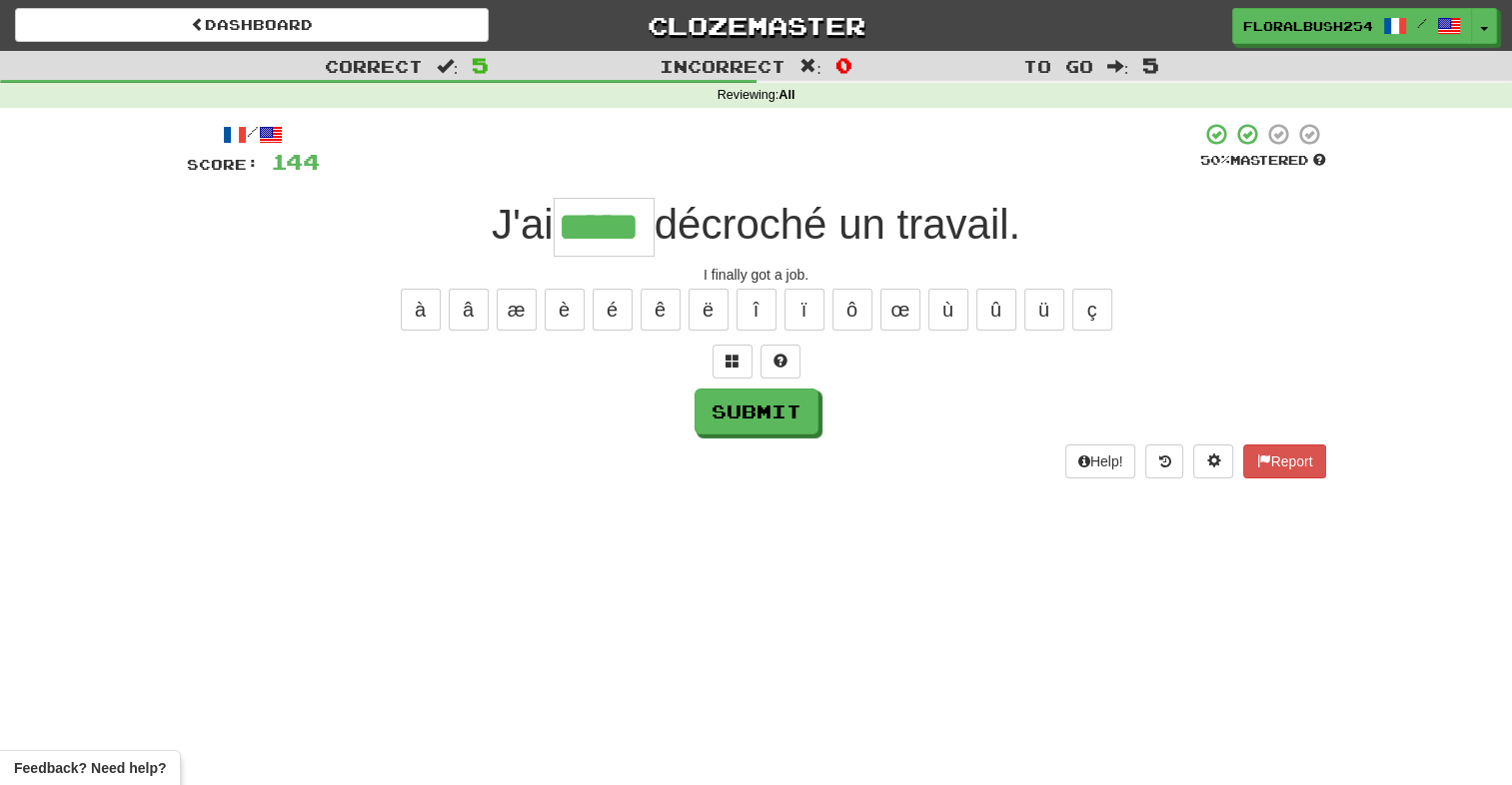 type on "*****" 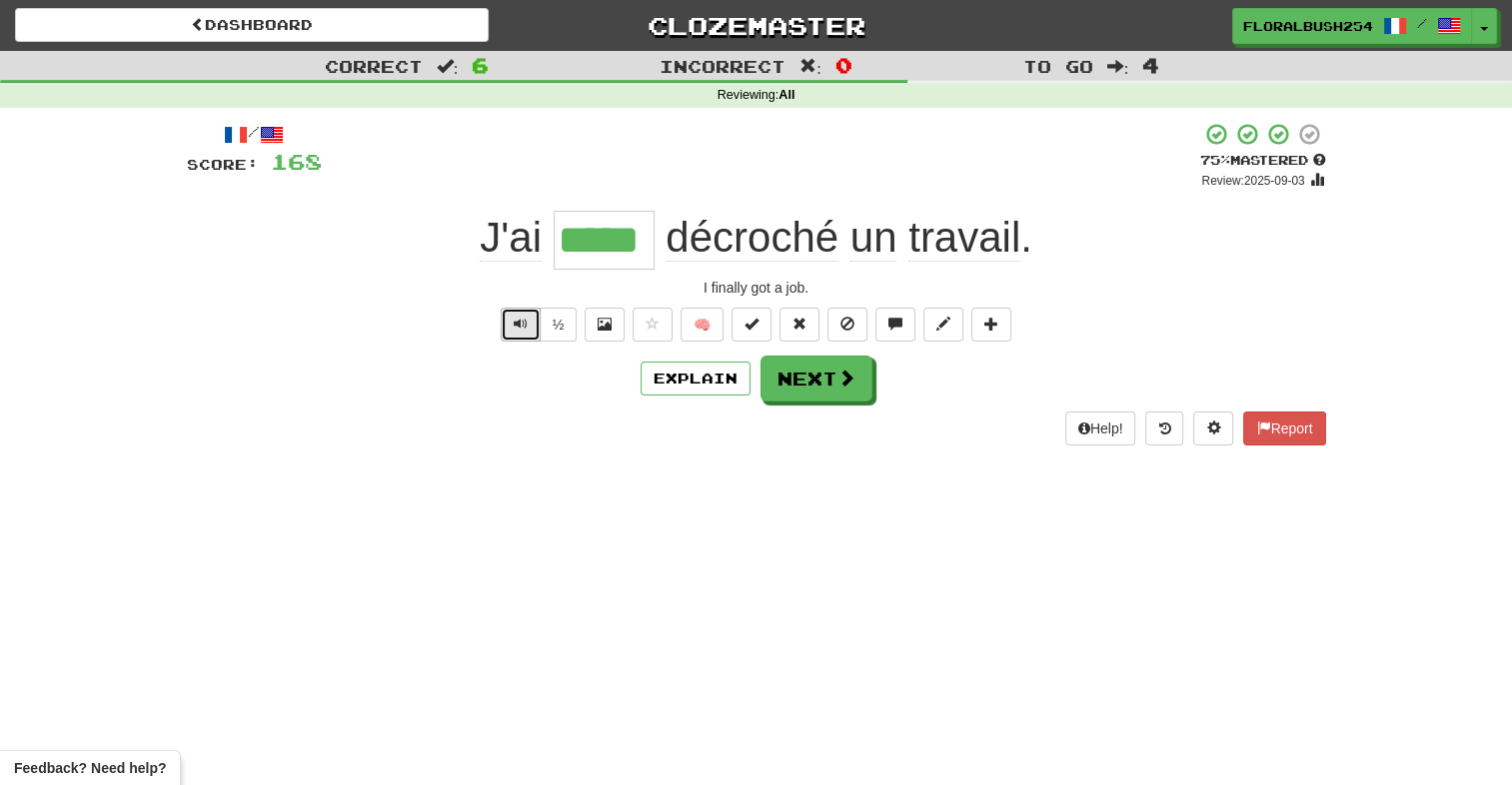 click at bounding box center [521, 324] 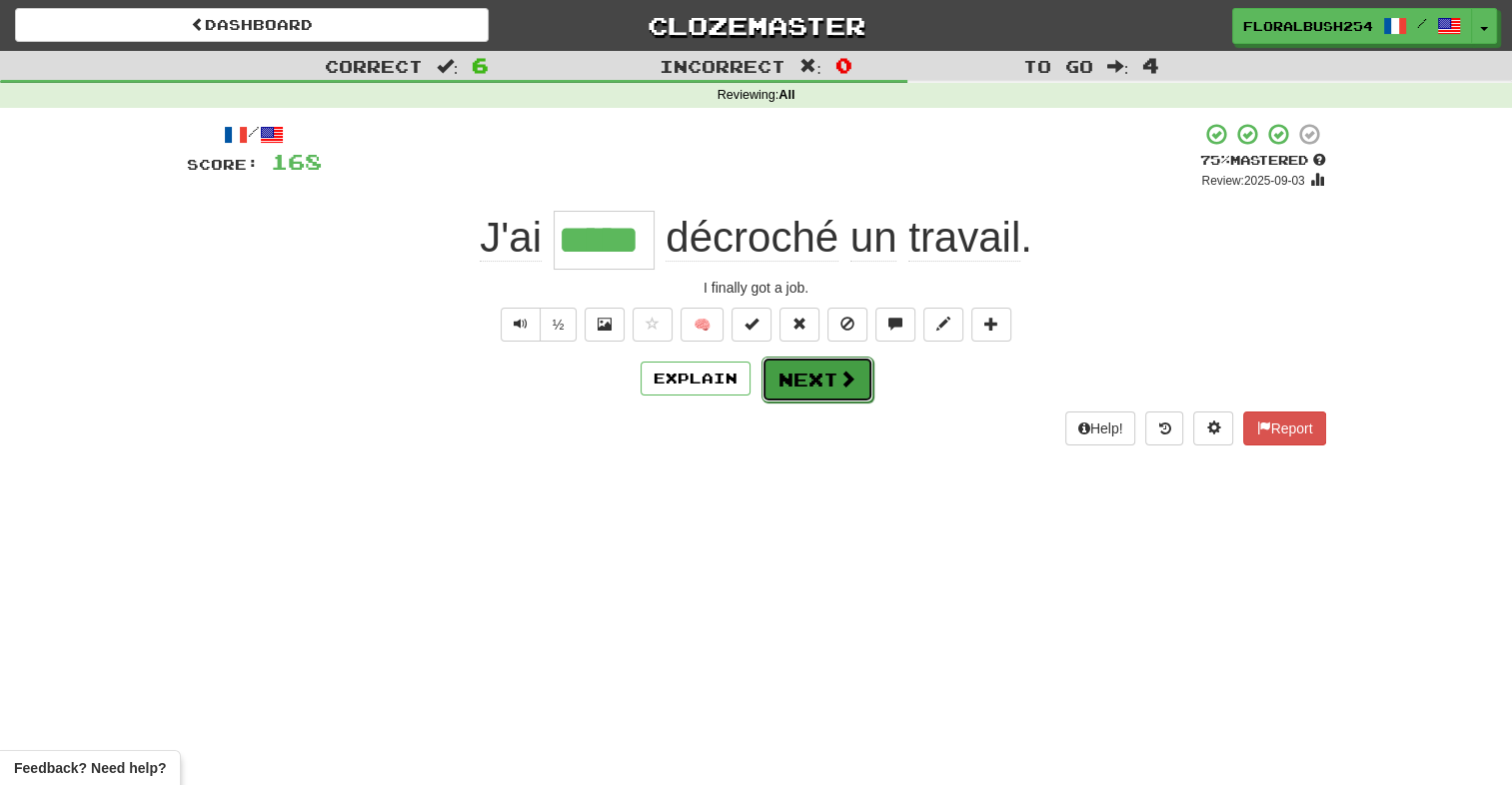 click on "Next" at bounding box center [817, 380] 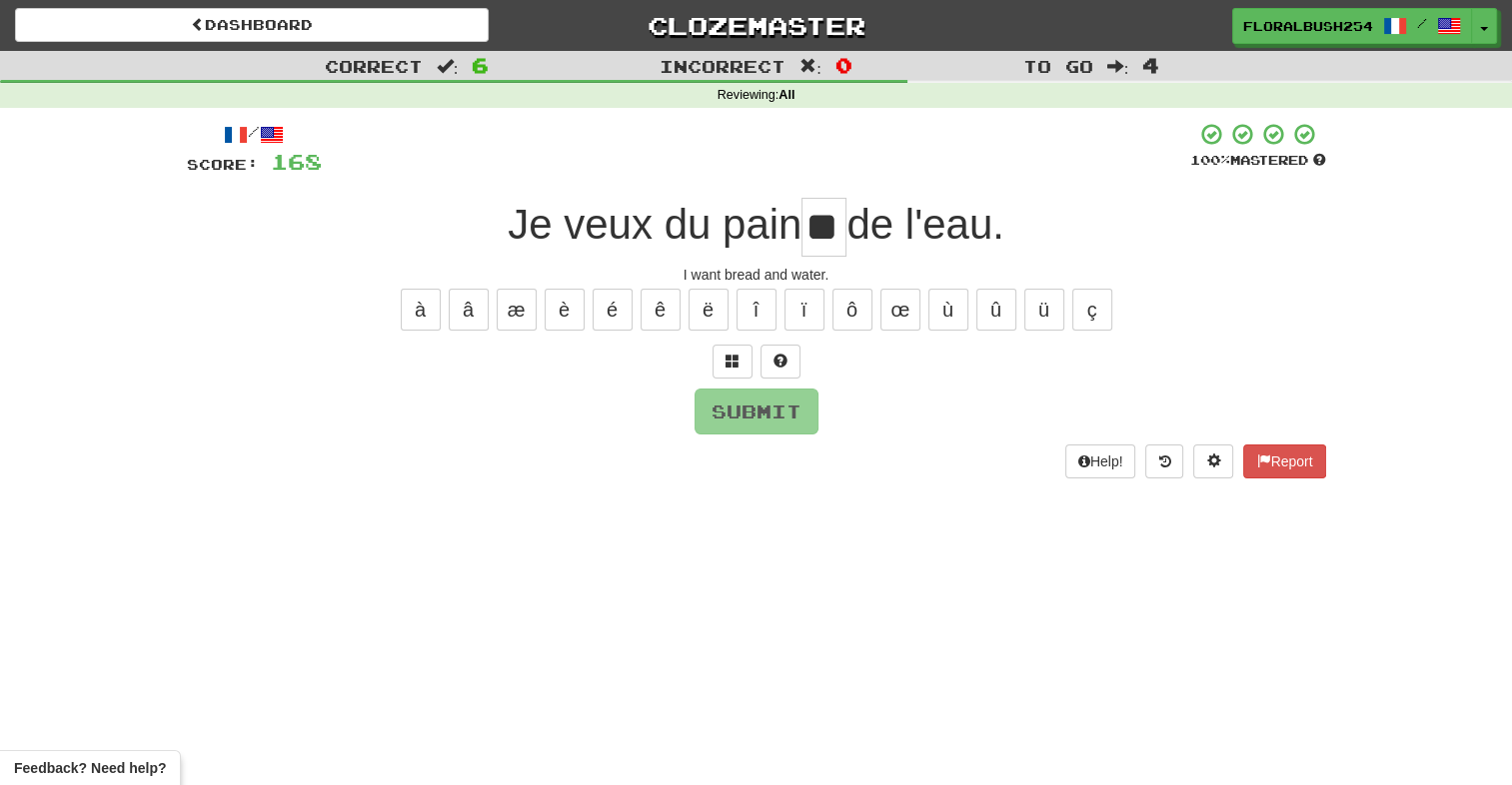 scroll, scrollTop: 0, scrollLeft: 8, axis: horizontal 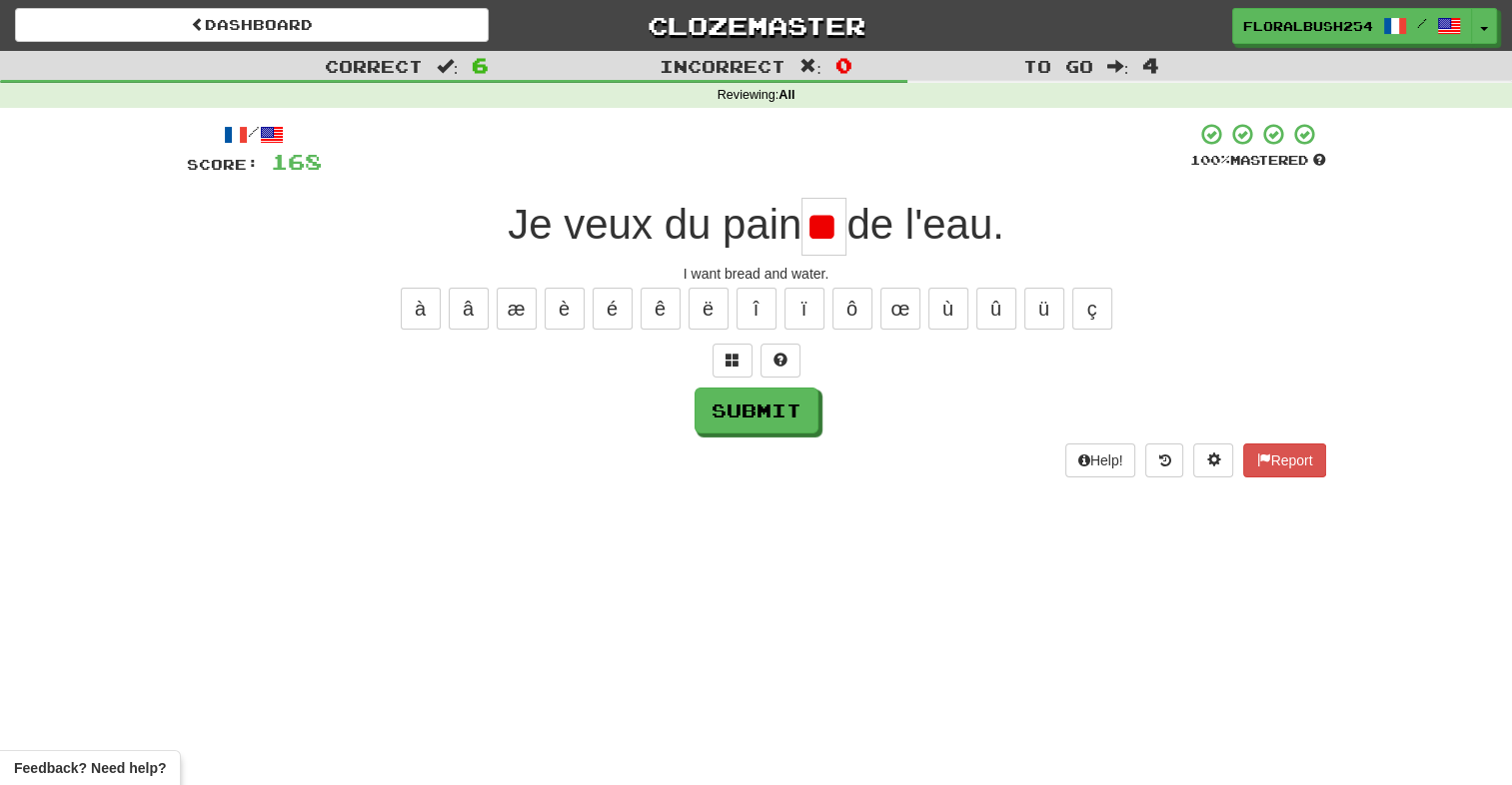 type on "*" 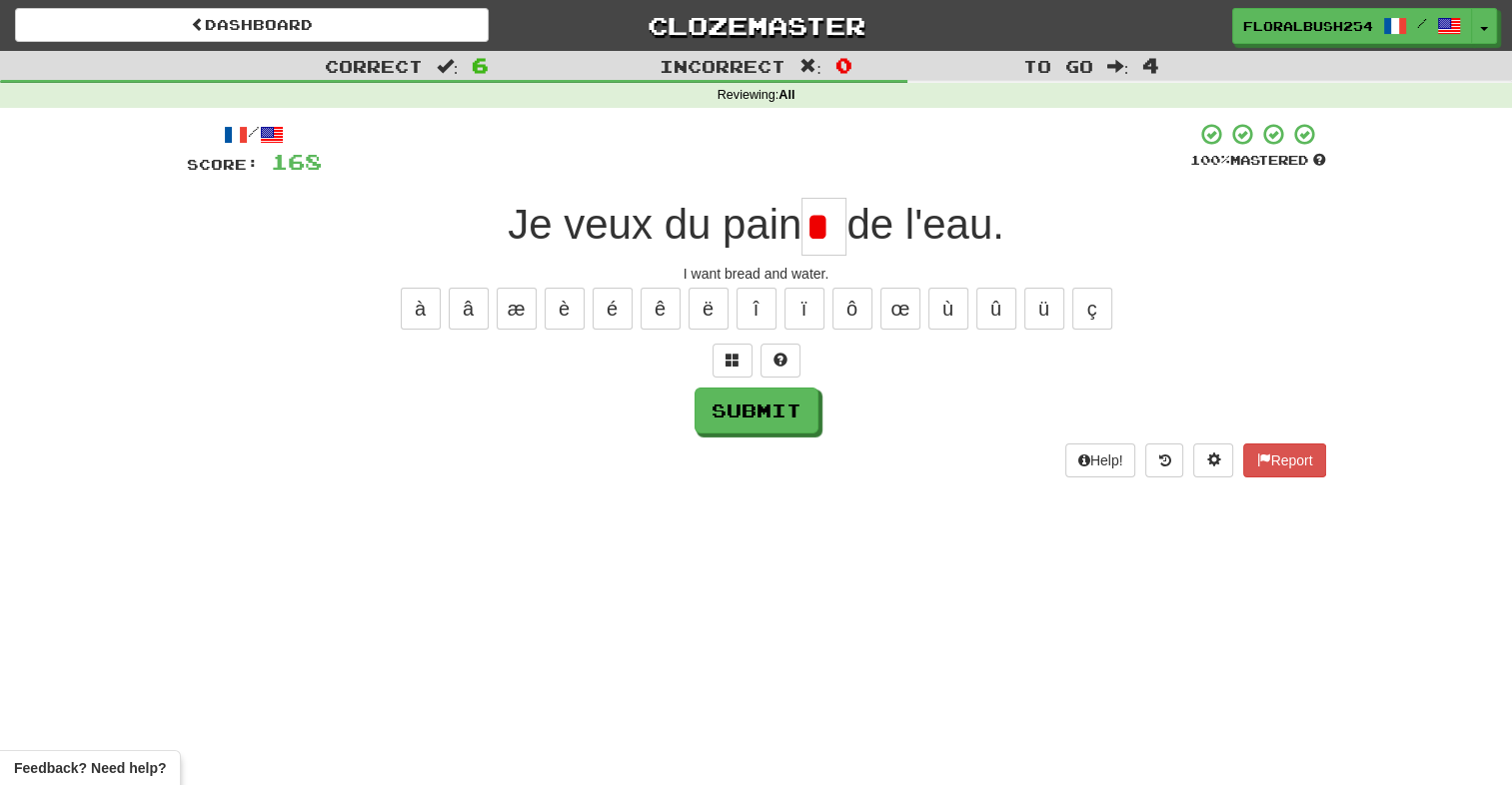 scroll, scrollTop: 0, scrollLeft: 0, axis: both 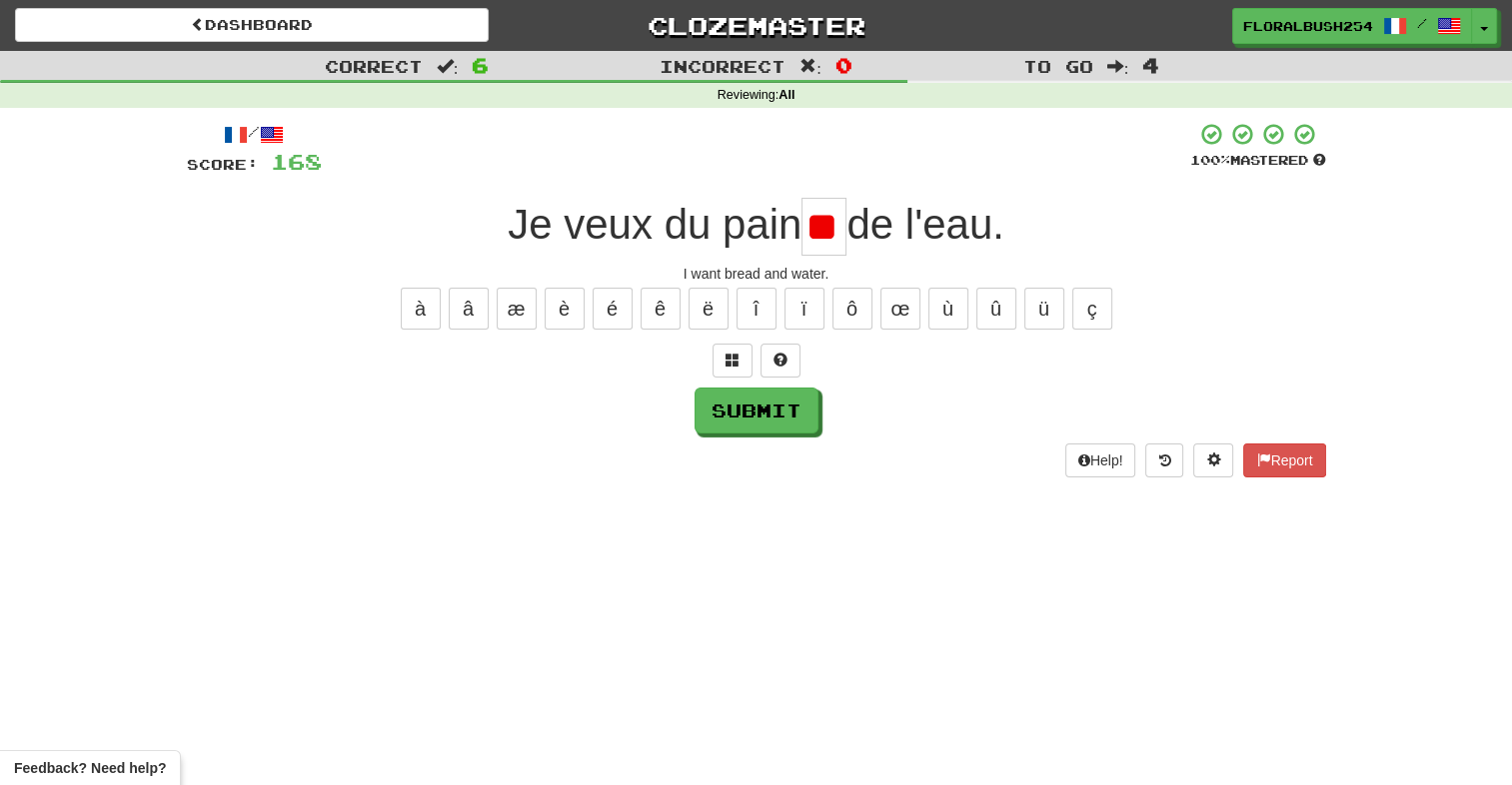type on "*" 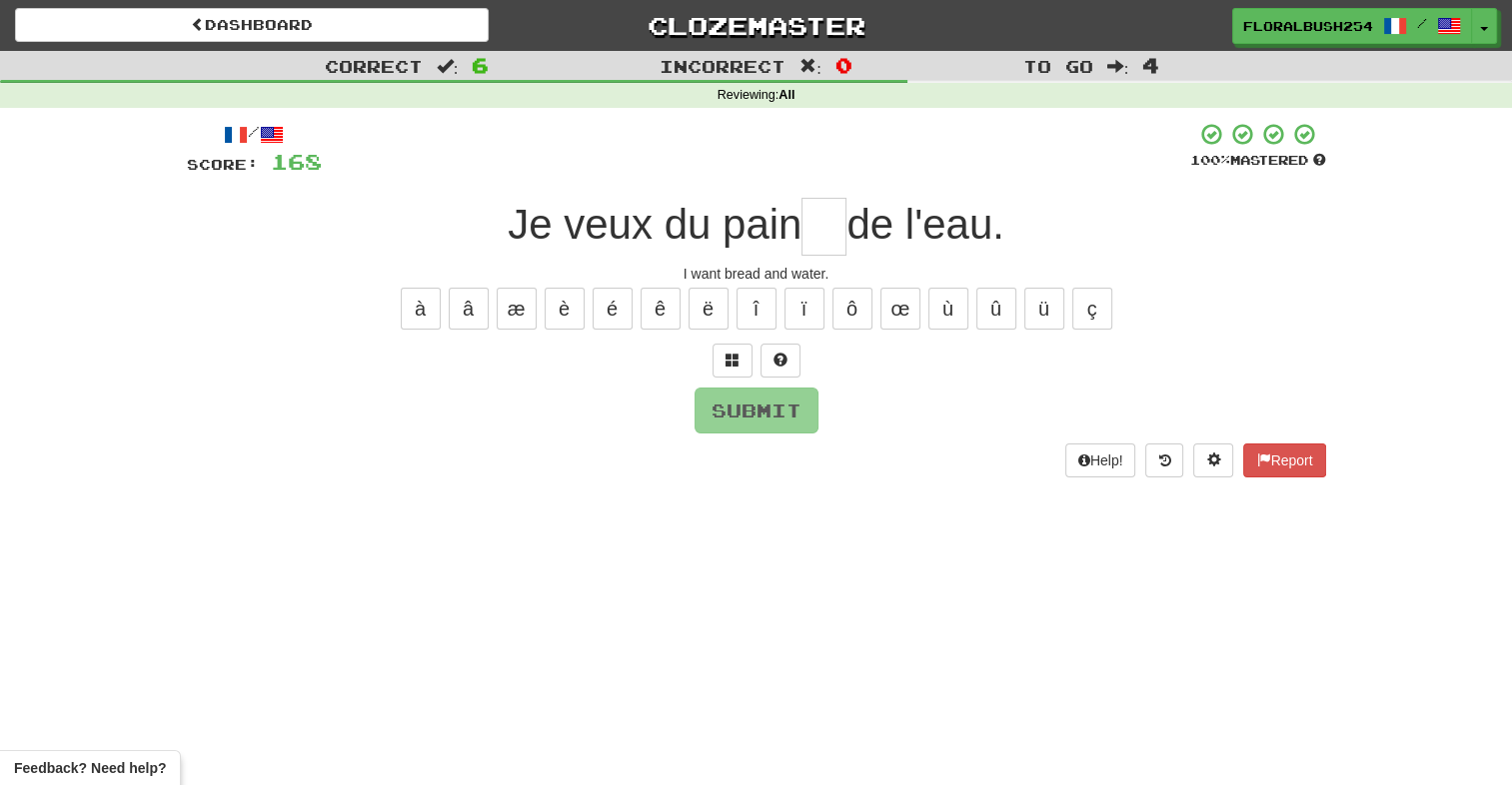 type on "*" 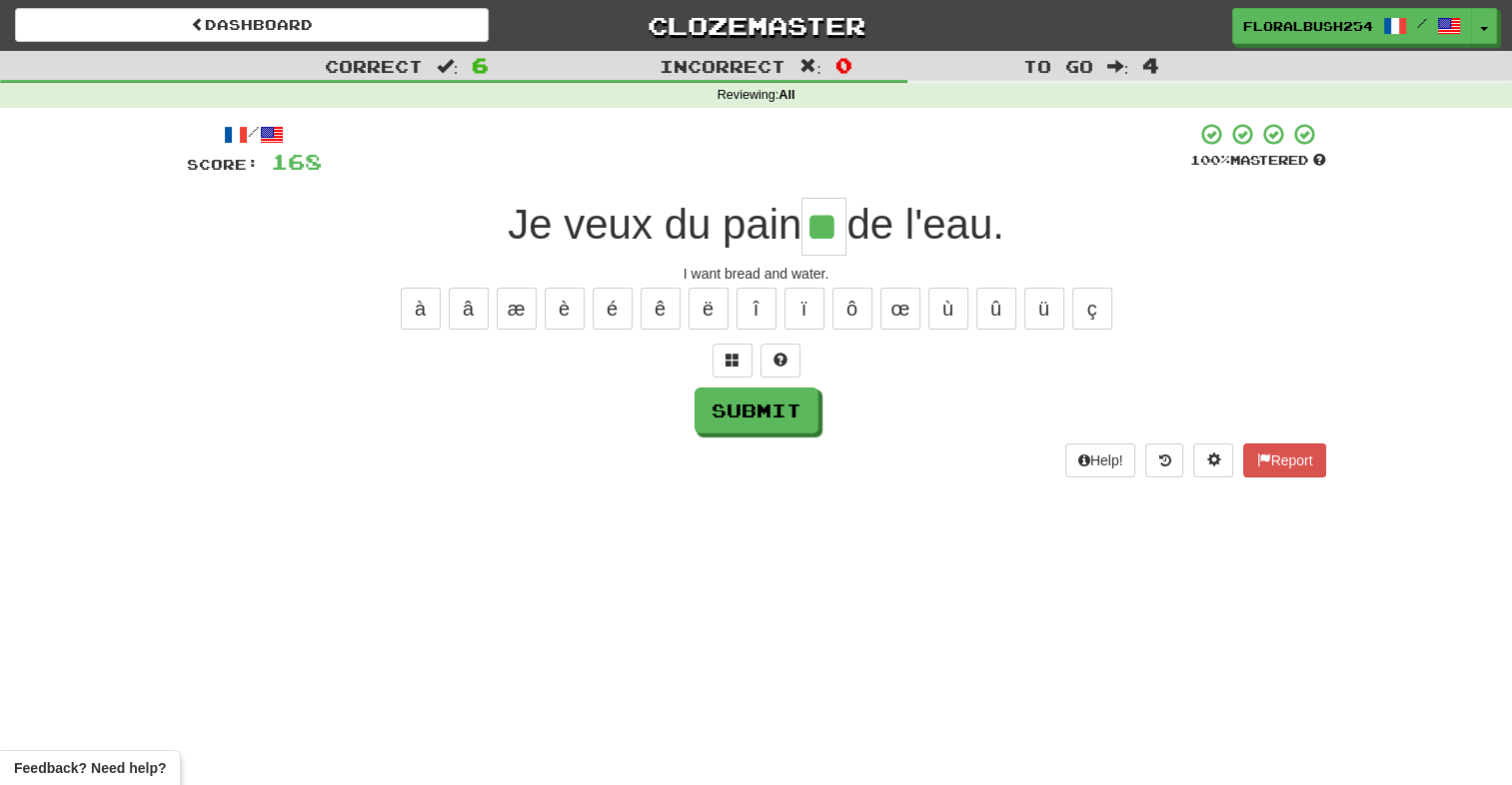 type on "**" 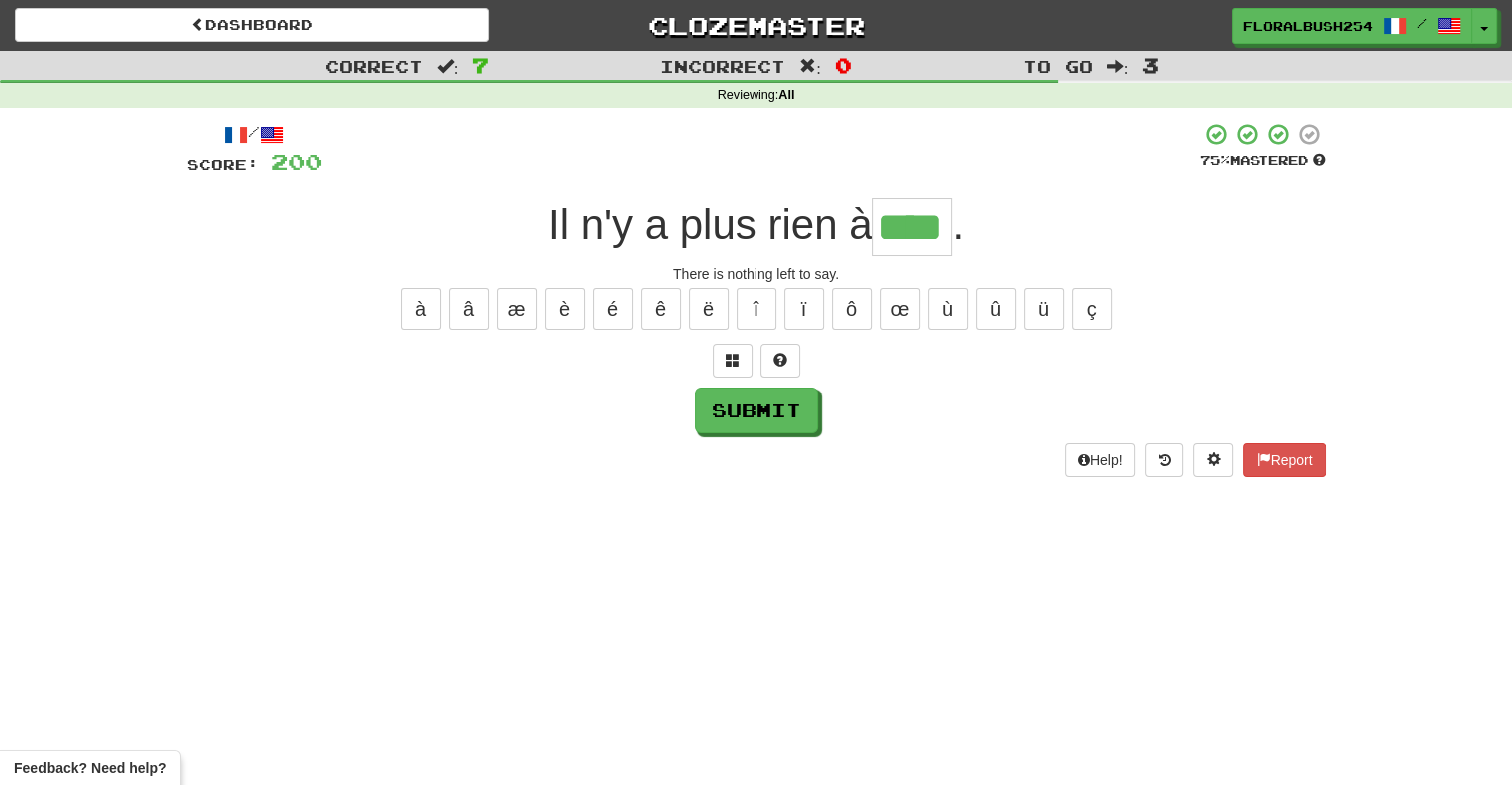 type on "****" 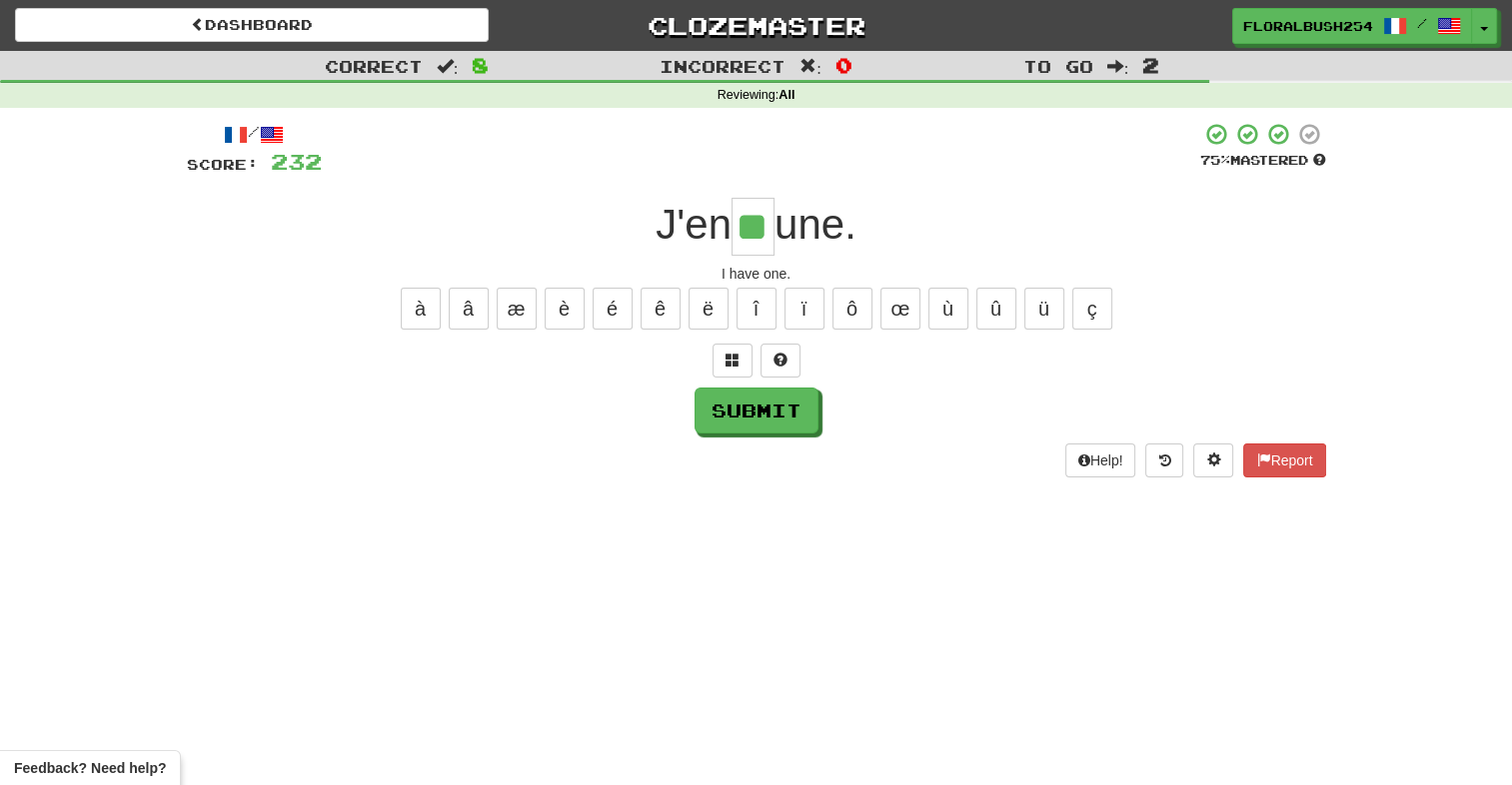type on "**" 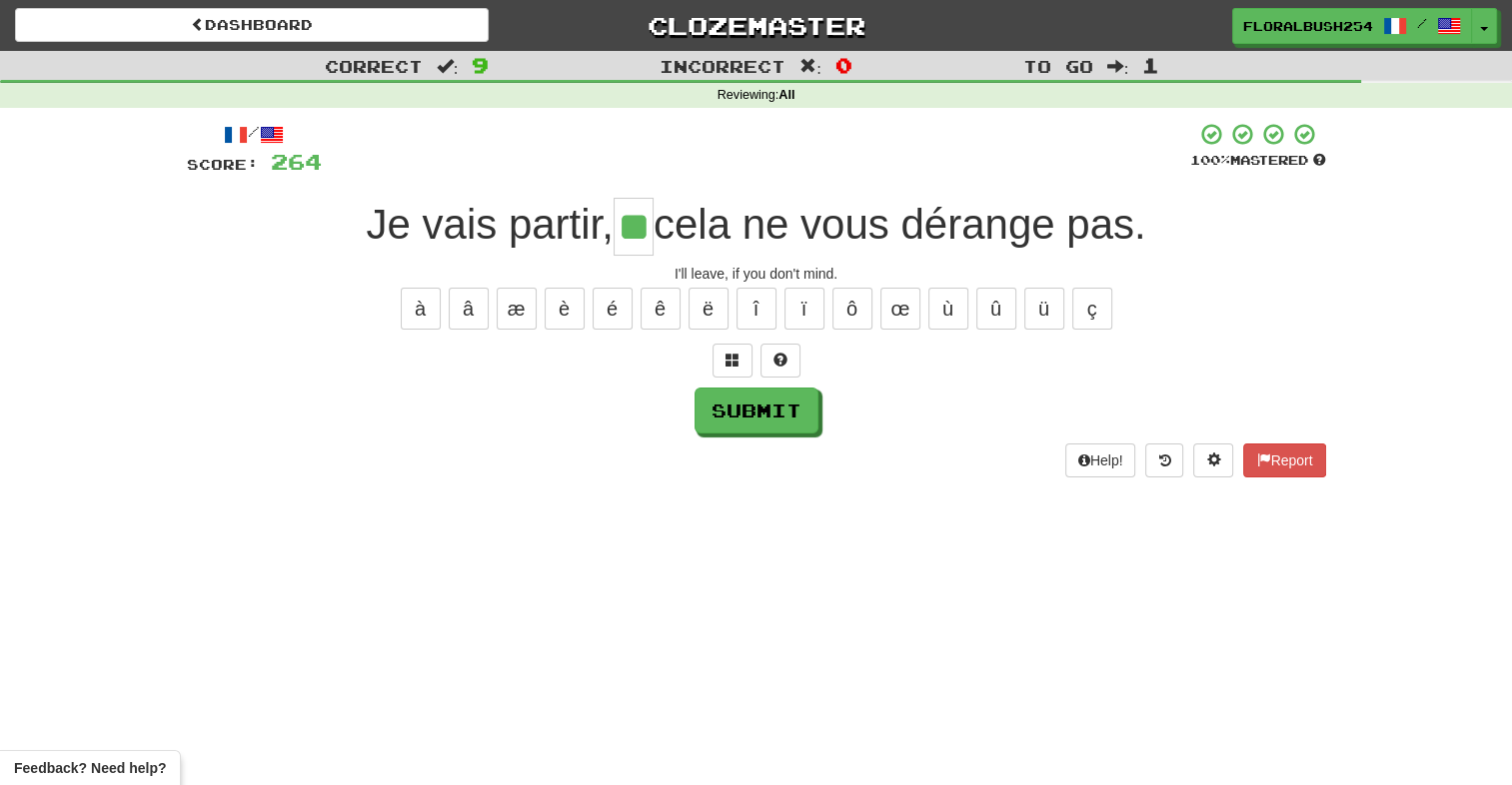 type on "**" 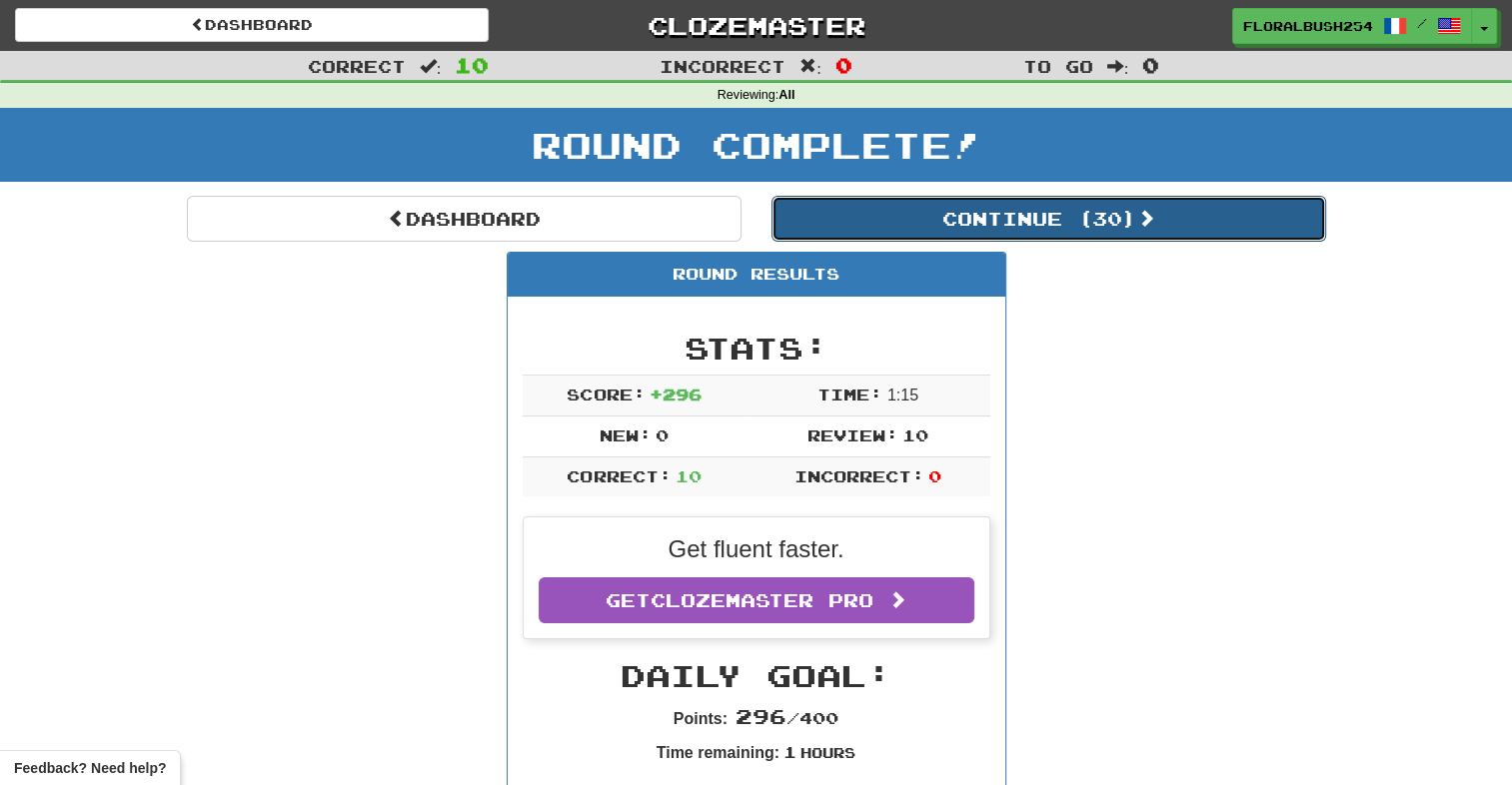click on "Continue ( 30 )" at bounding box center (1048, 219) 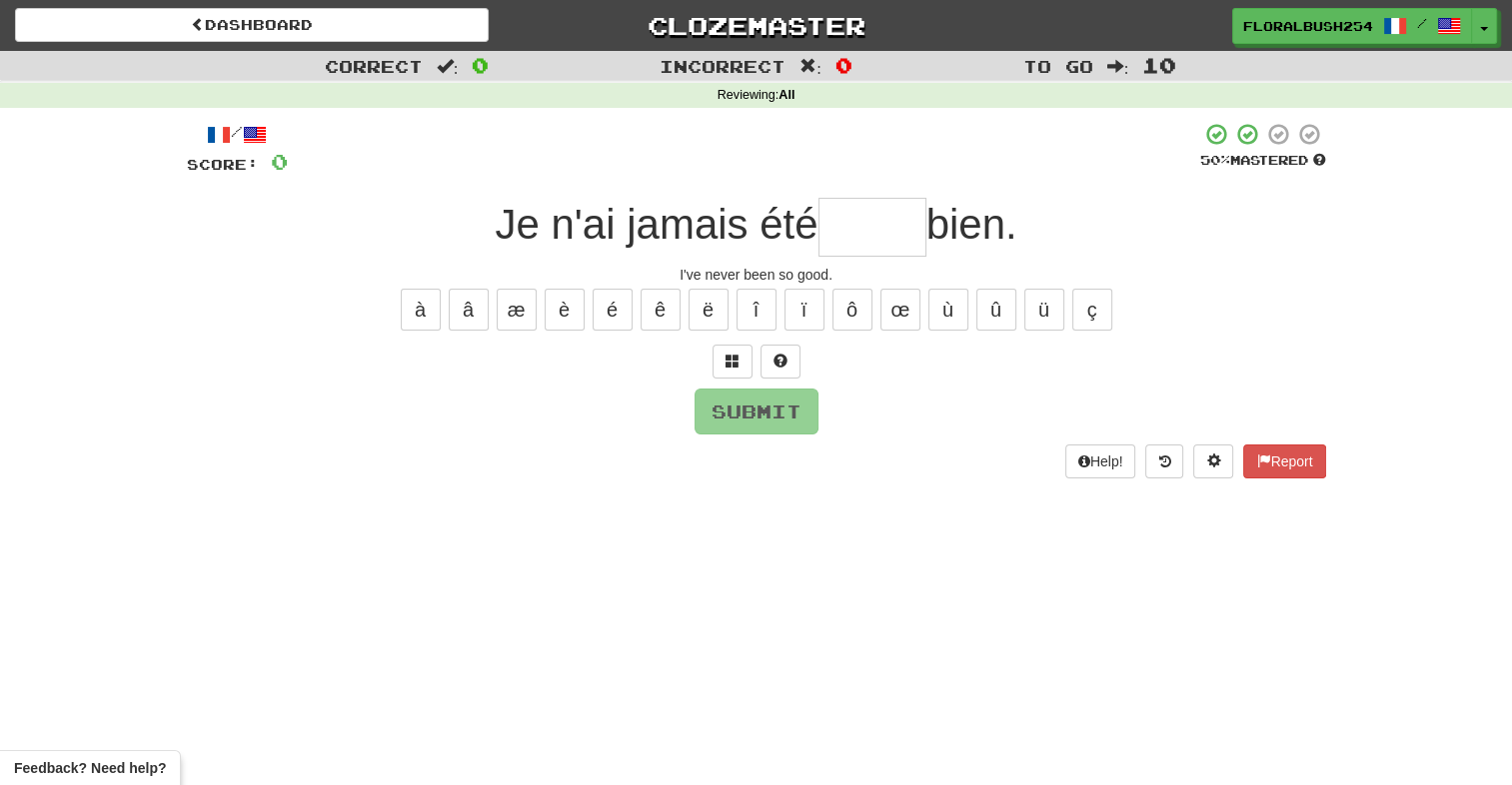click at bounding box center [872, 227] 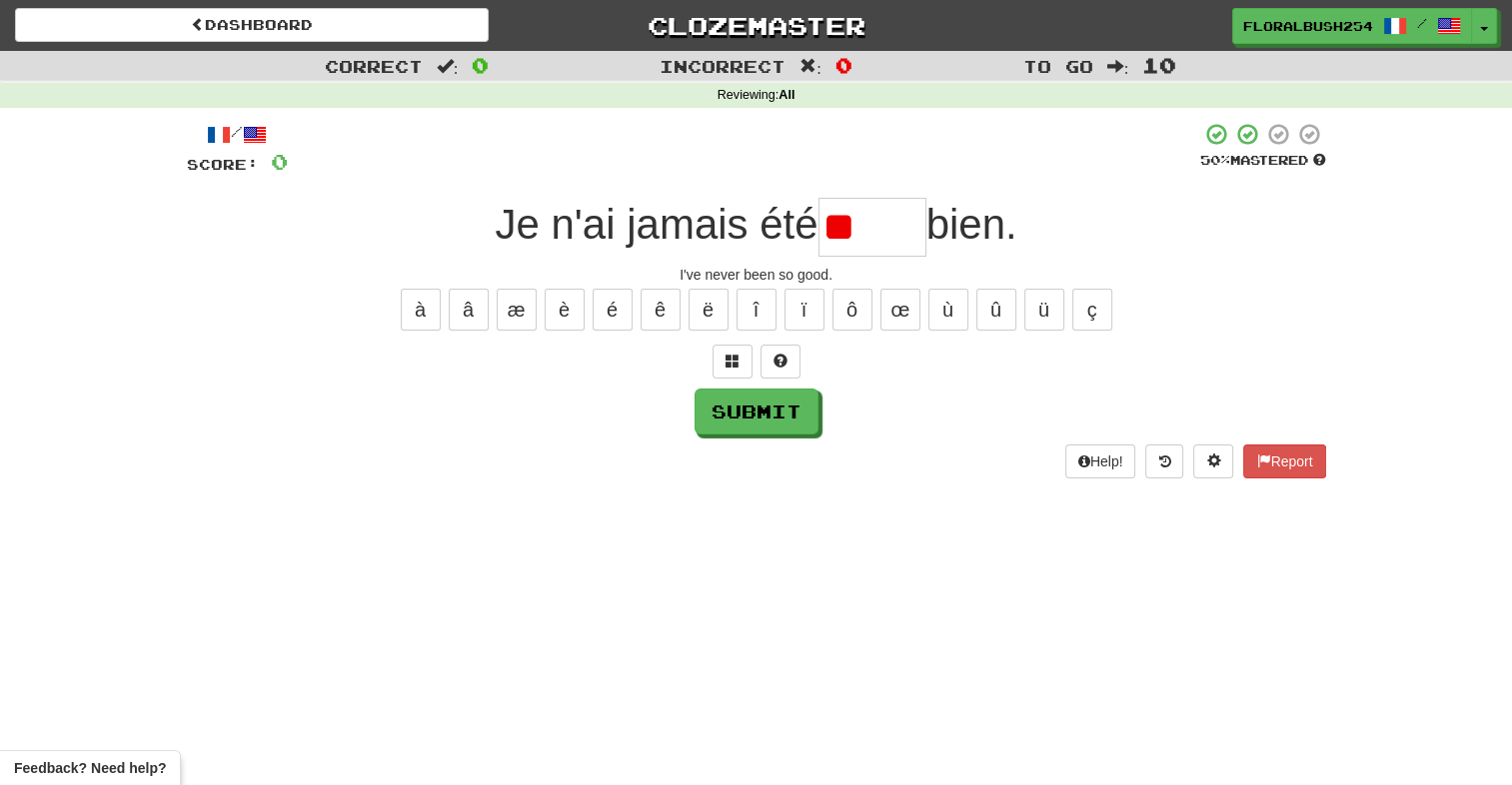 type on "*" 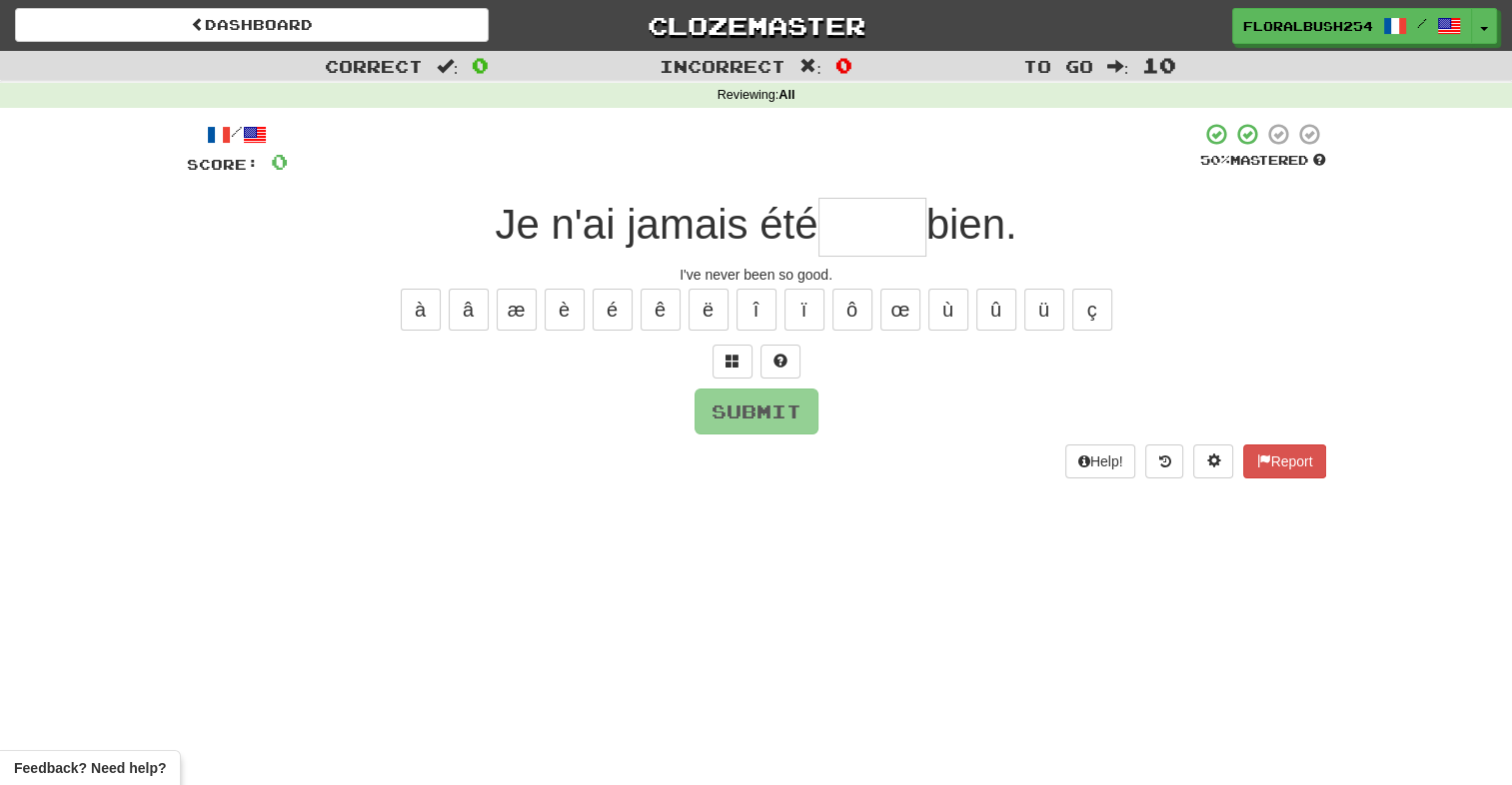 type on "*" 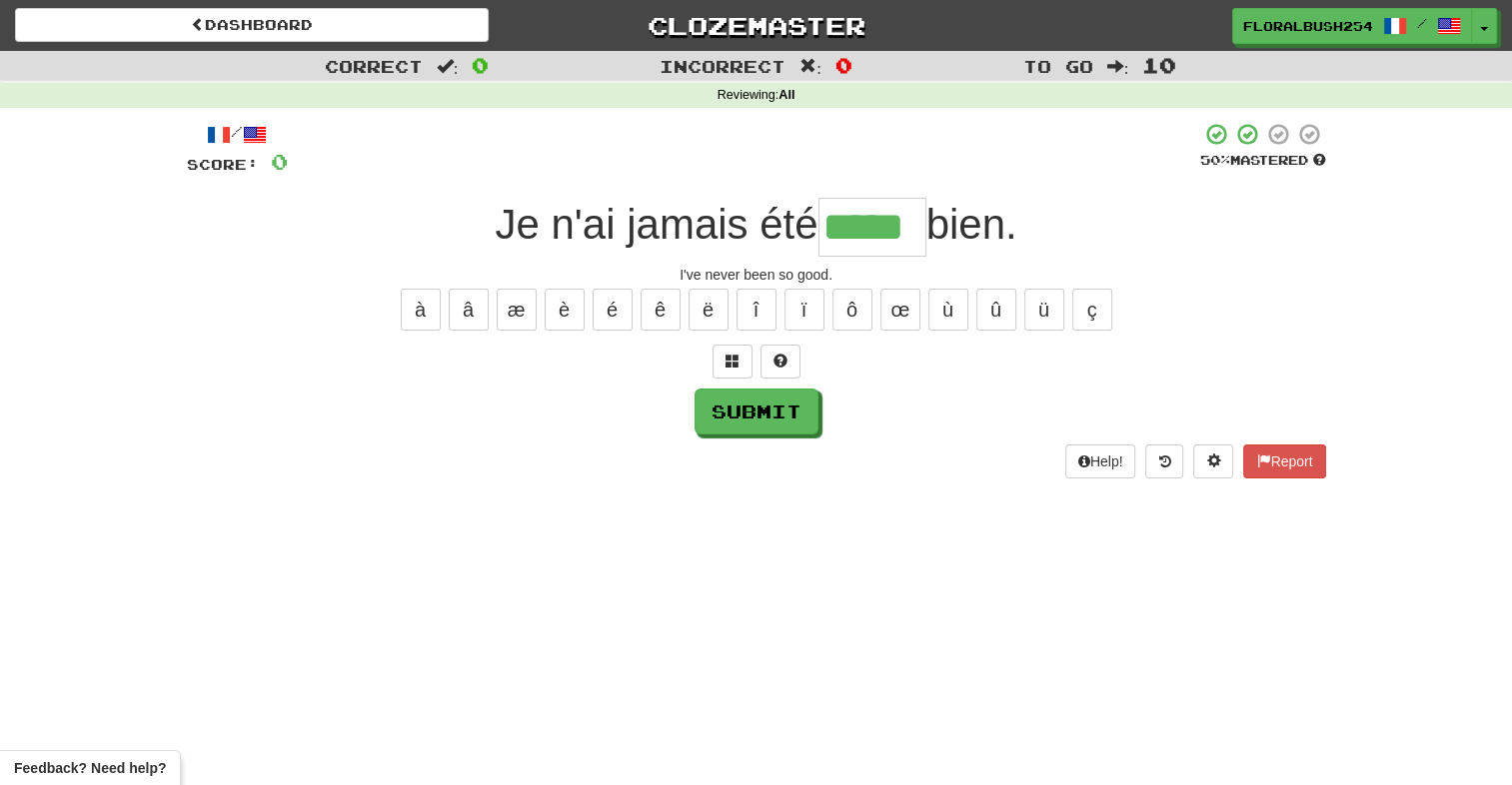 type on "*****" 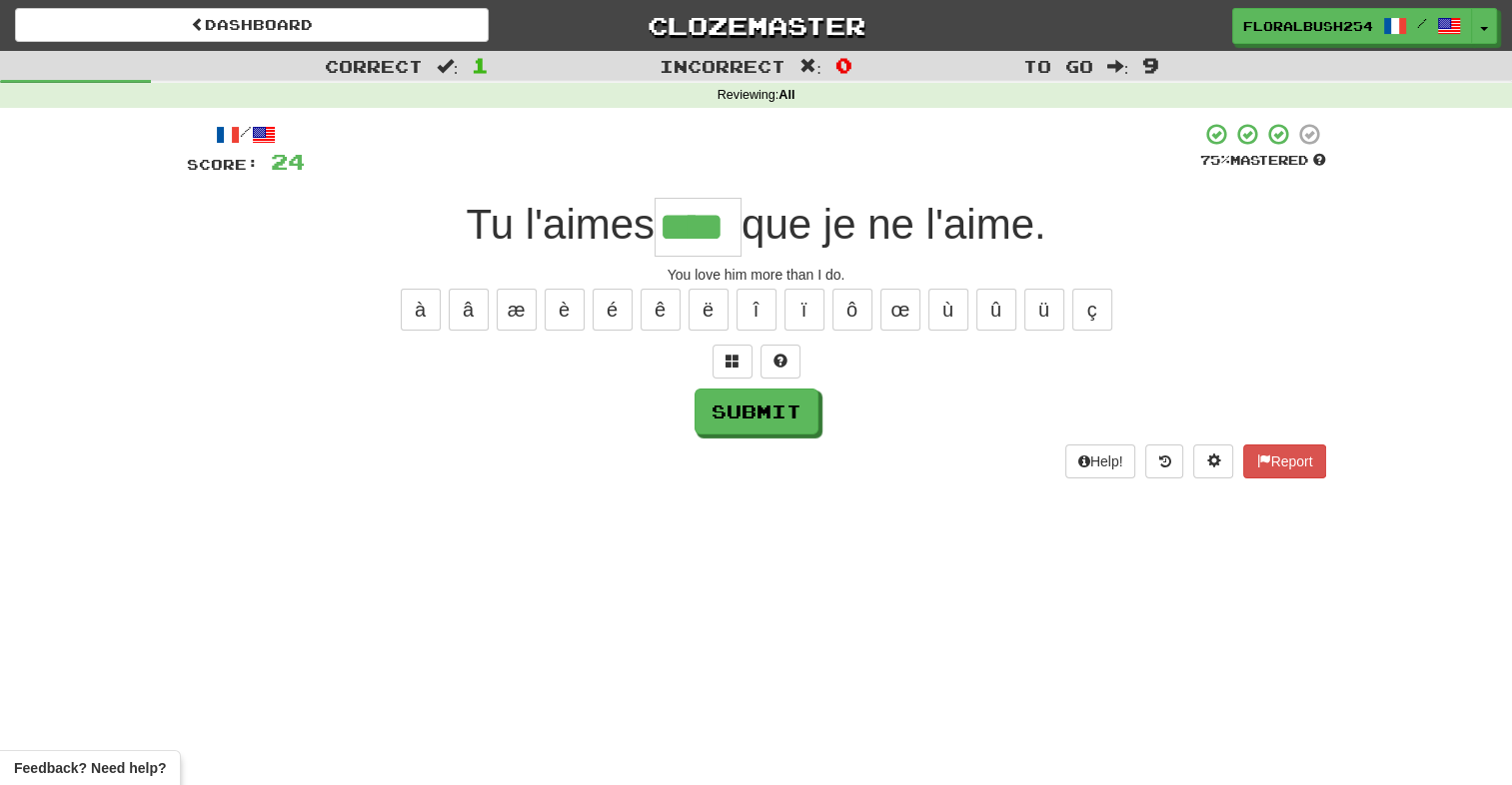type on "****" 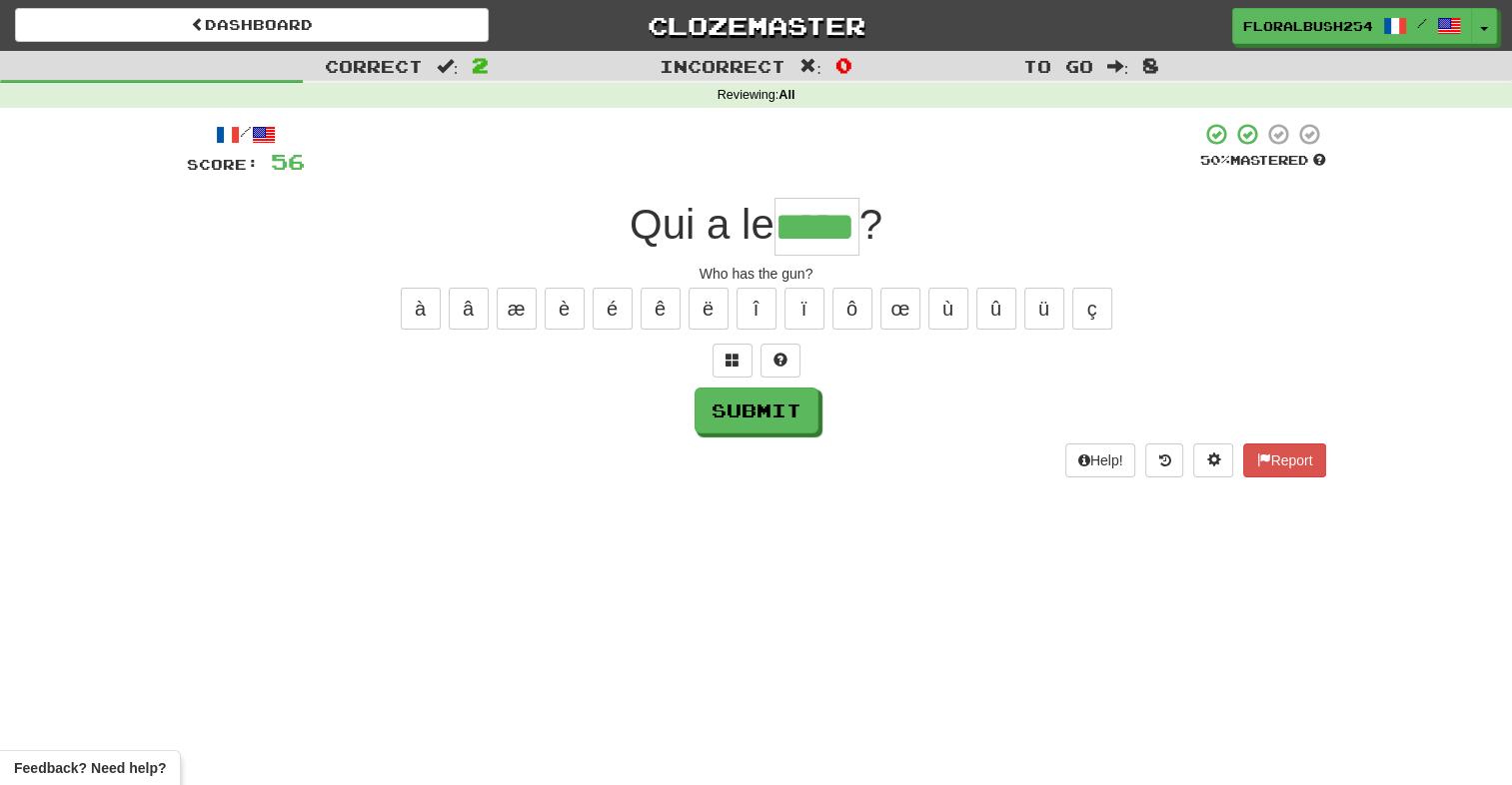 scroll, scrollTop: 0, scrollLeft: 11, axis: horizontal 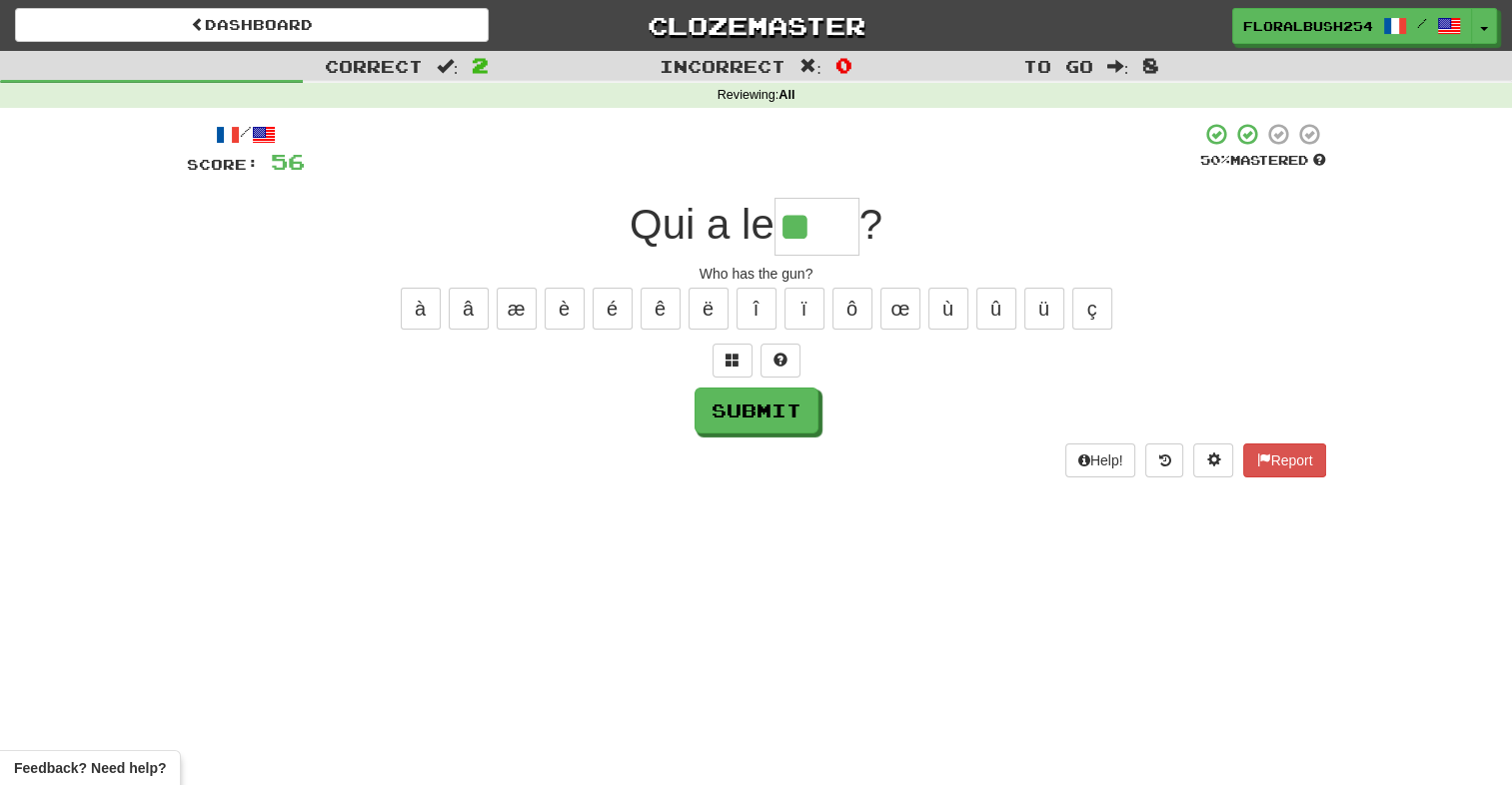 type on "*" 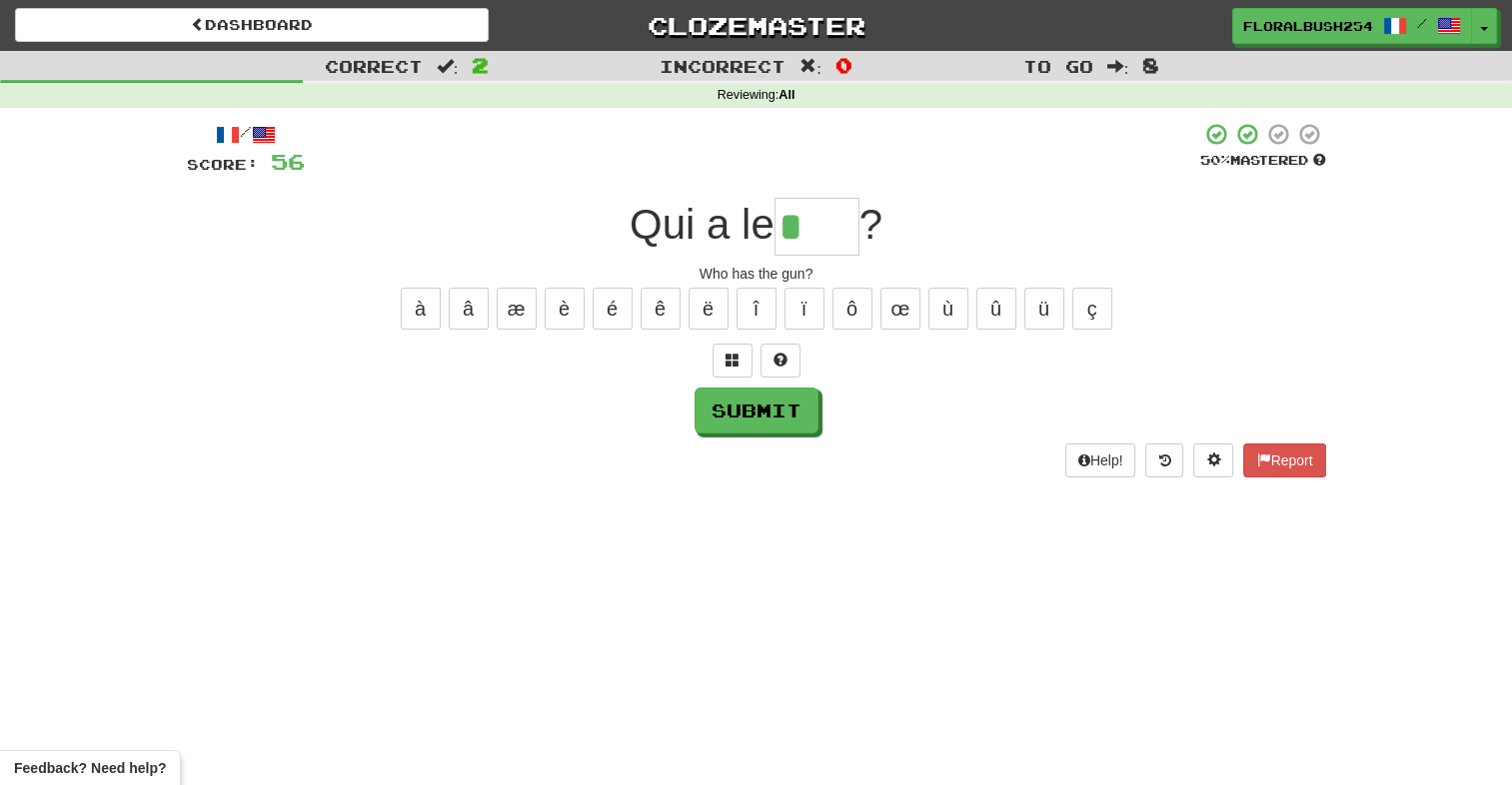 scroll, scrollTop: 0, scrollLeft: 0, axis: both 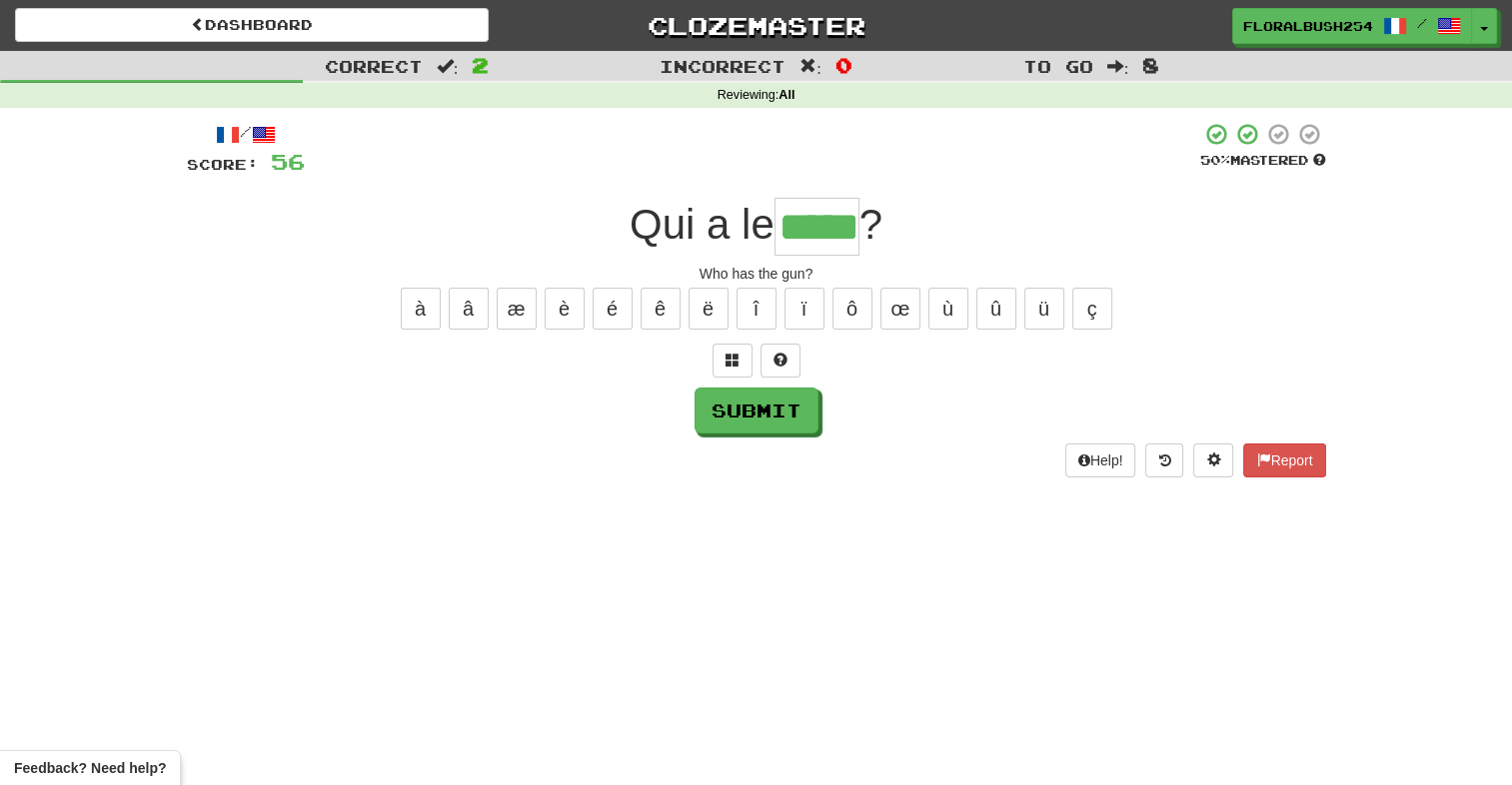 type on "*****" 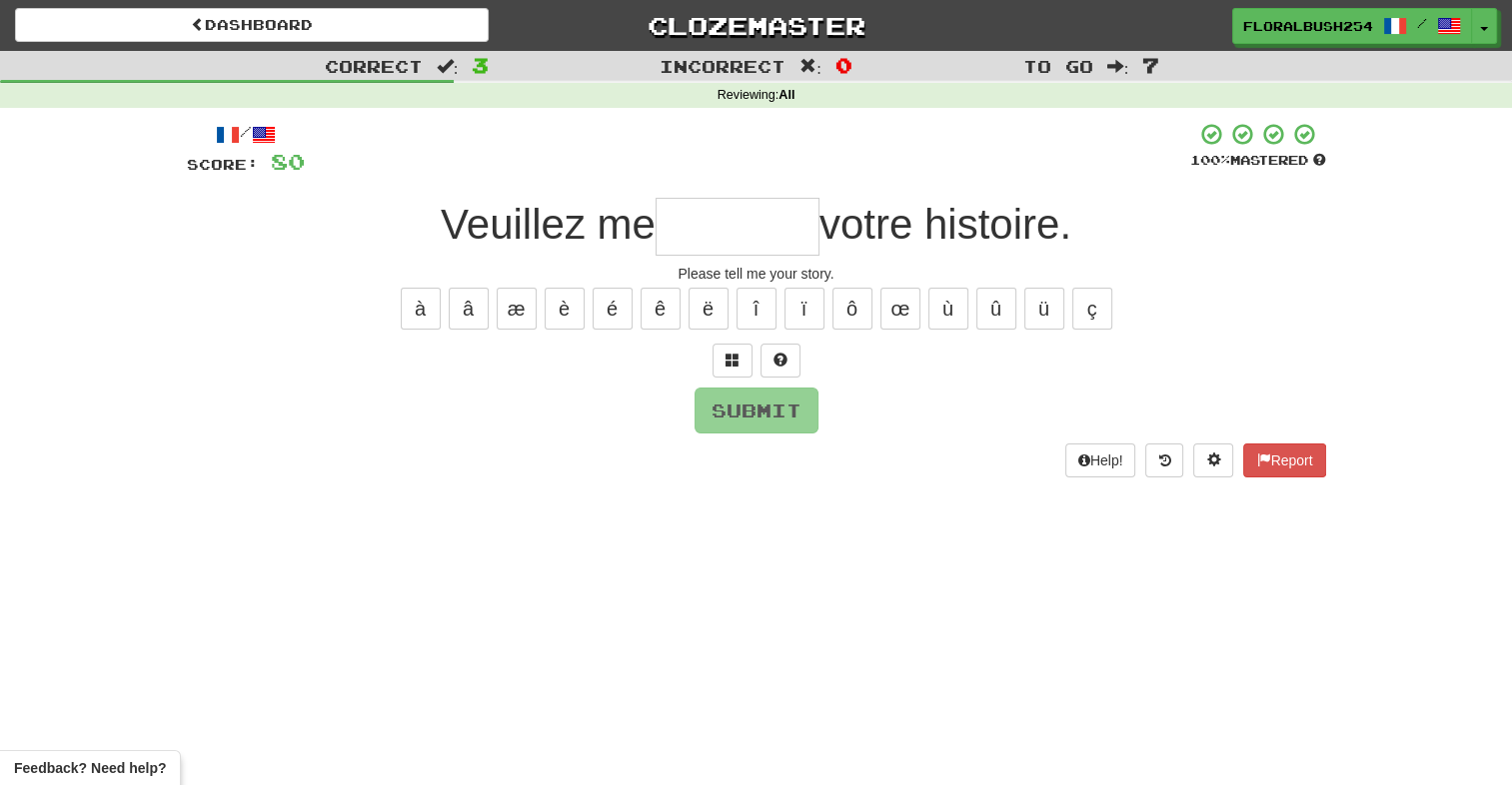 type on "*" 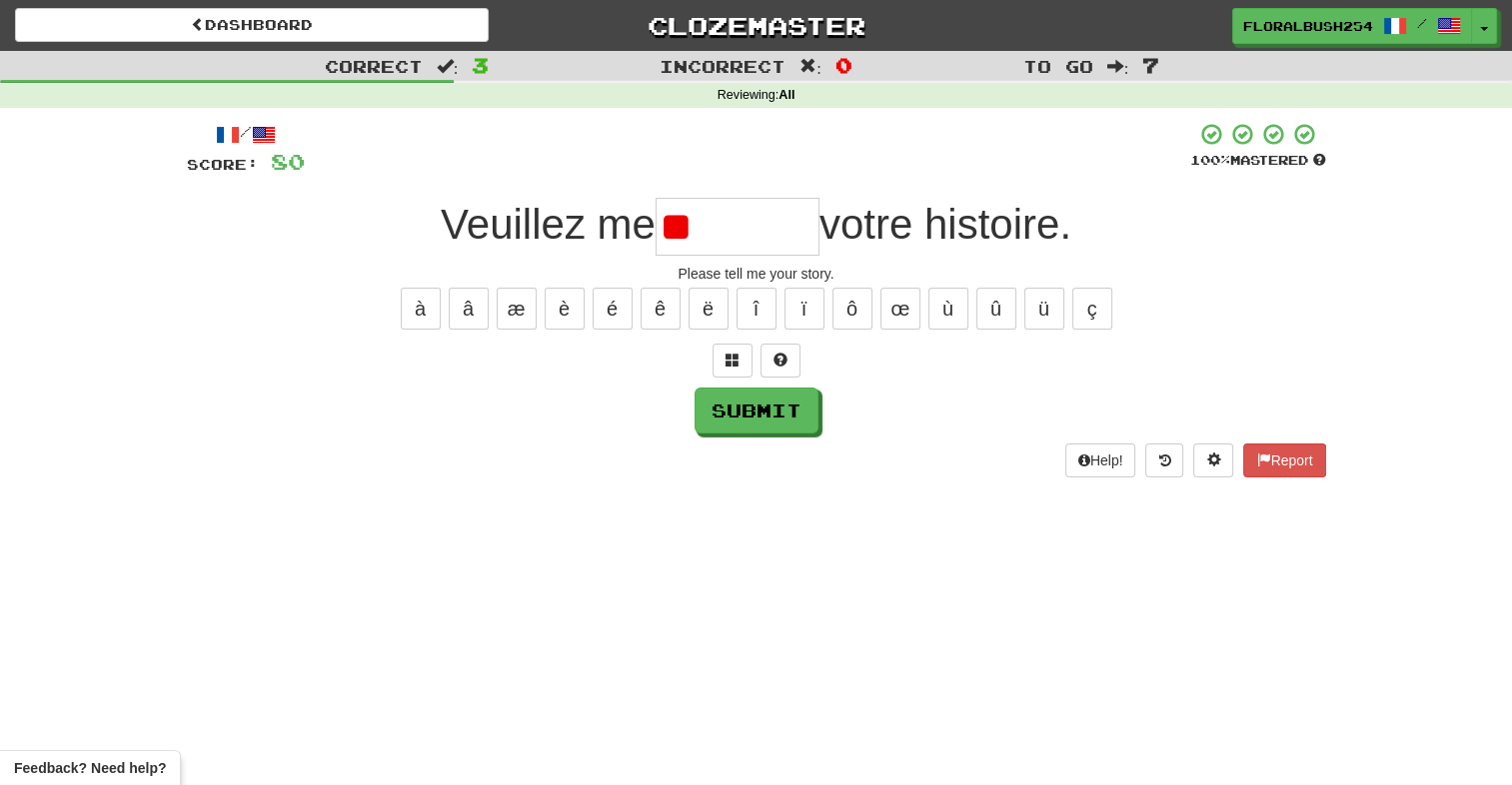 type on "*" 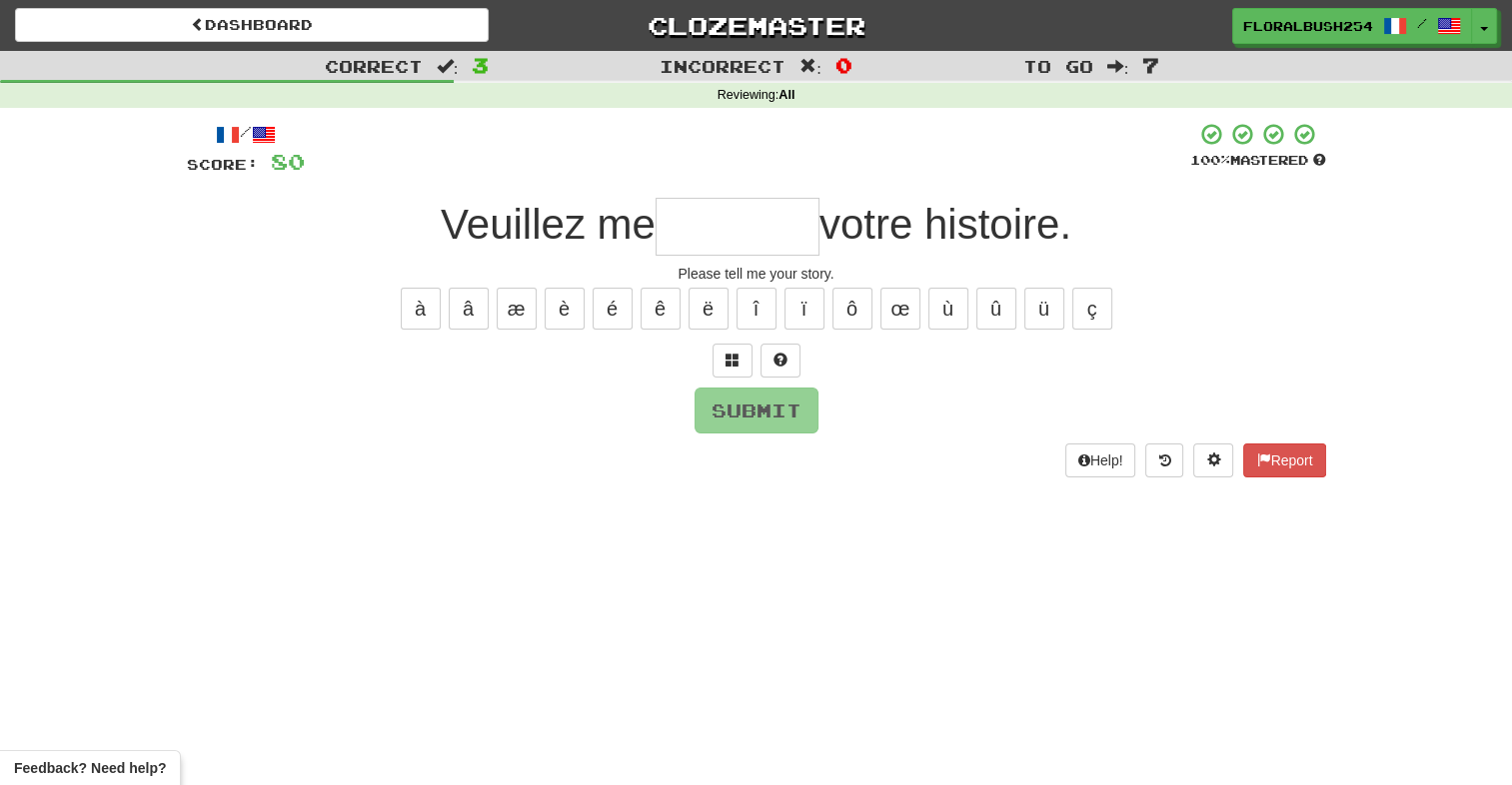 type on "*" 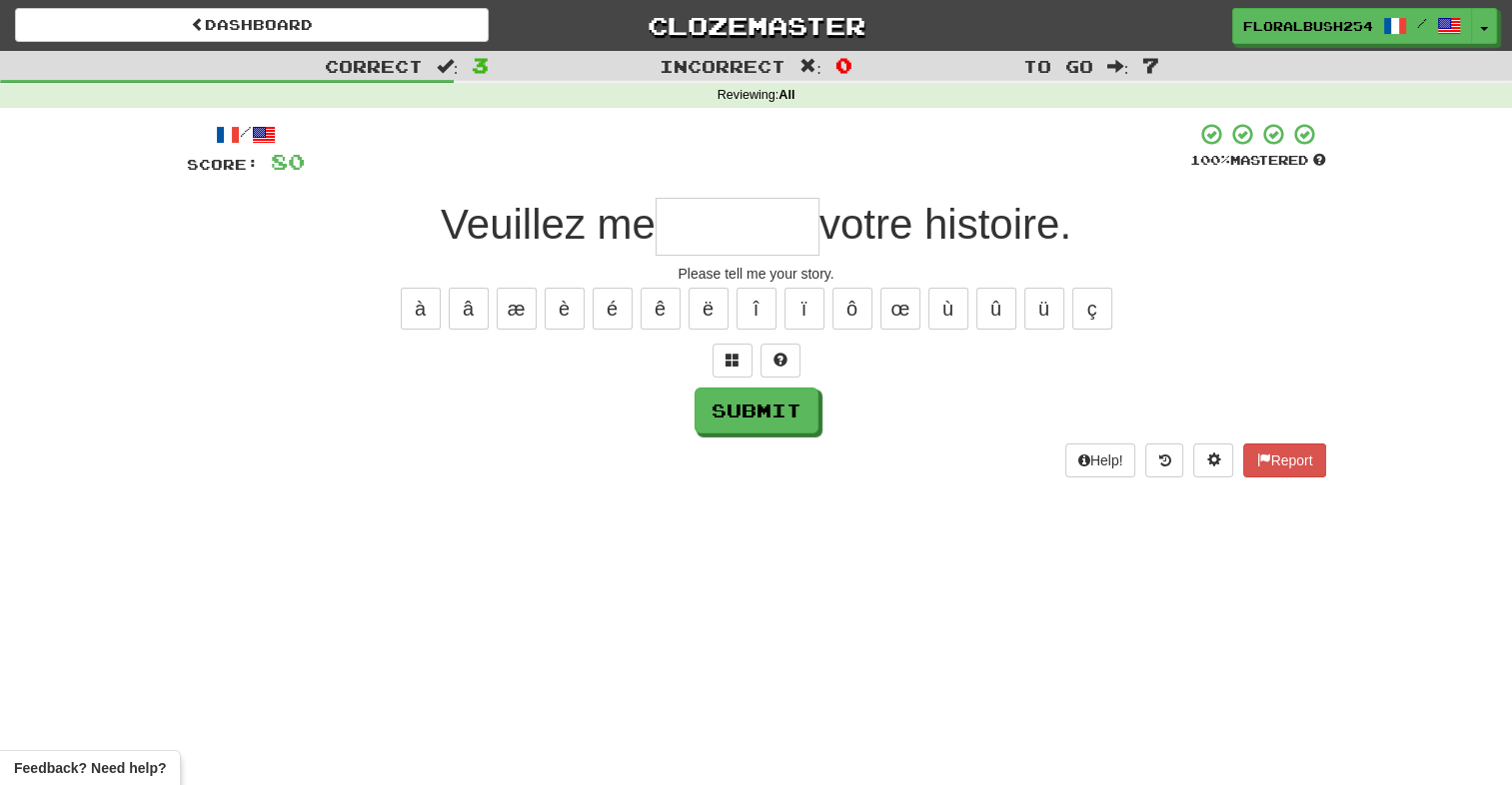 type on "*" 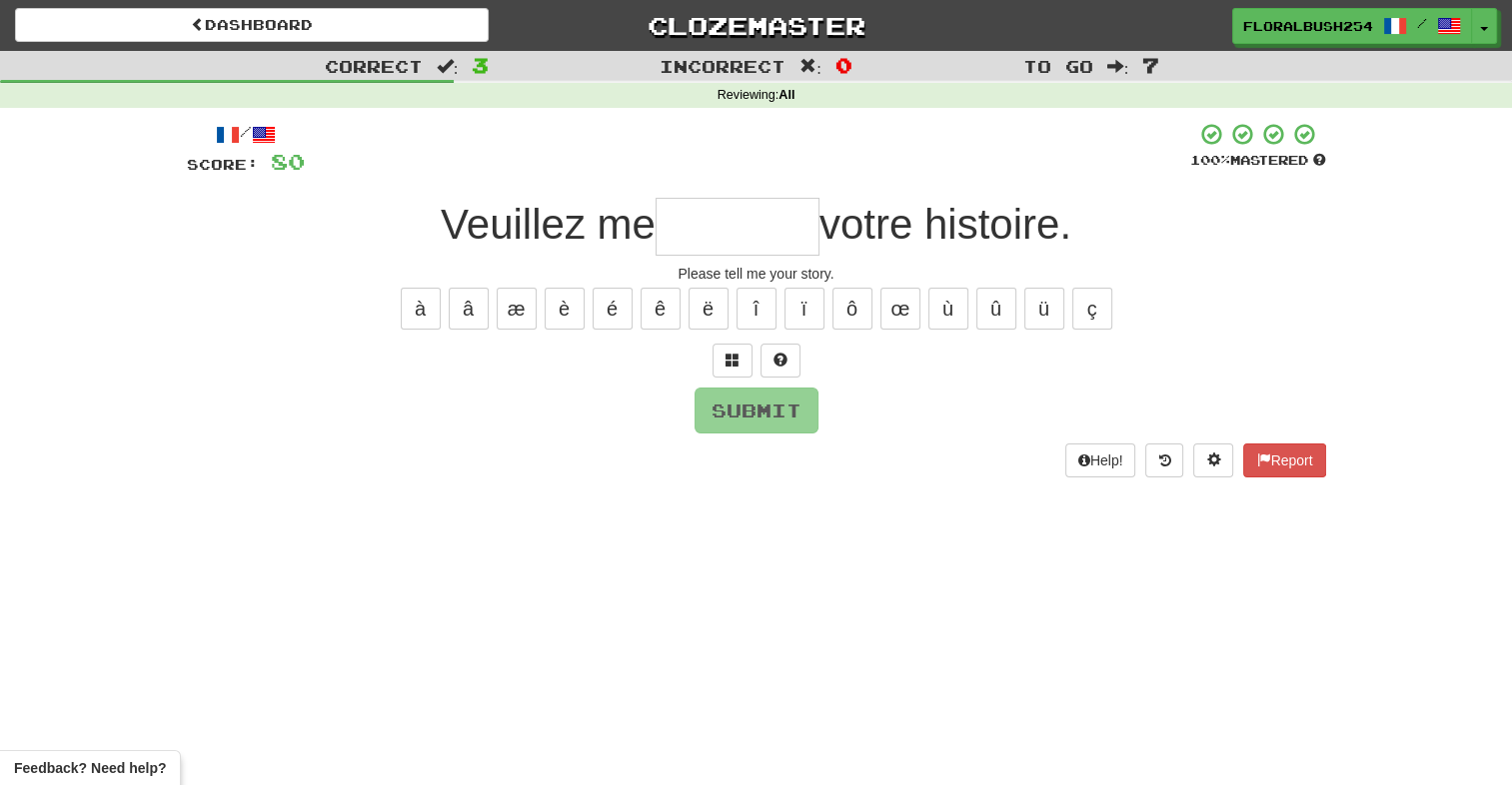 type on "*" 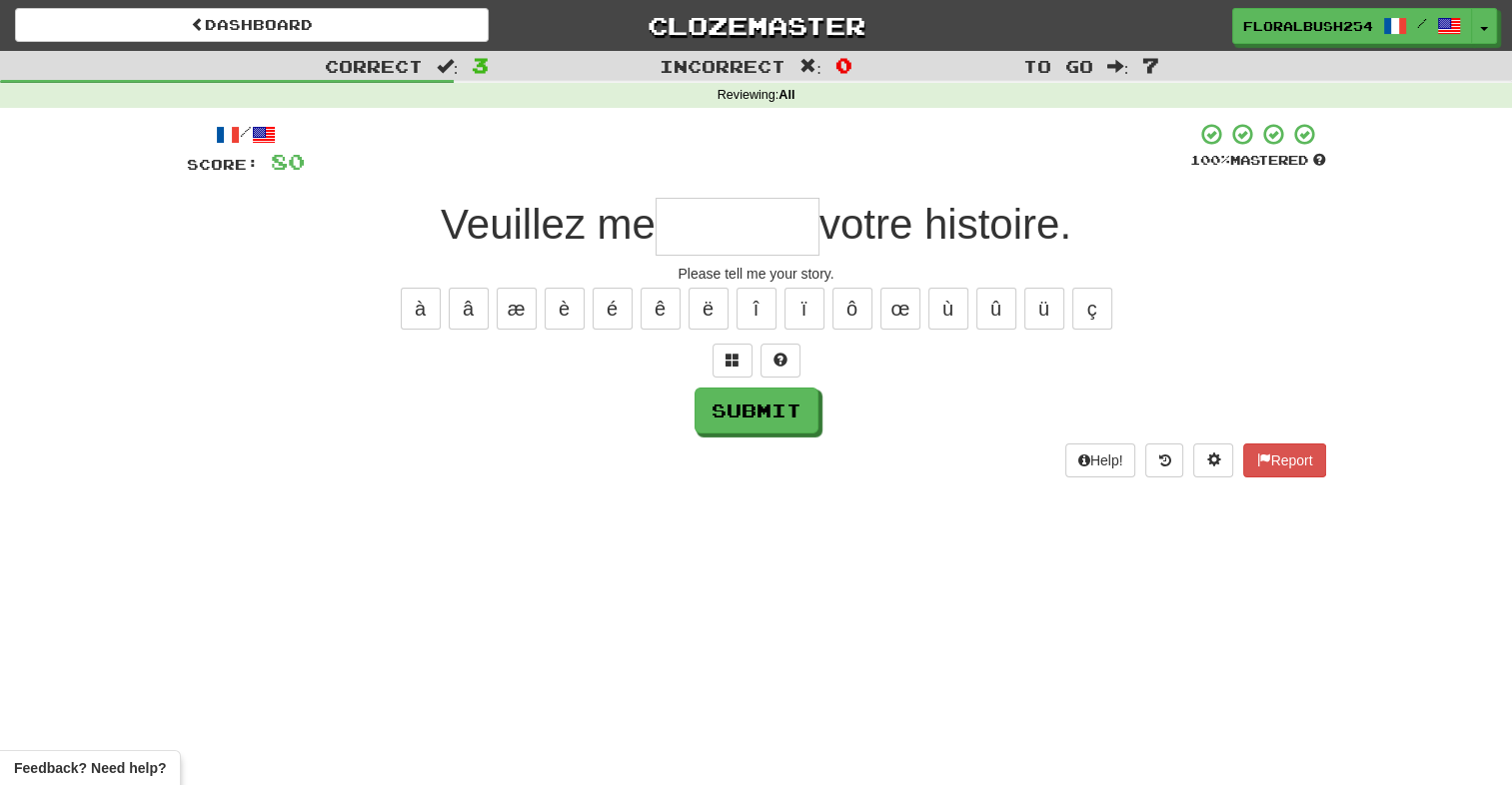 type on "*" 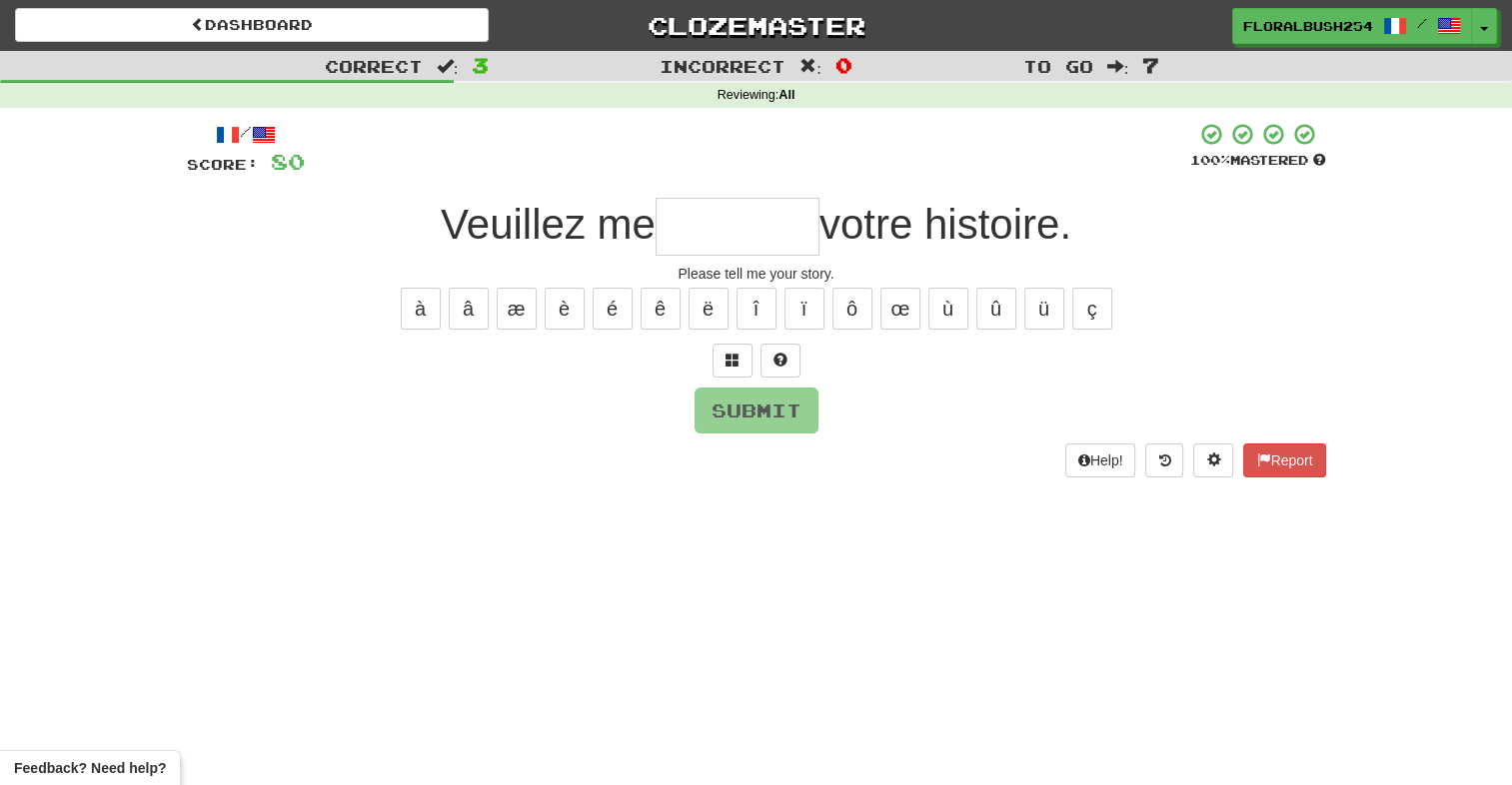 type on "*" 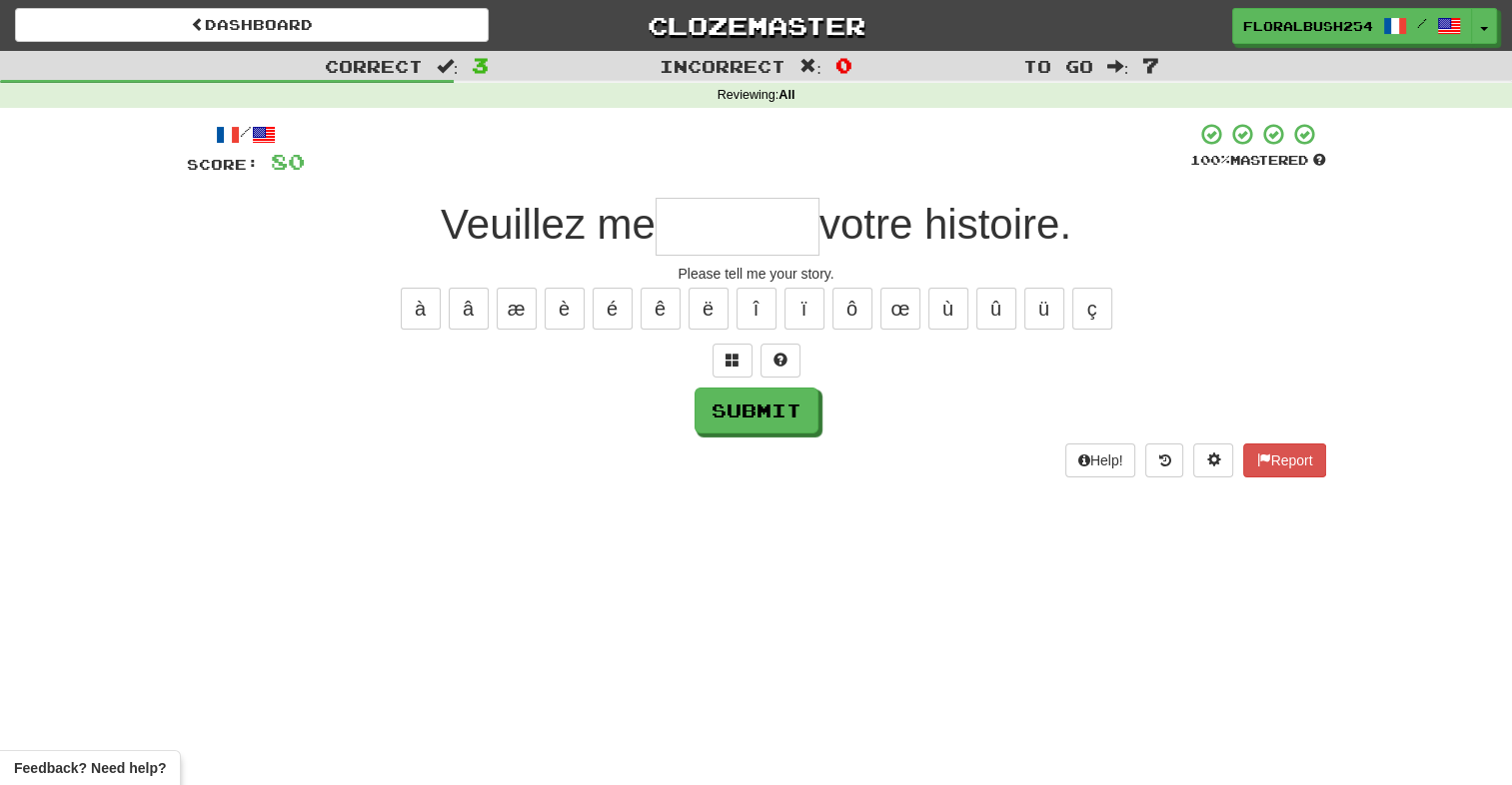 type on "*" 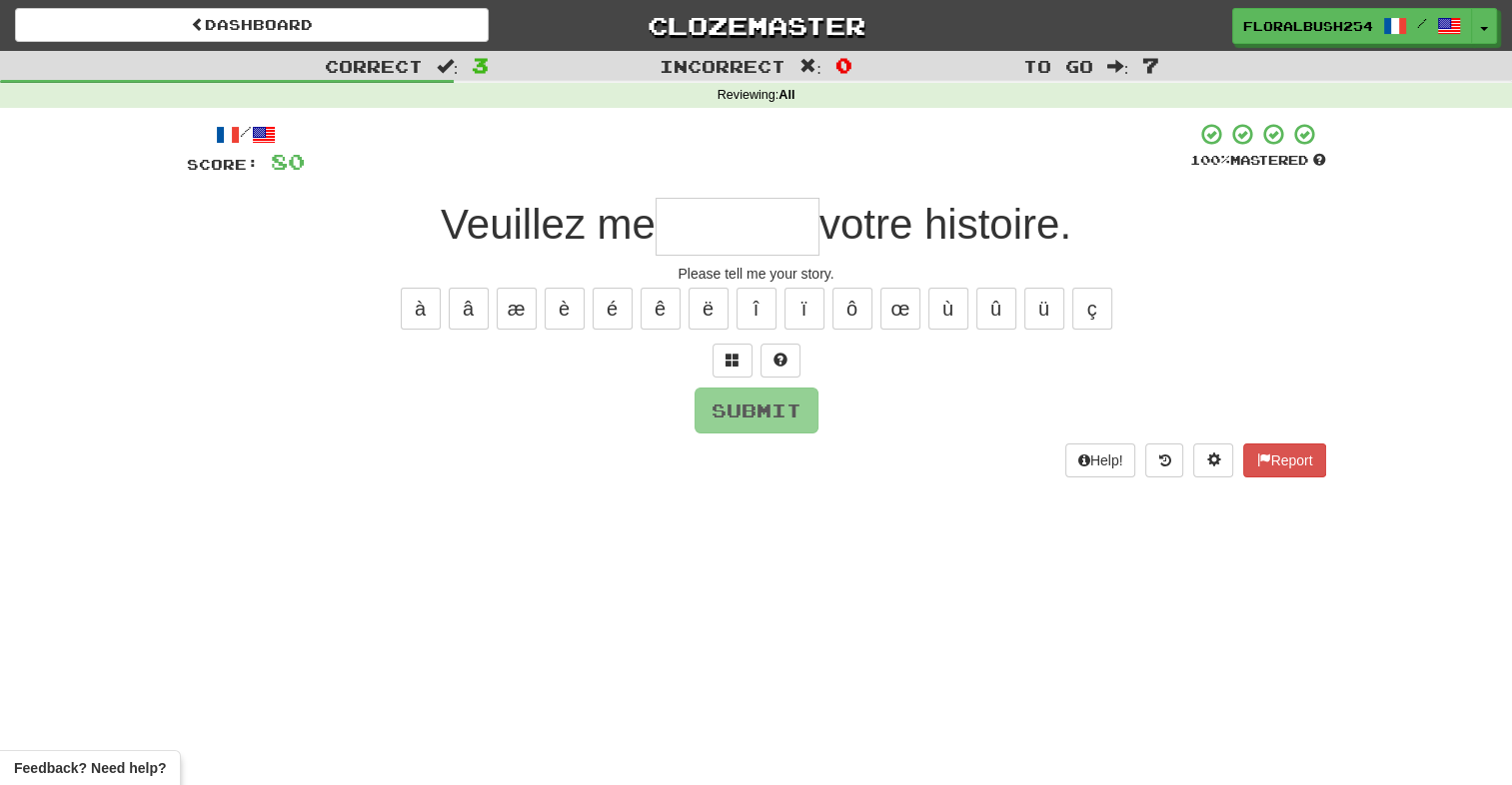 type on "*" 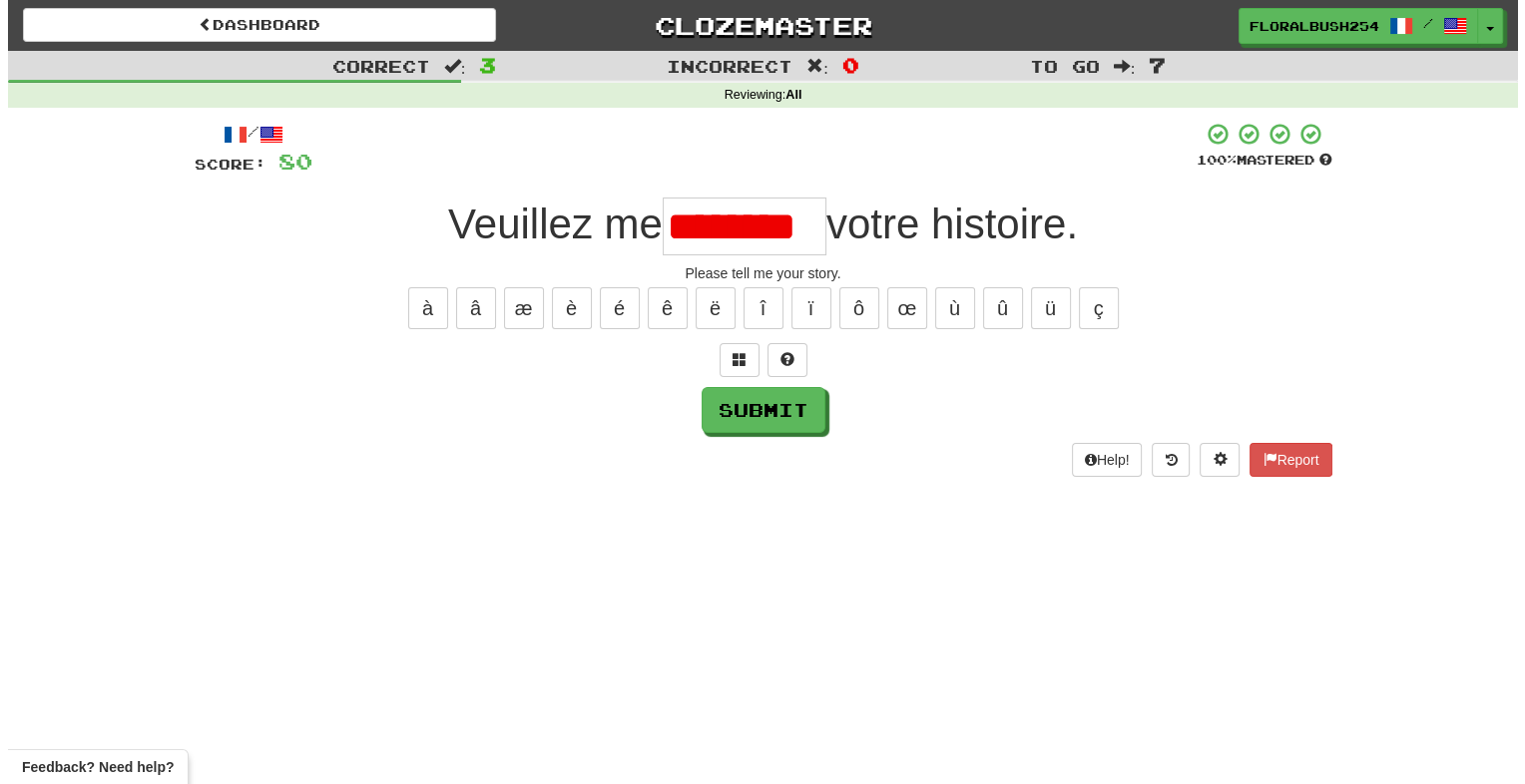 scroll, scrollTop: 0, scrollLeft: 0, axis: both 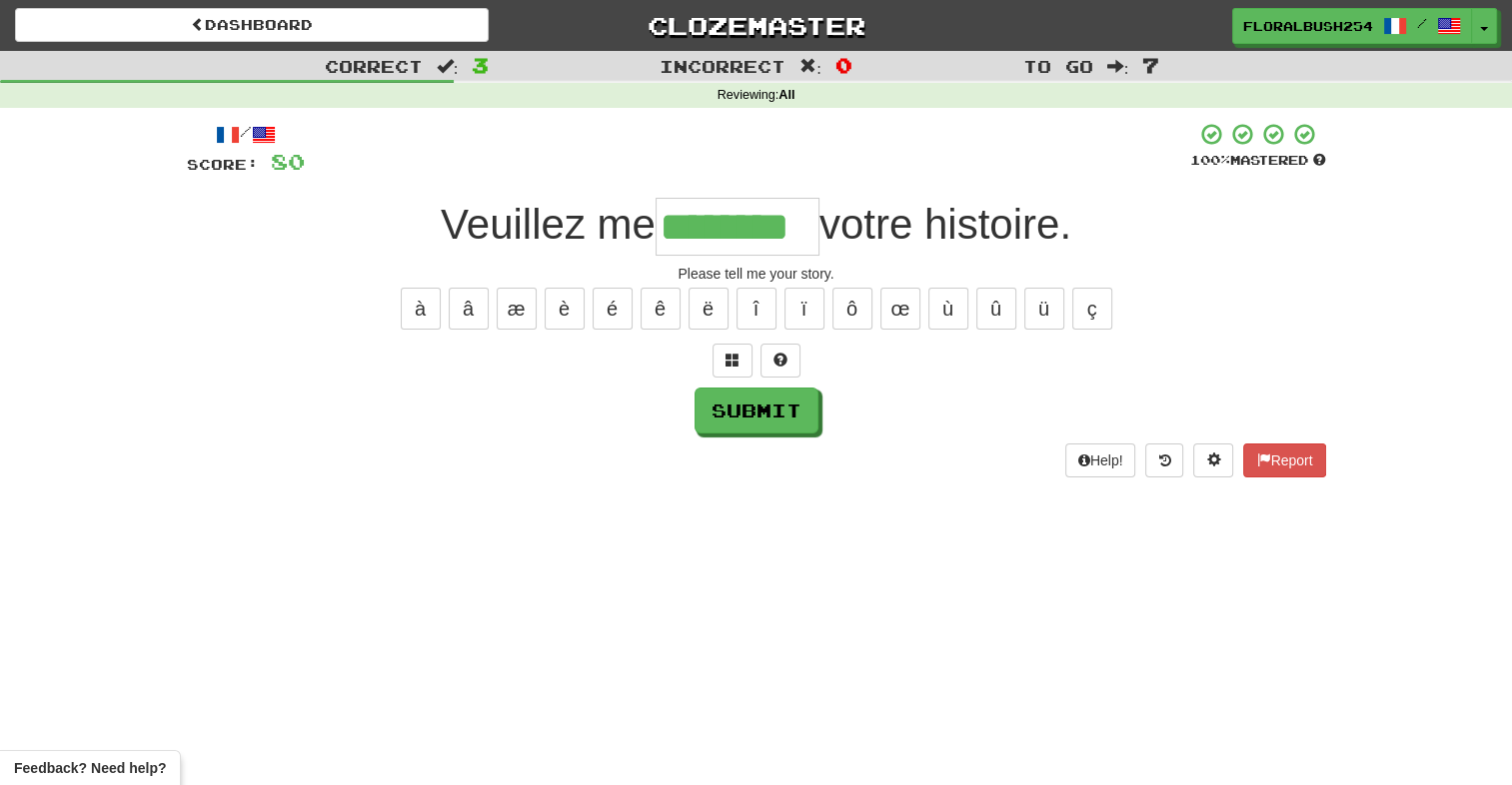 type on "********" 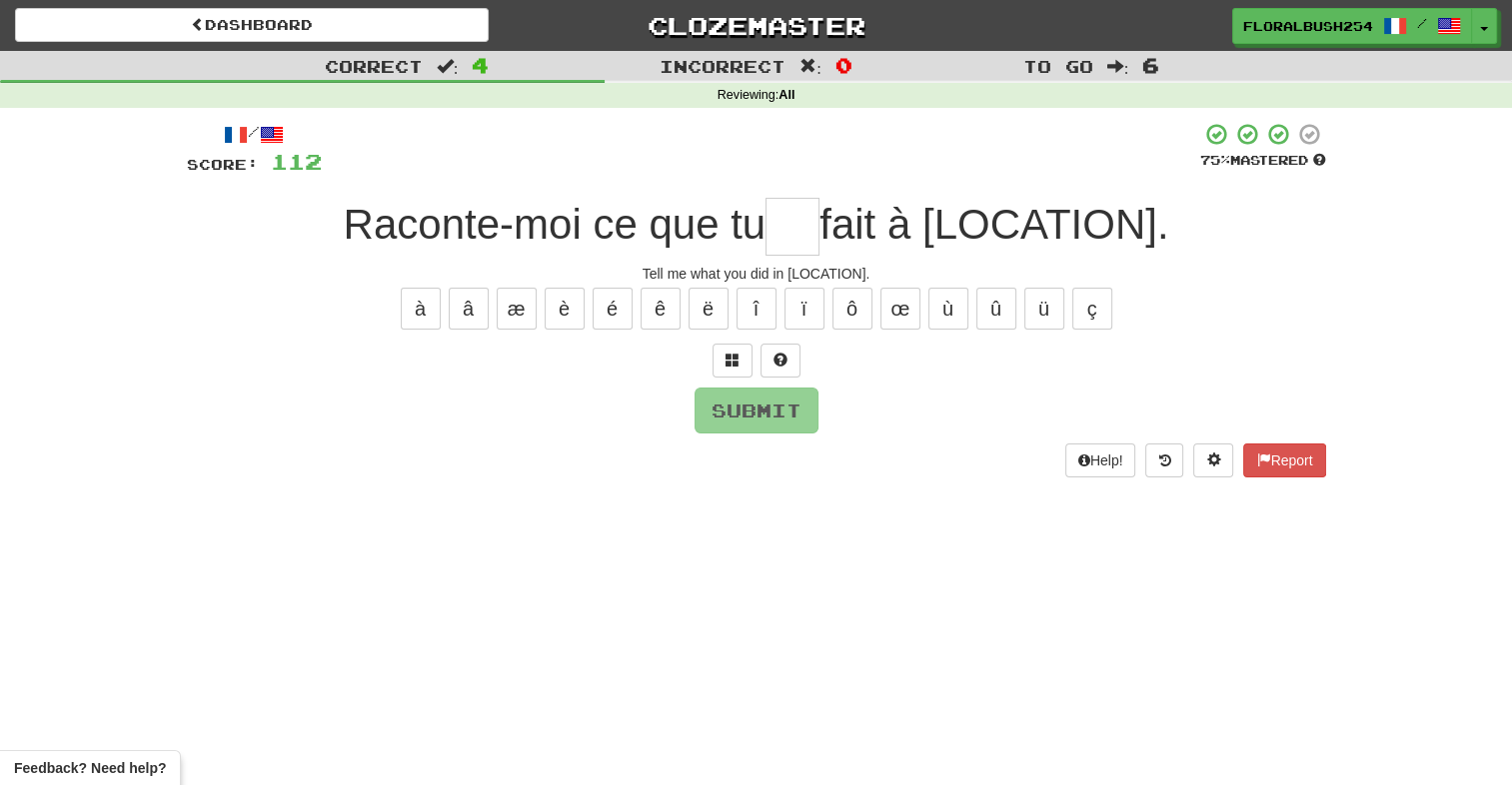 type on "*" 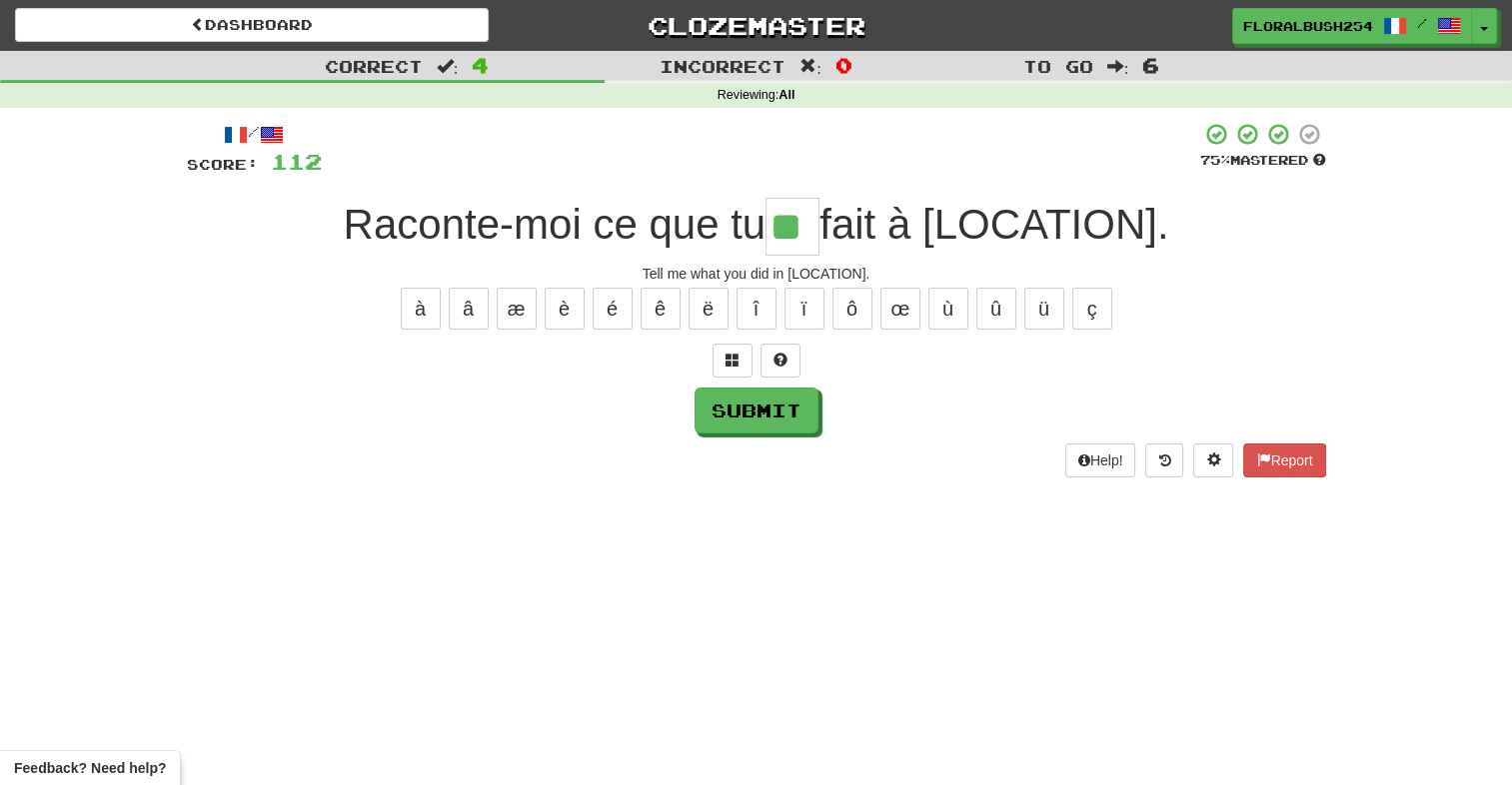type on "**" 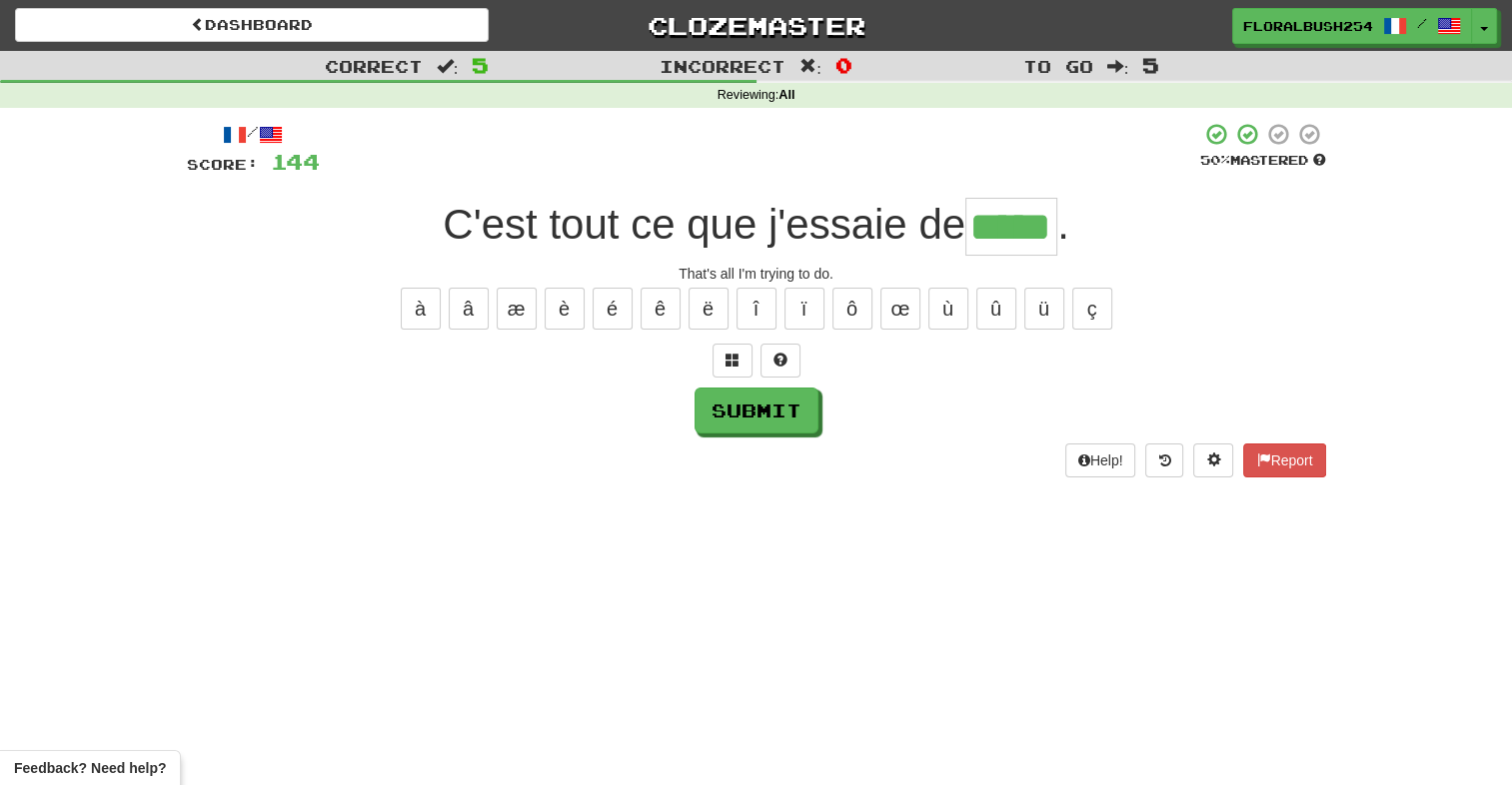 type on "*****" 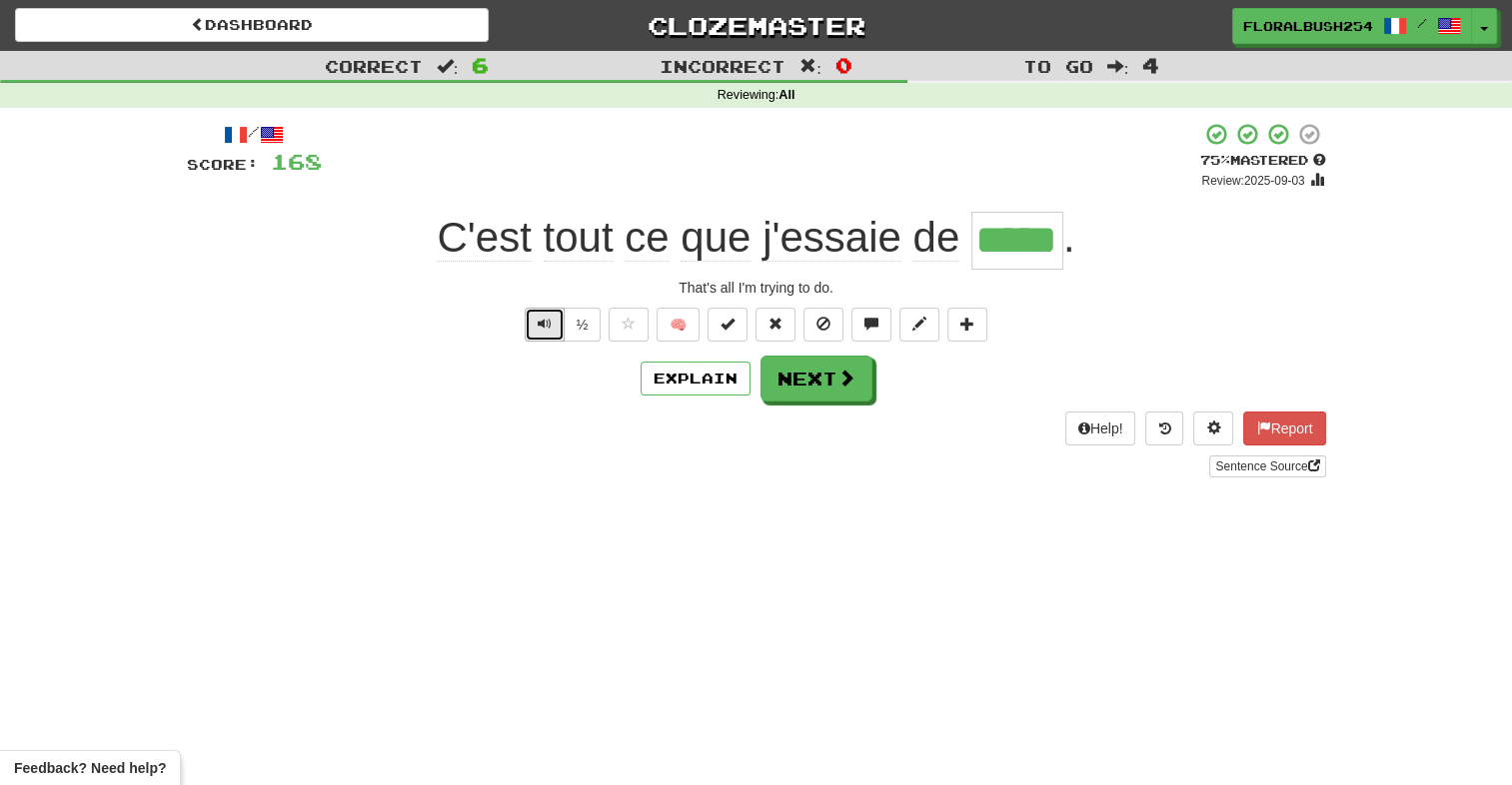 click at bounding box center [545, 325] 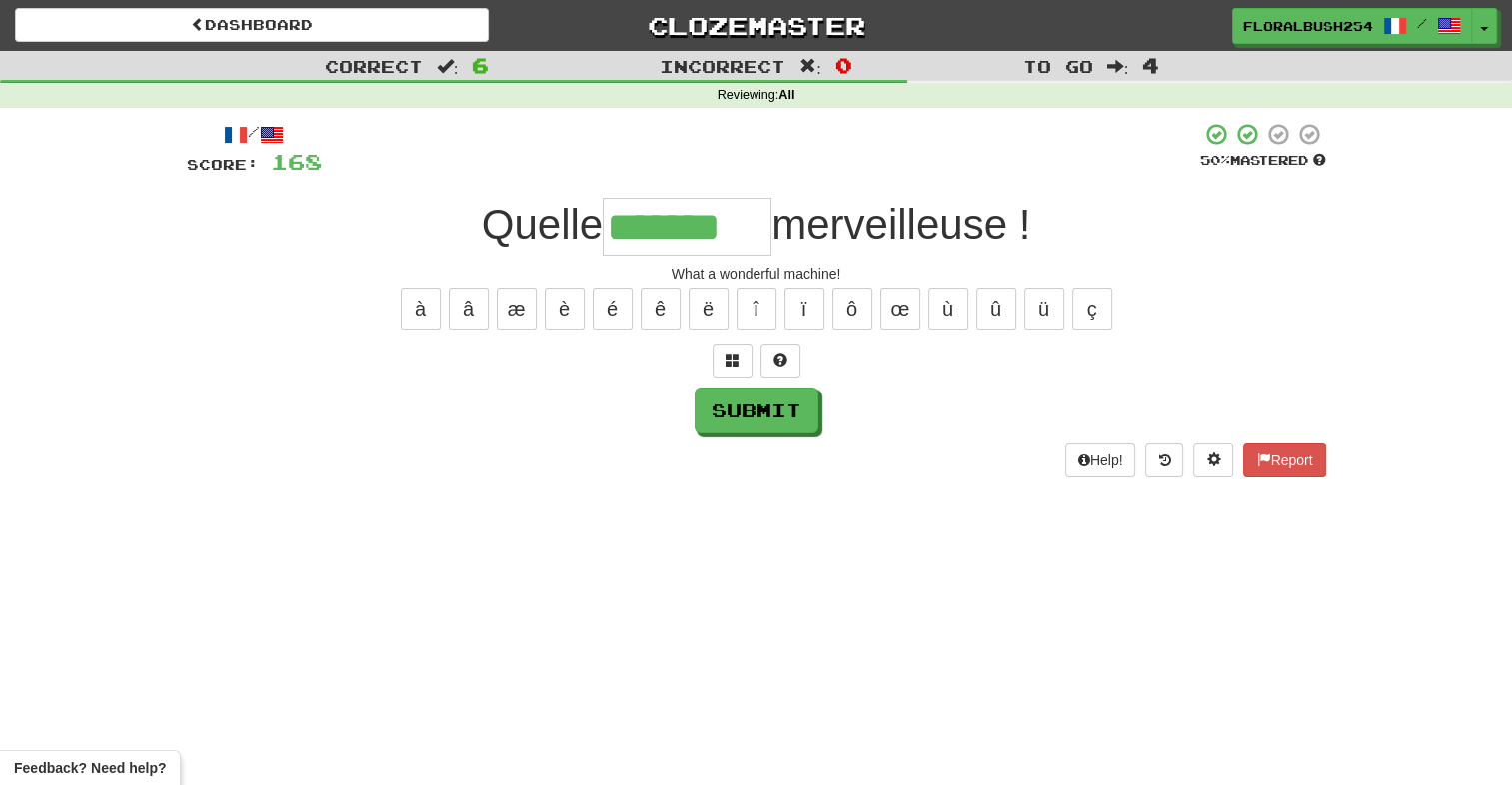 type on "*******" 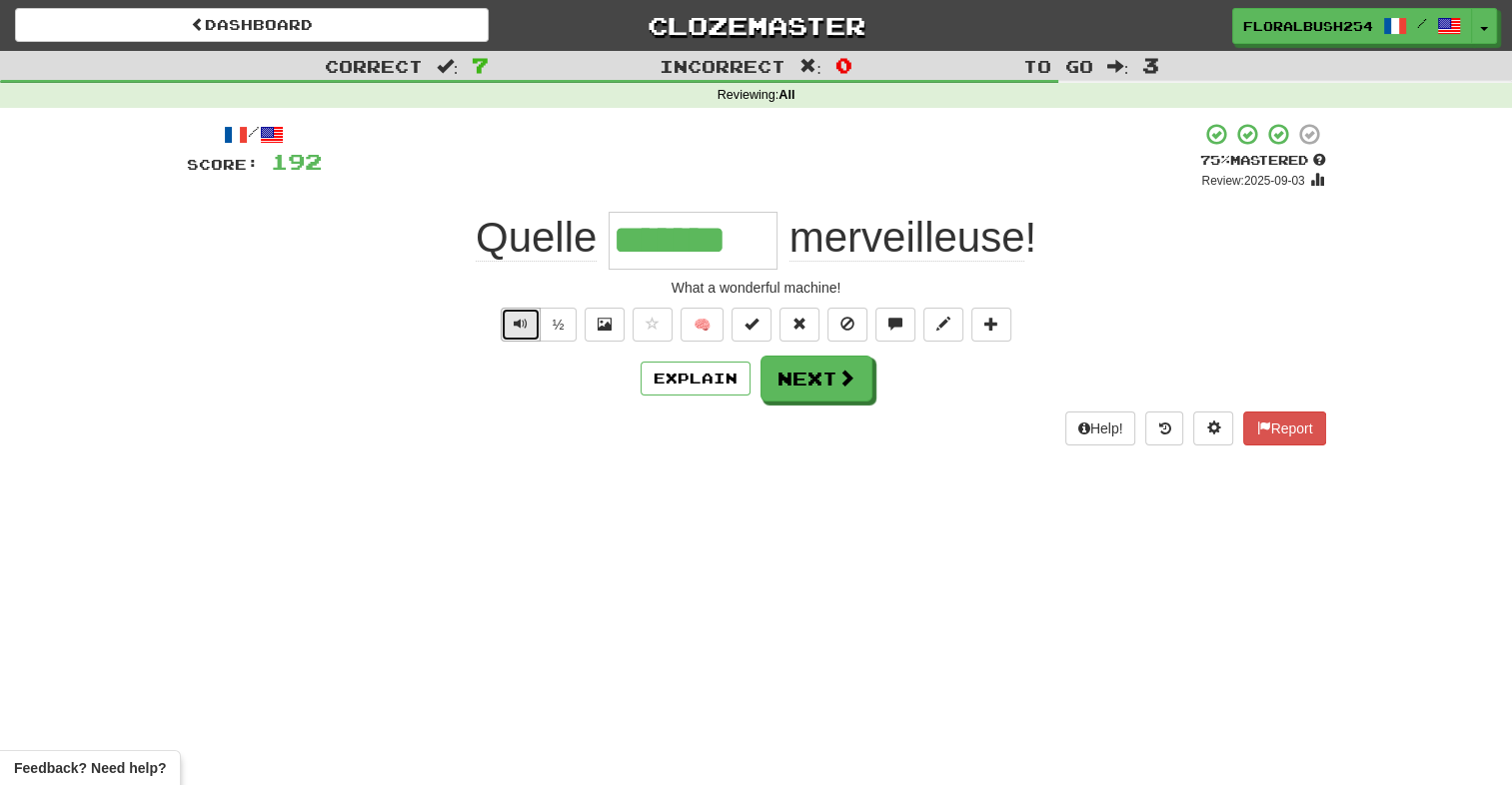 click at bounding box center [521, 324] 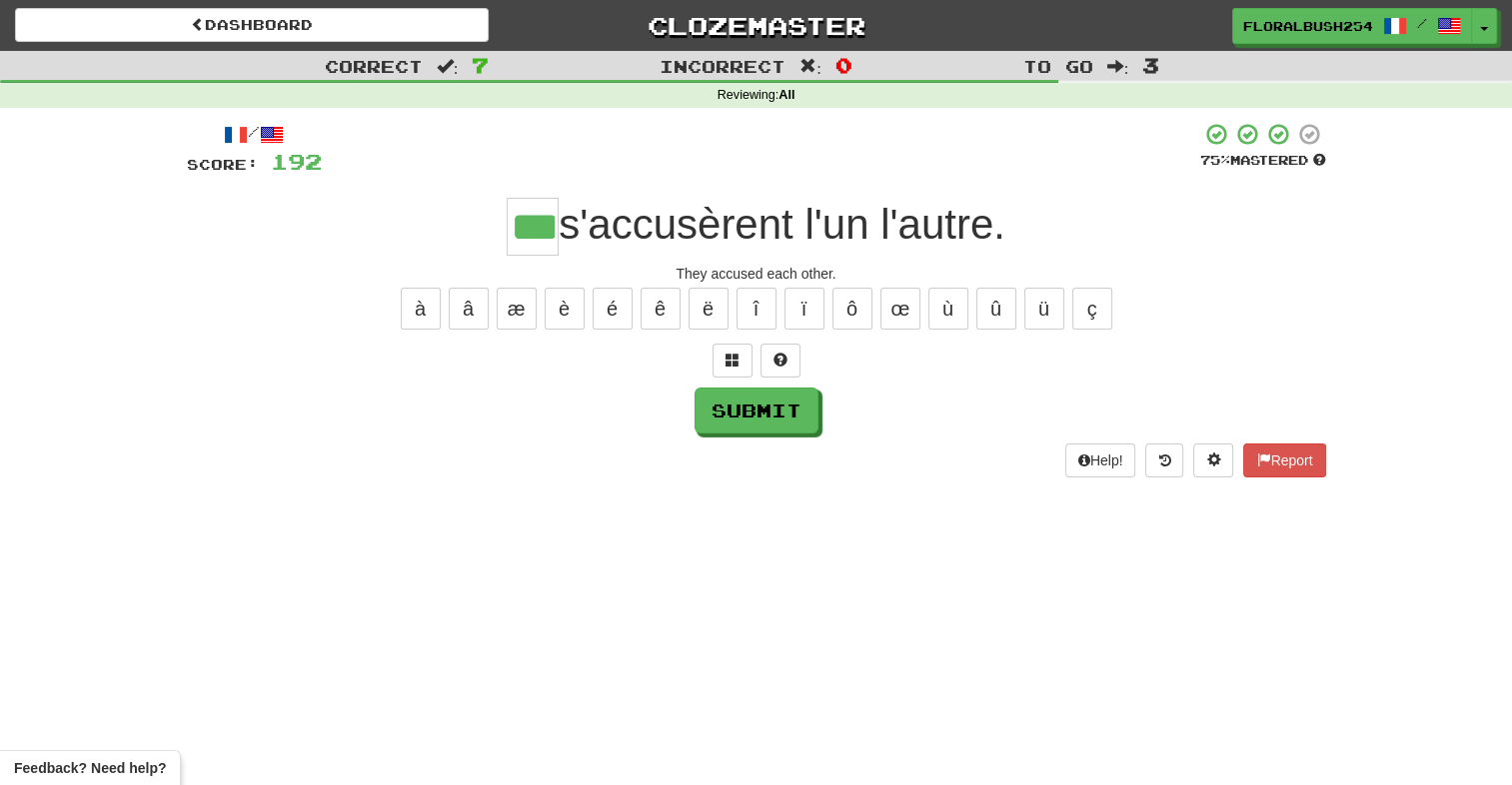 type on "***" 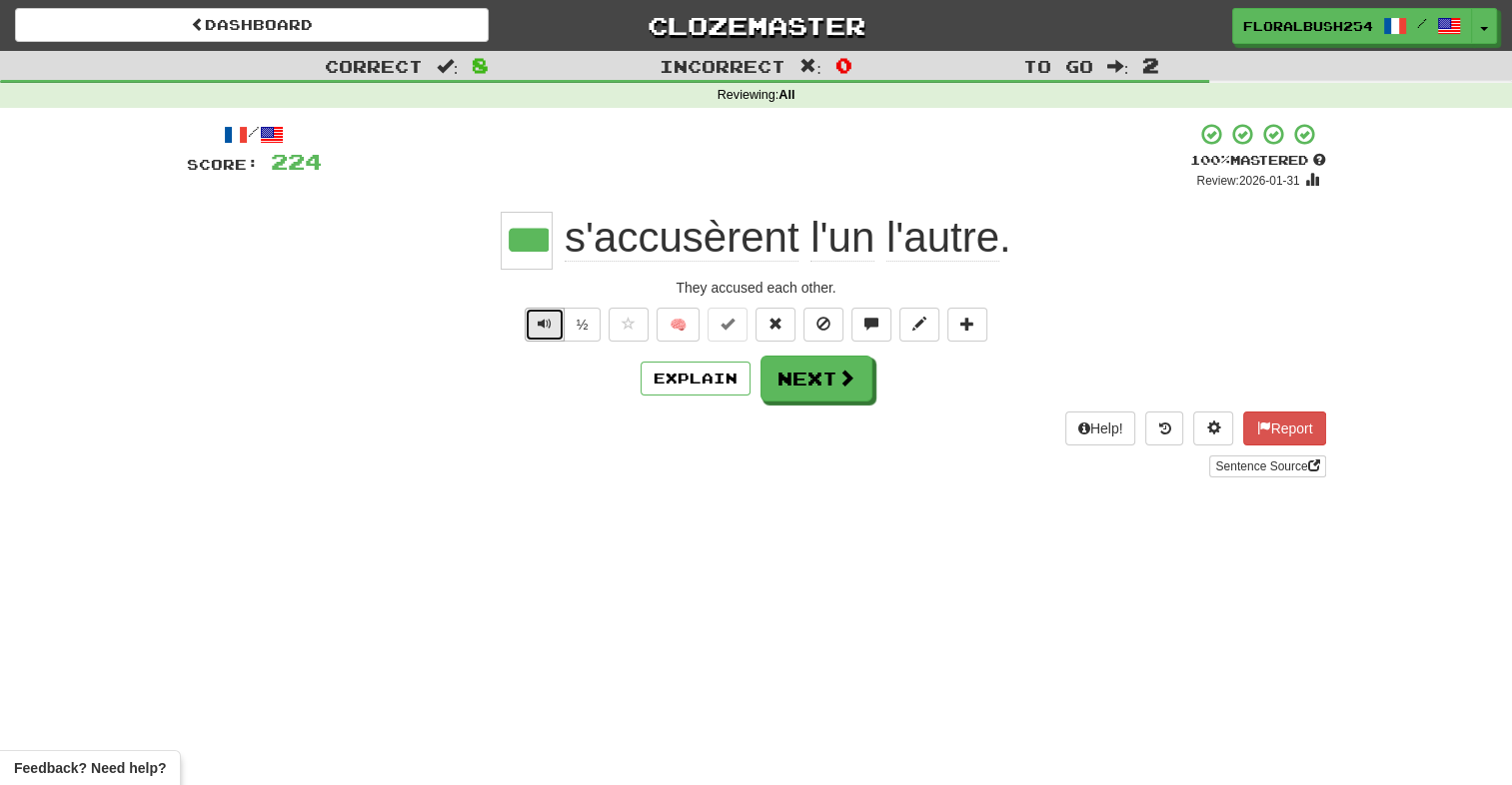click at bounding box center [545, 325] 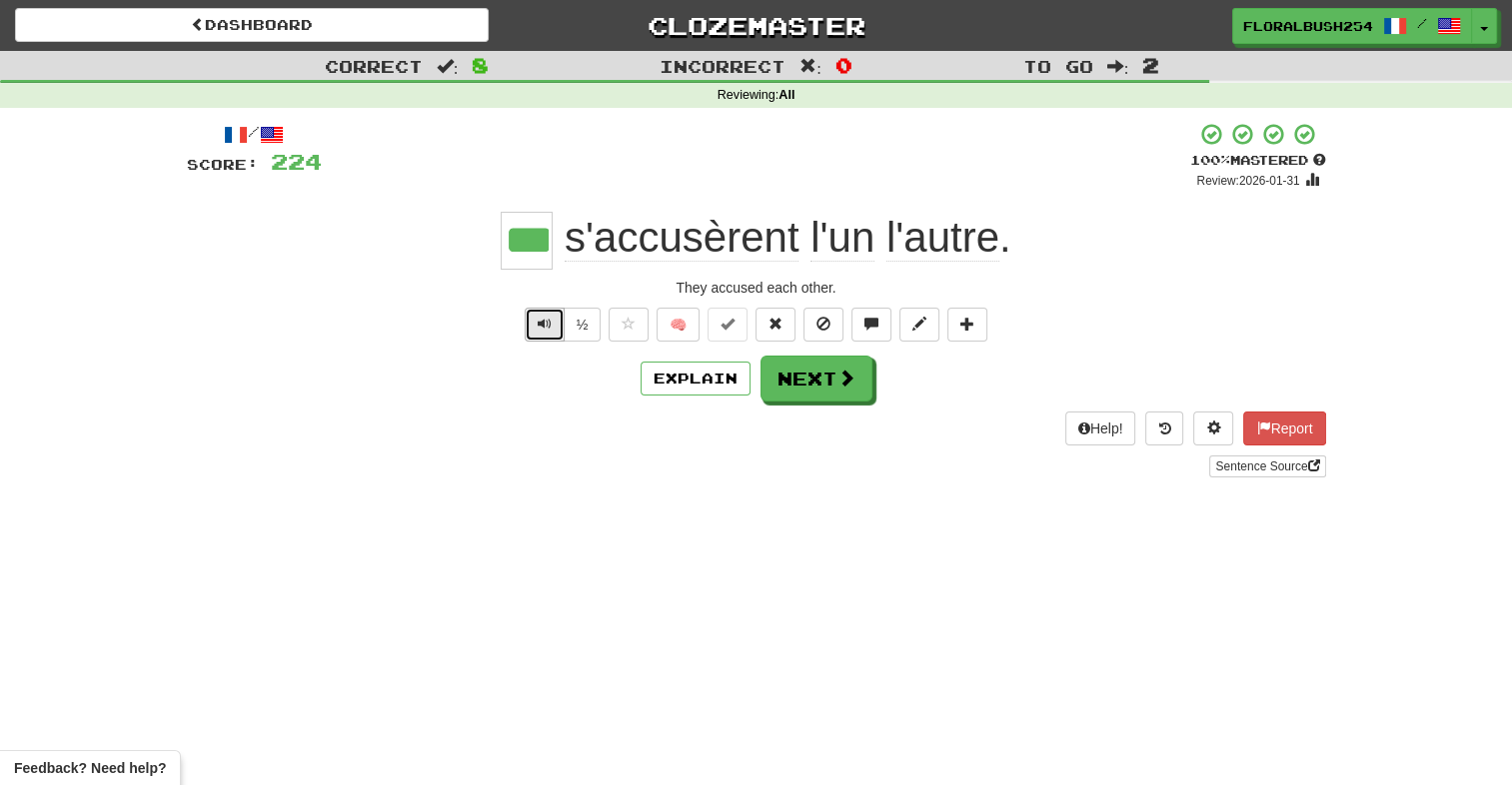 click at bounding box center [545, 324] 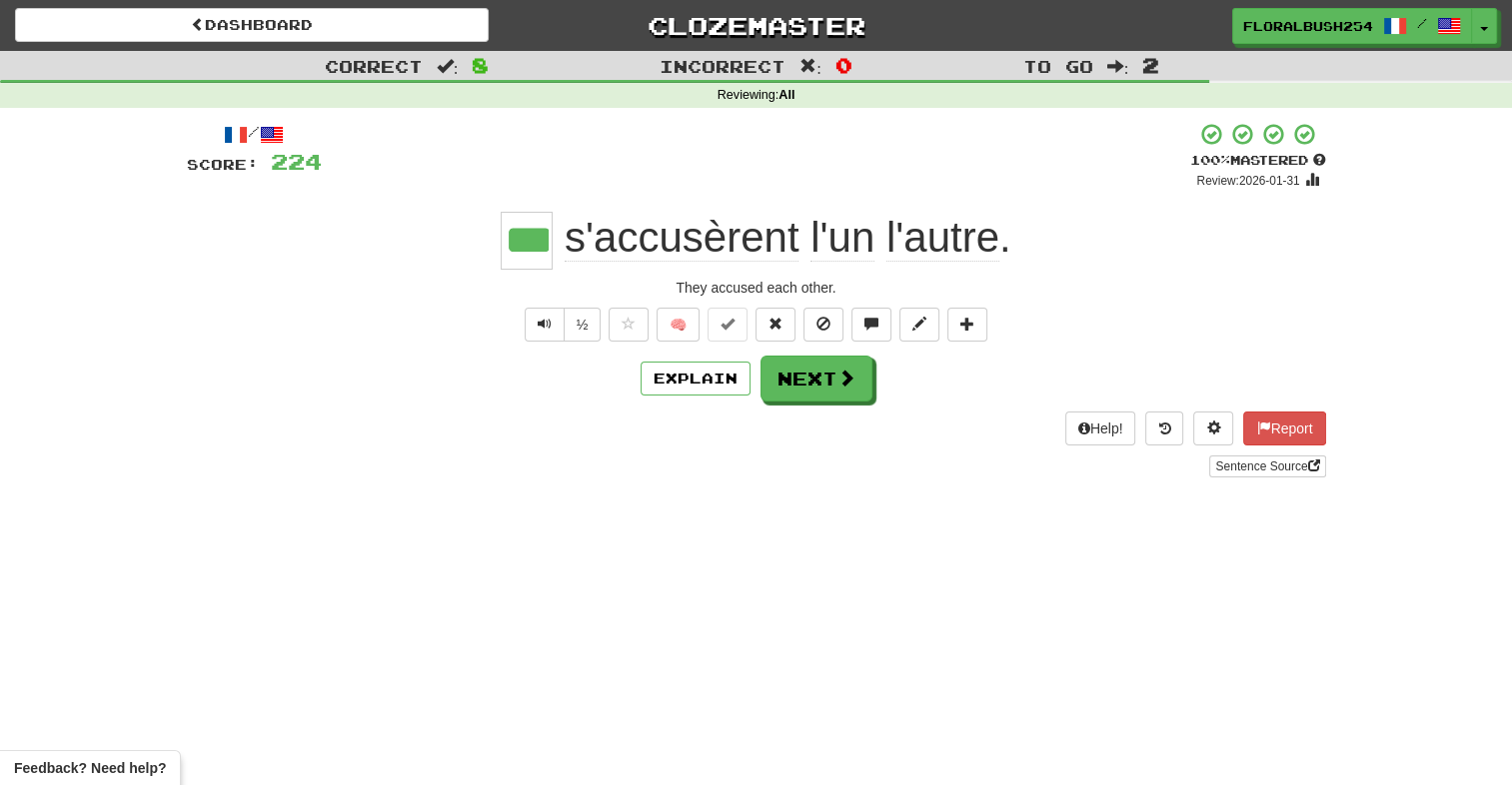 click on "Dashboard
Clozemaster
[USERNAME]
/
Toggle Dropdown
Dashboard
Leaderboard
Activity Feed
Notifications
Profile
Discussions
Deutsch
/
Español
Streak:
0
Review:
20
Daily Goal:  0 /10
Français
/
English
Streak:
0
Review:
40
Daily Goal:  0 /400
Languages
Account
Logout
[USERNAME]
/
Toggle Dropdown
Dashboard
Leaderboard
Activity Feed
Notifications
Profile
Discussions
Deutsch
/
Español
Streak:
0
Review:
20
Daily Goal:  0 /10
Français
/
English
Streak:
0
Review:
40
Daily Goal:  0 /400
Languages
Account
Logout
clozemaster
Correct" at bounding box center (756, 392) 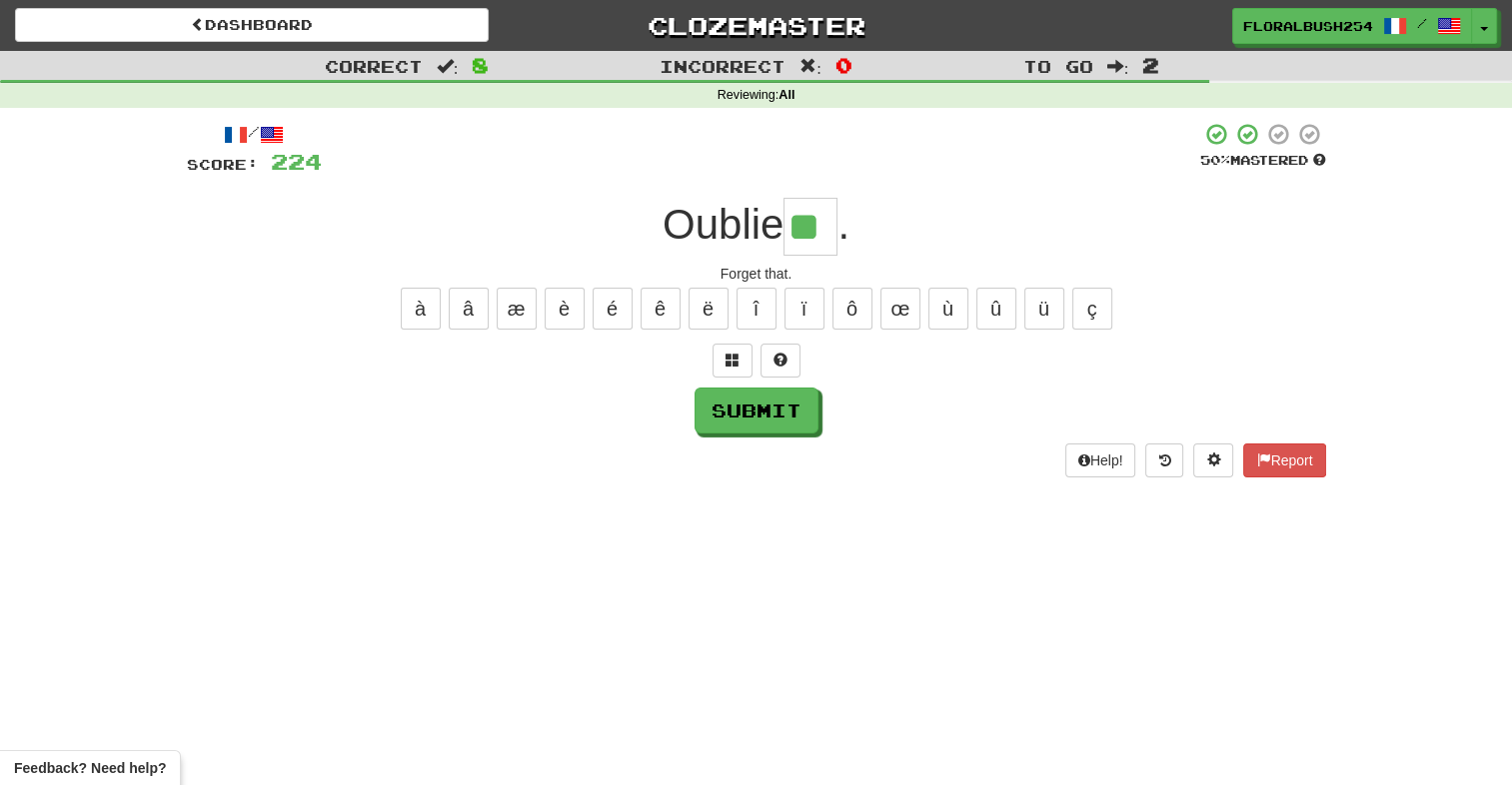 type on "**" 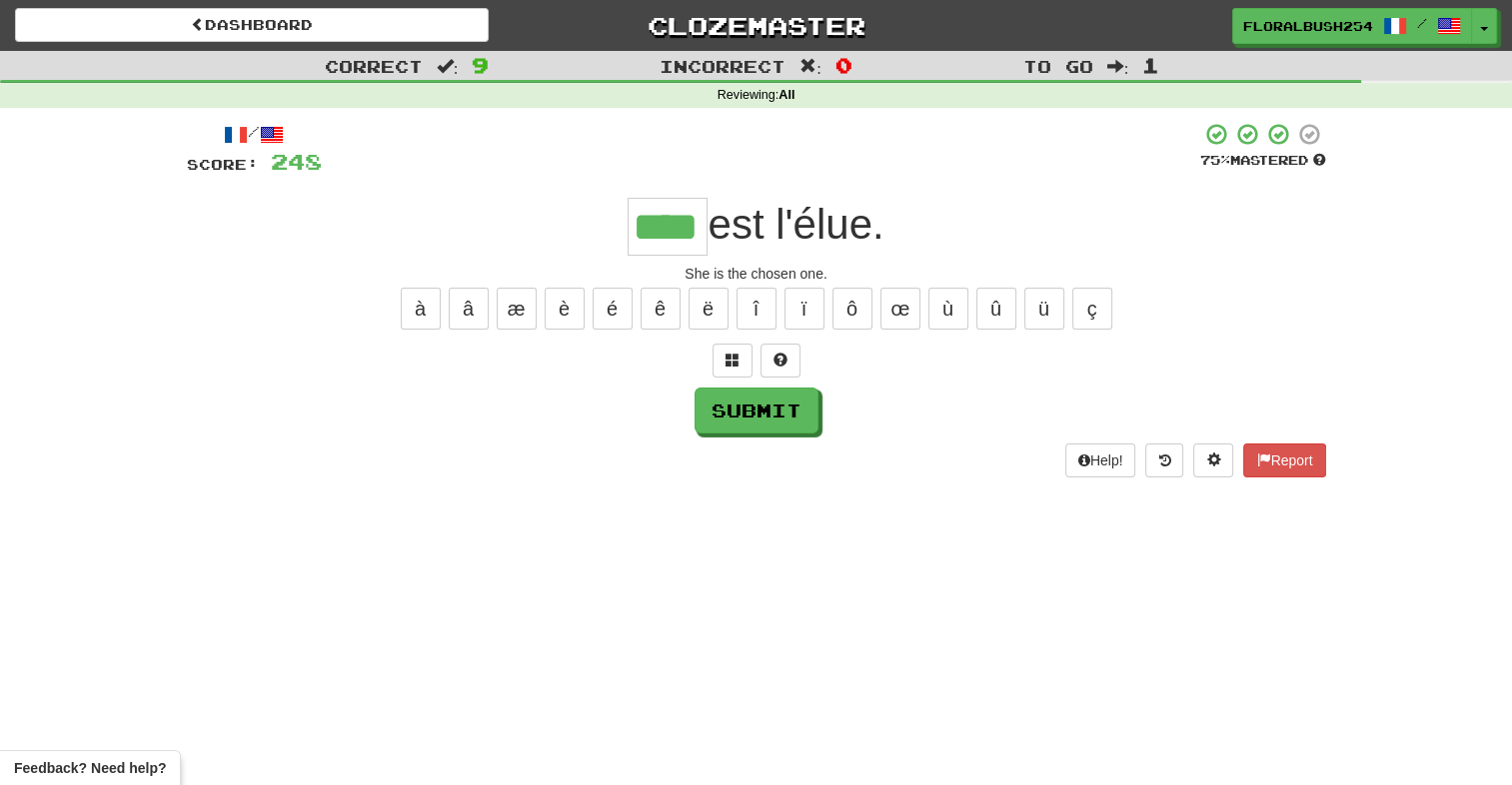 type on "****" 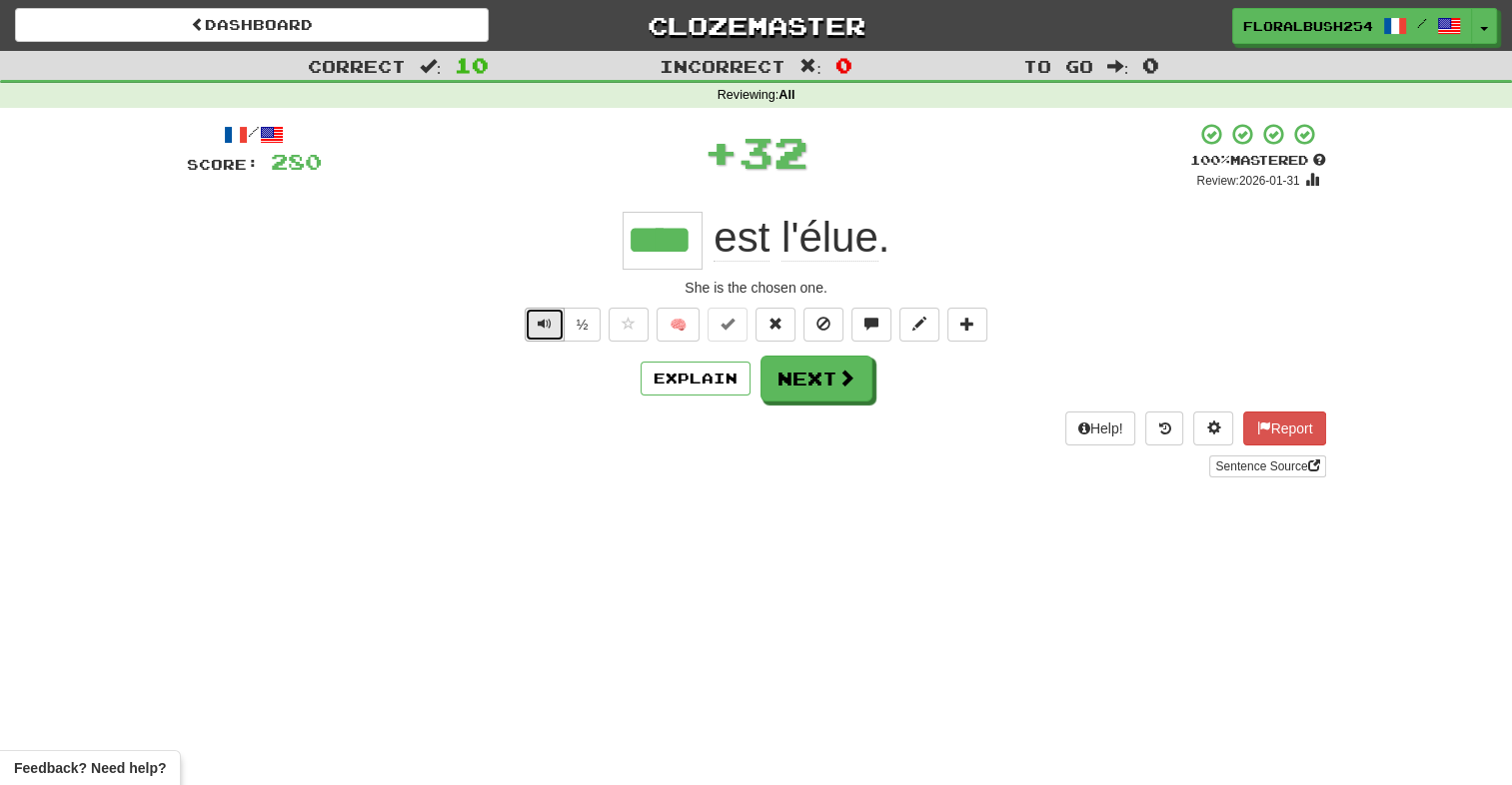 click at bounding box center (545, 325) 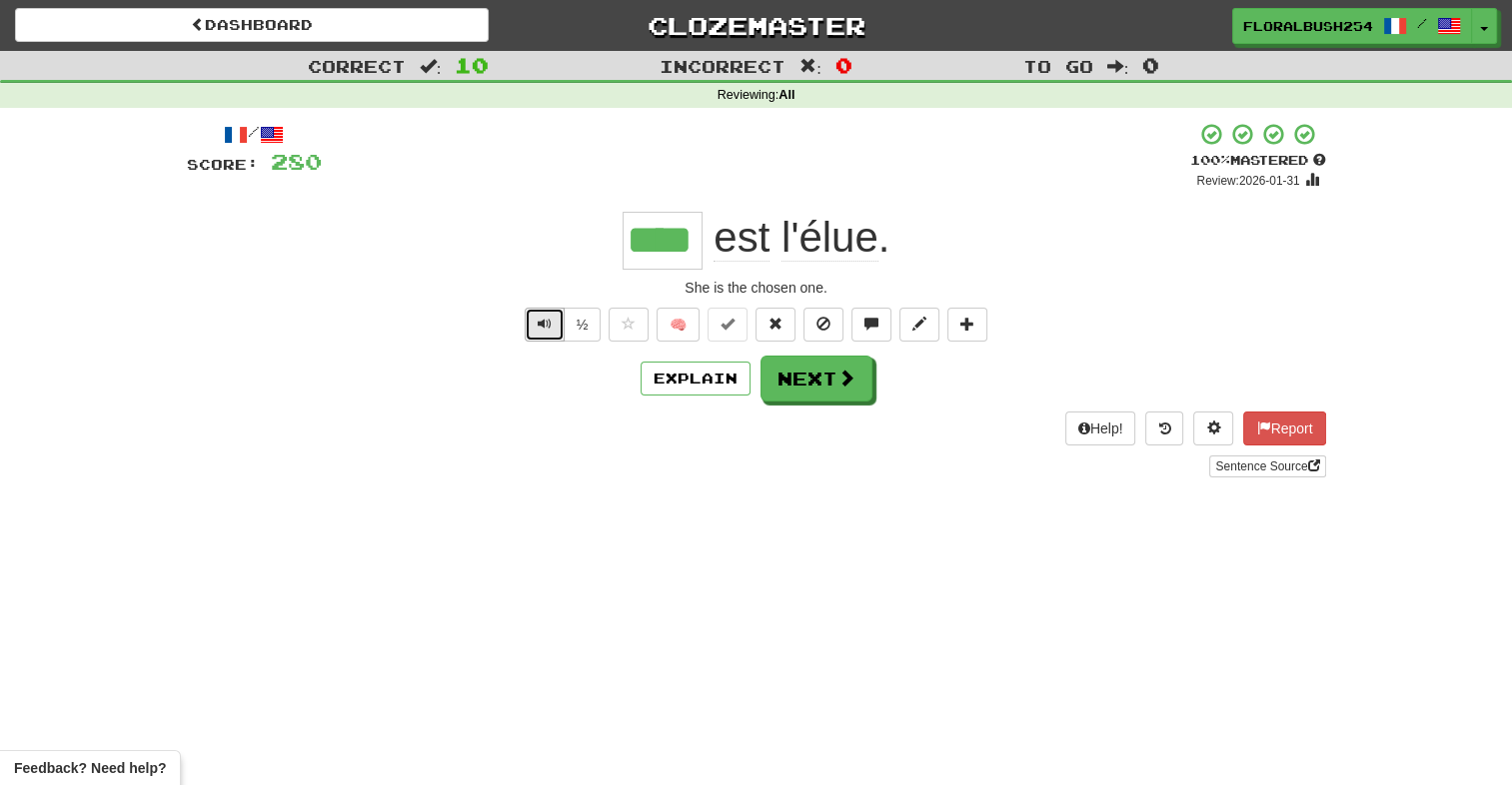click at bounding box center (545, 325) 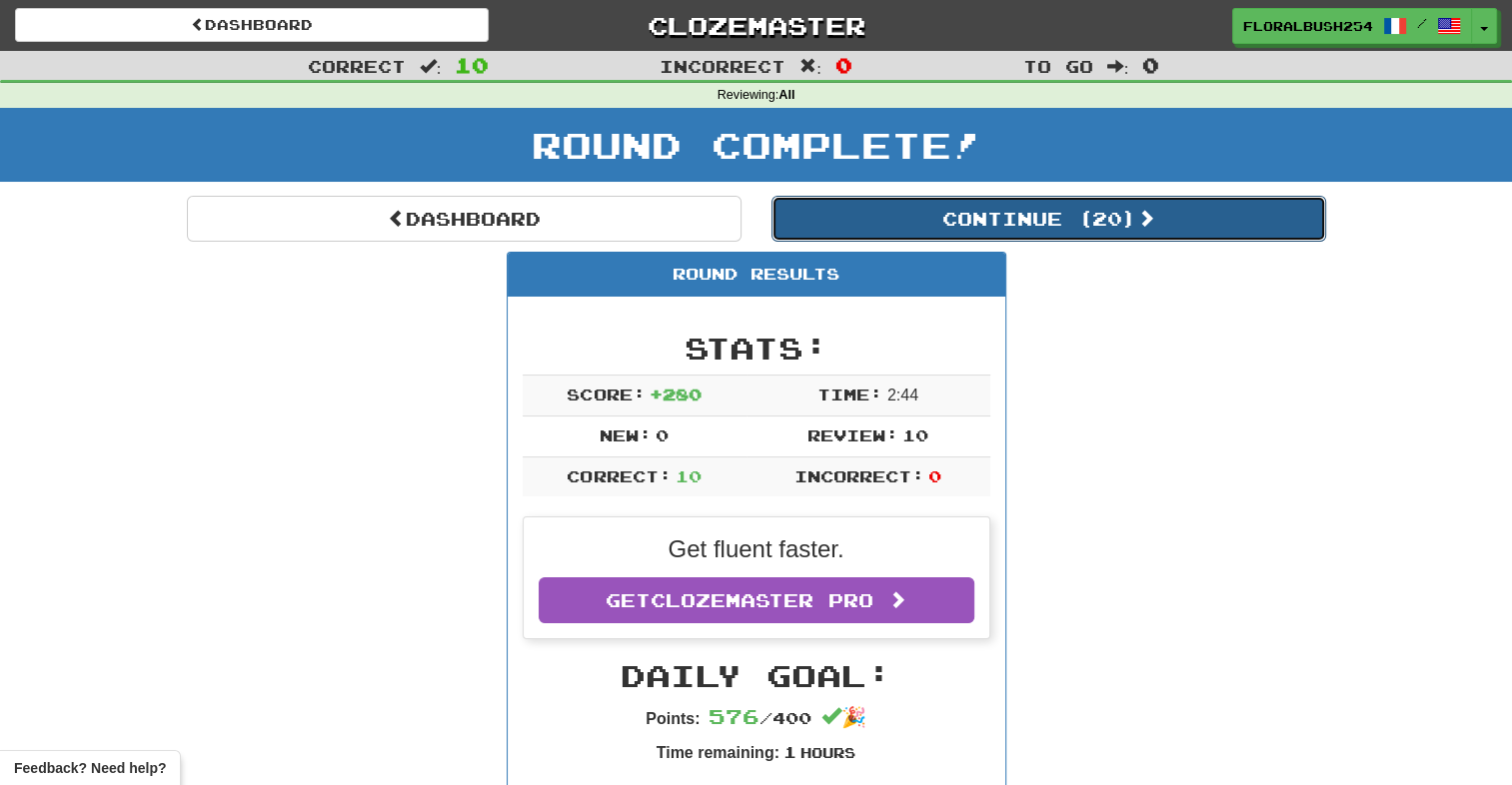 click on "Continue ( 20 )" at bounding box center [1048, 219] 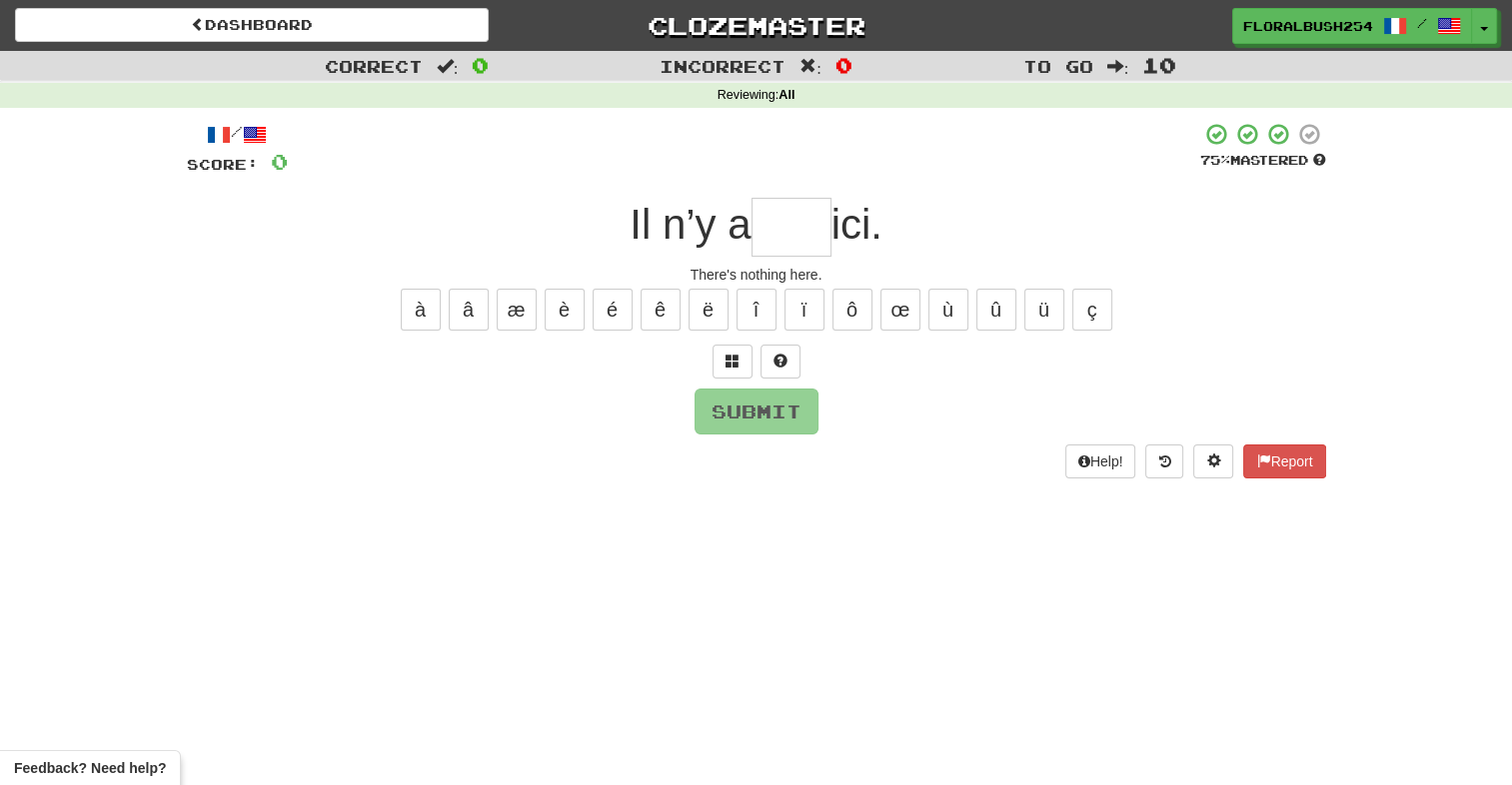 click at bounding box center (791, 227) 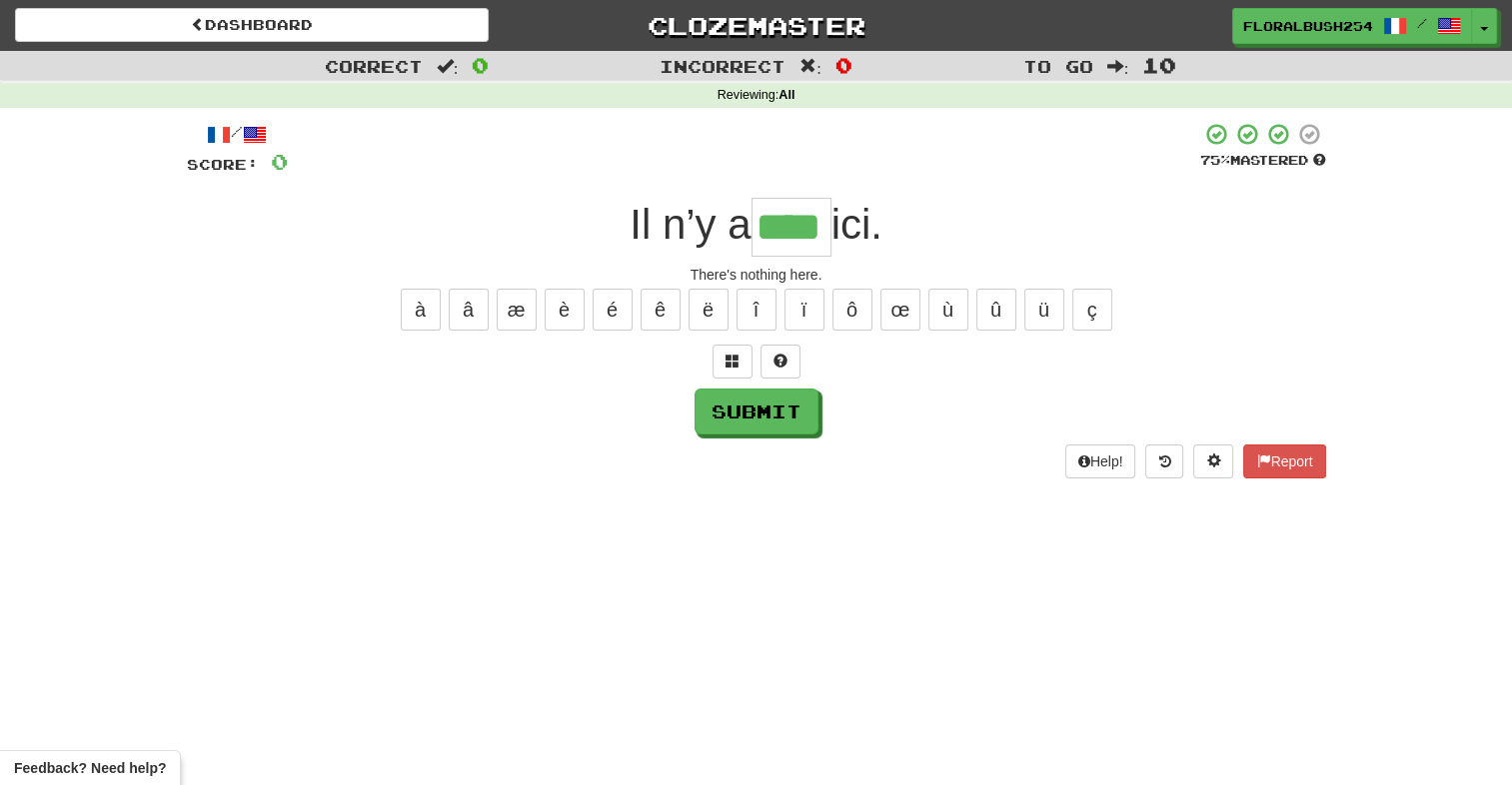 type on "****" 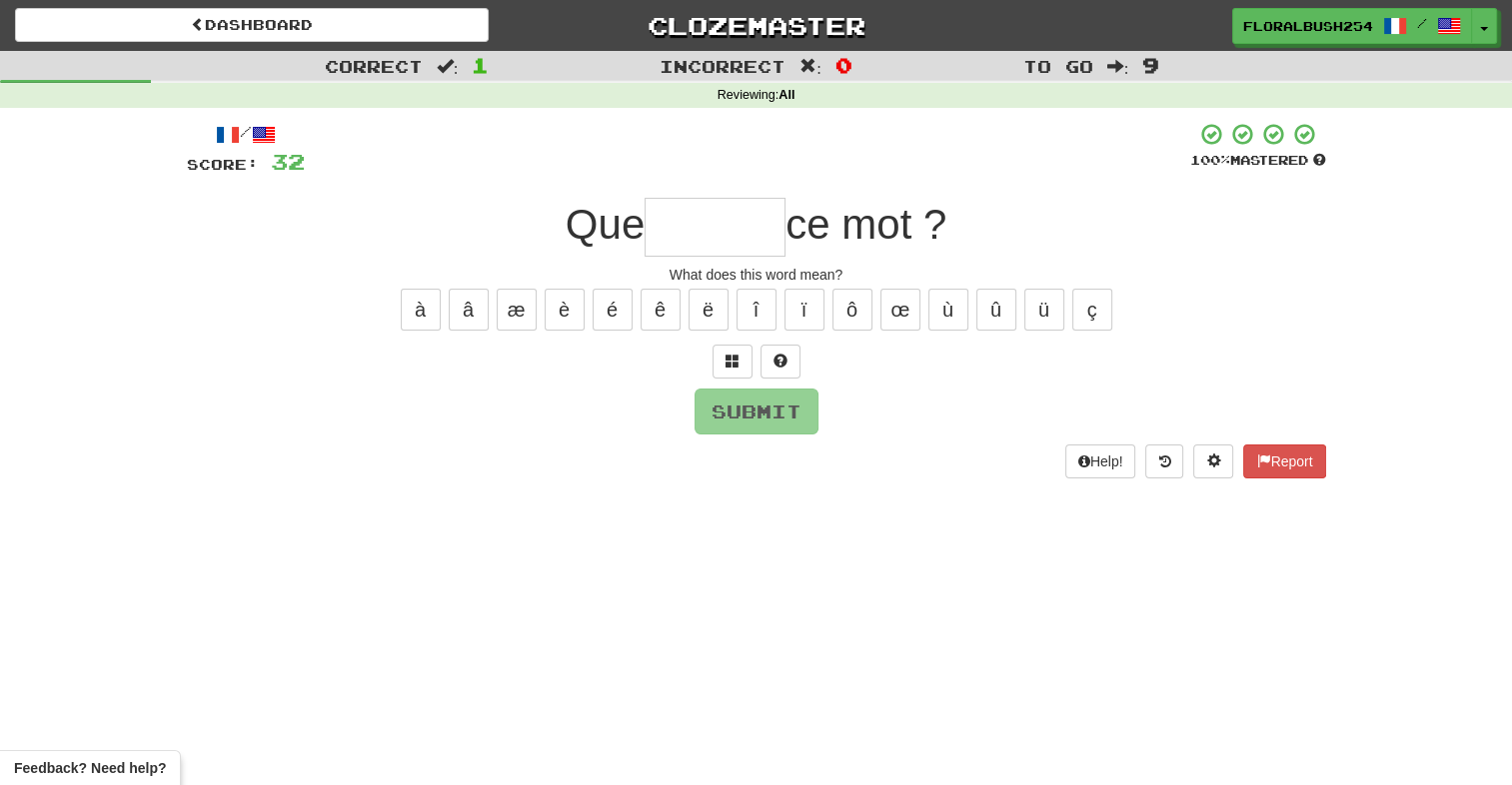type on "*" 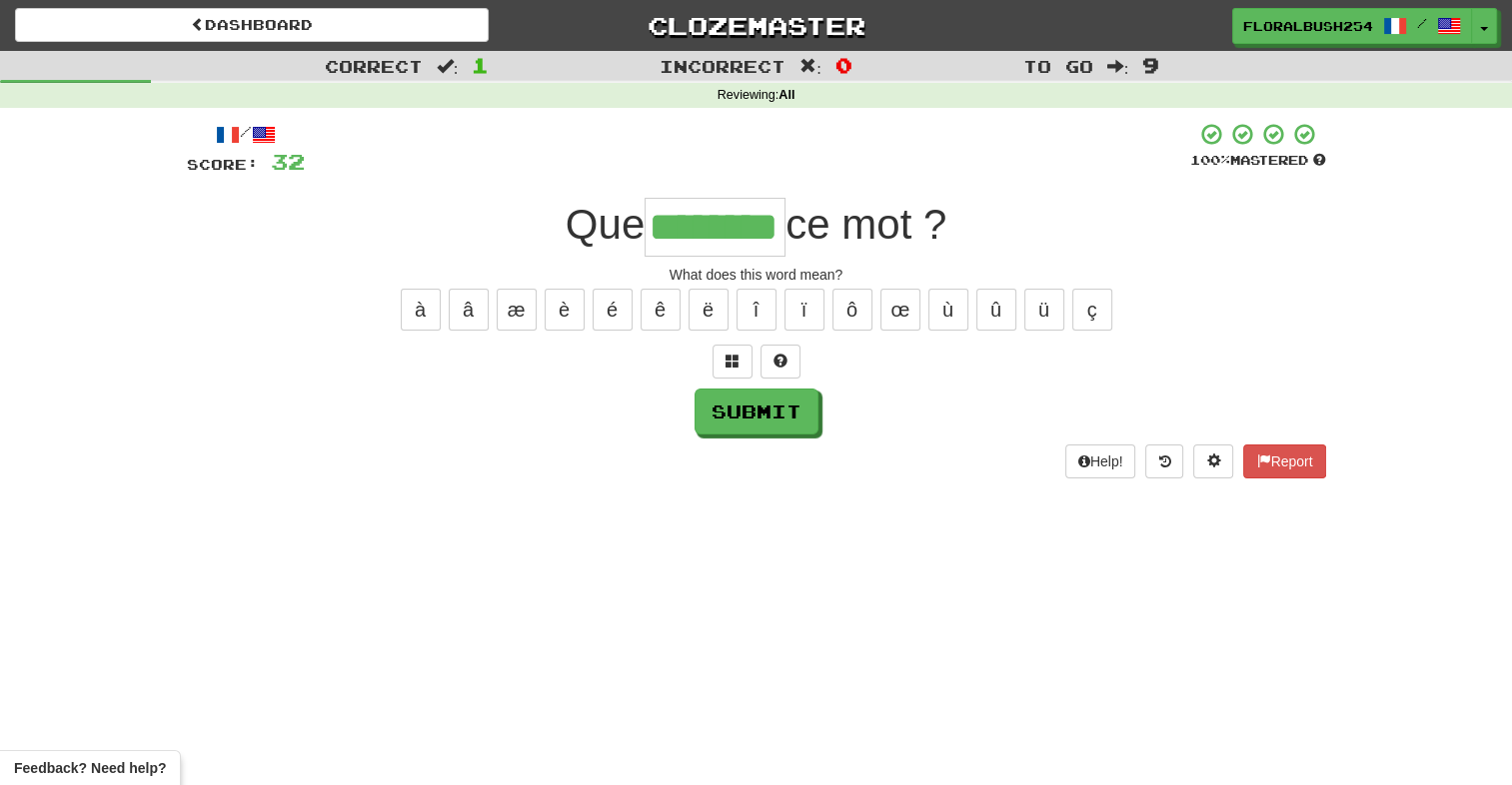 type on "********" 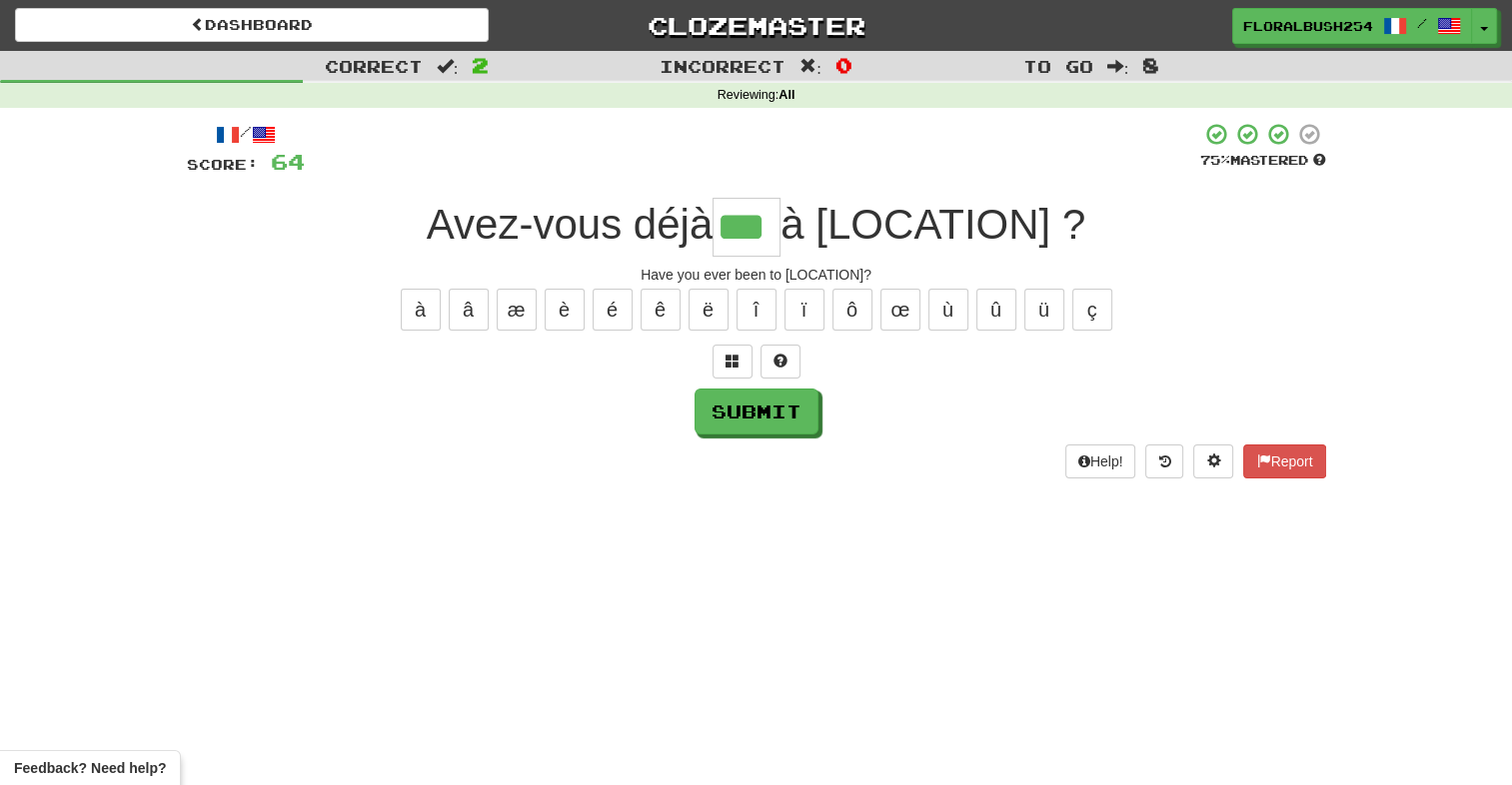 type on "***" 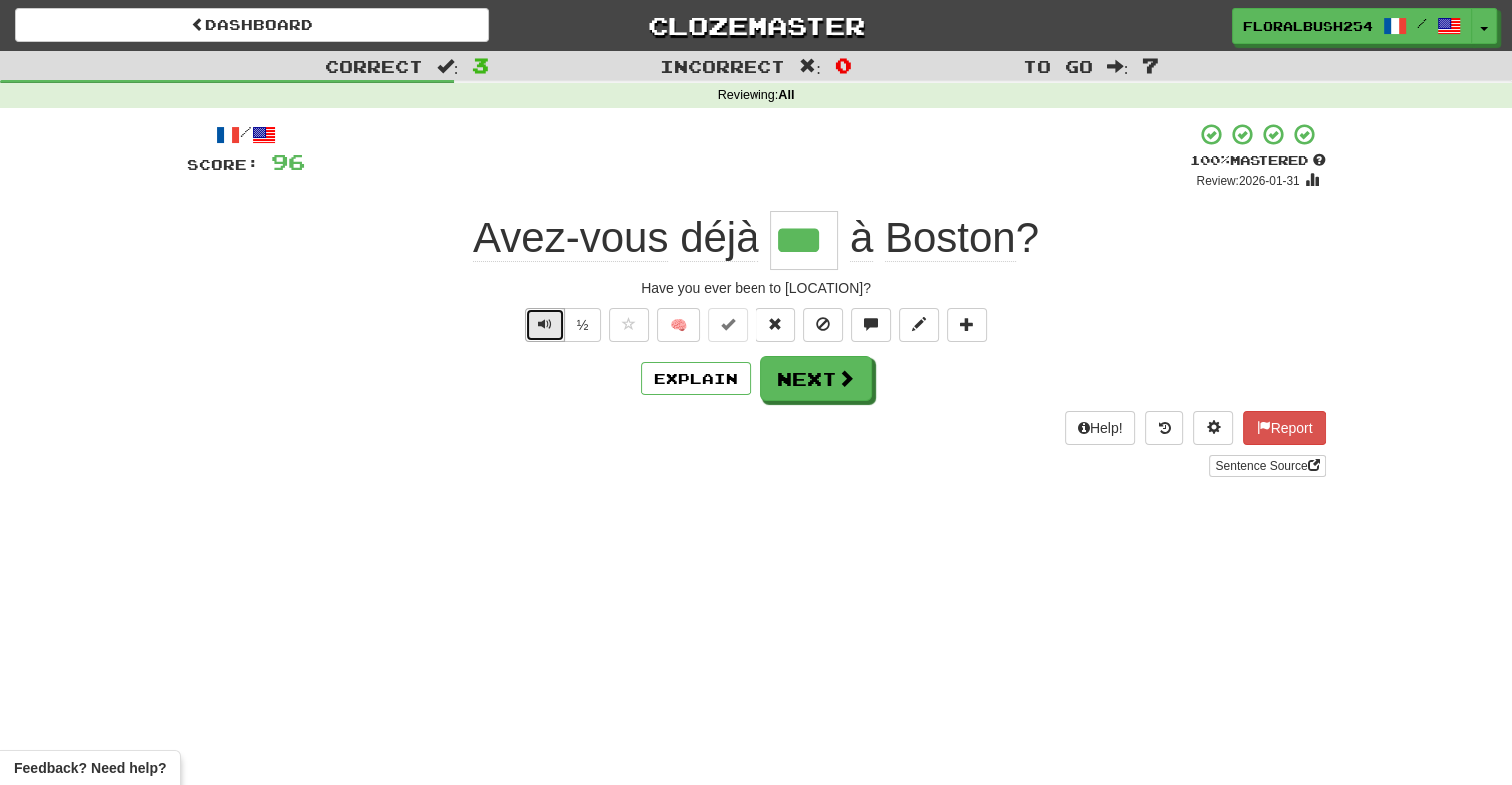 click at bounding box center (545, 325) 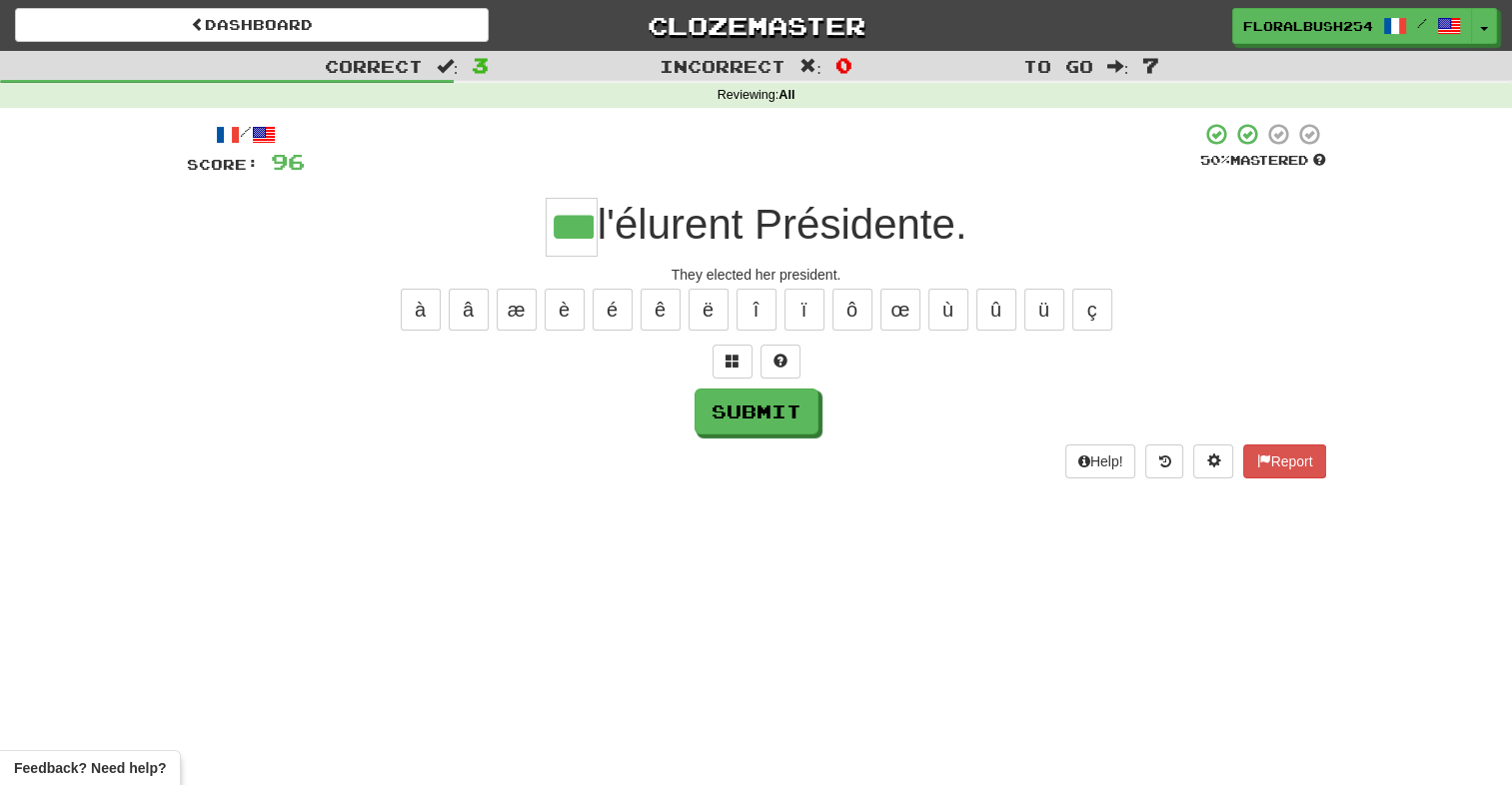 type on "***" 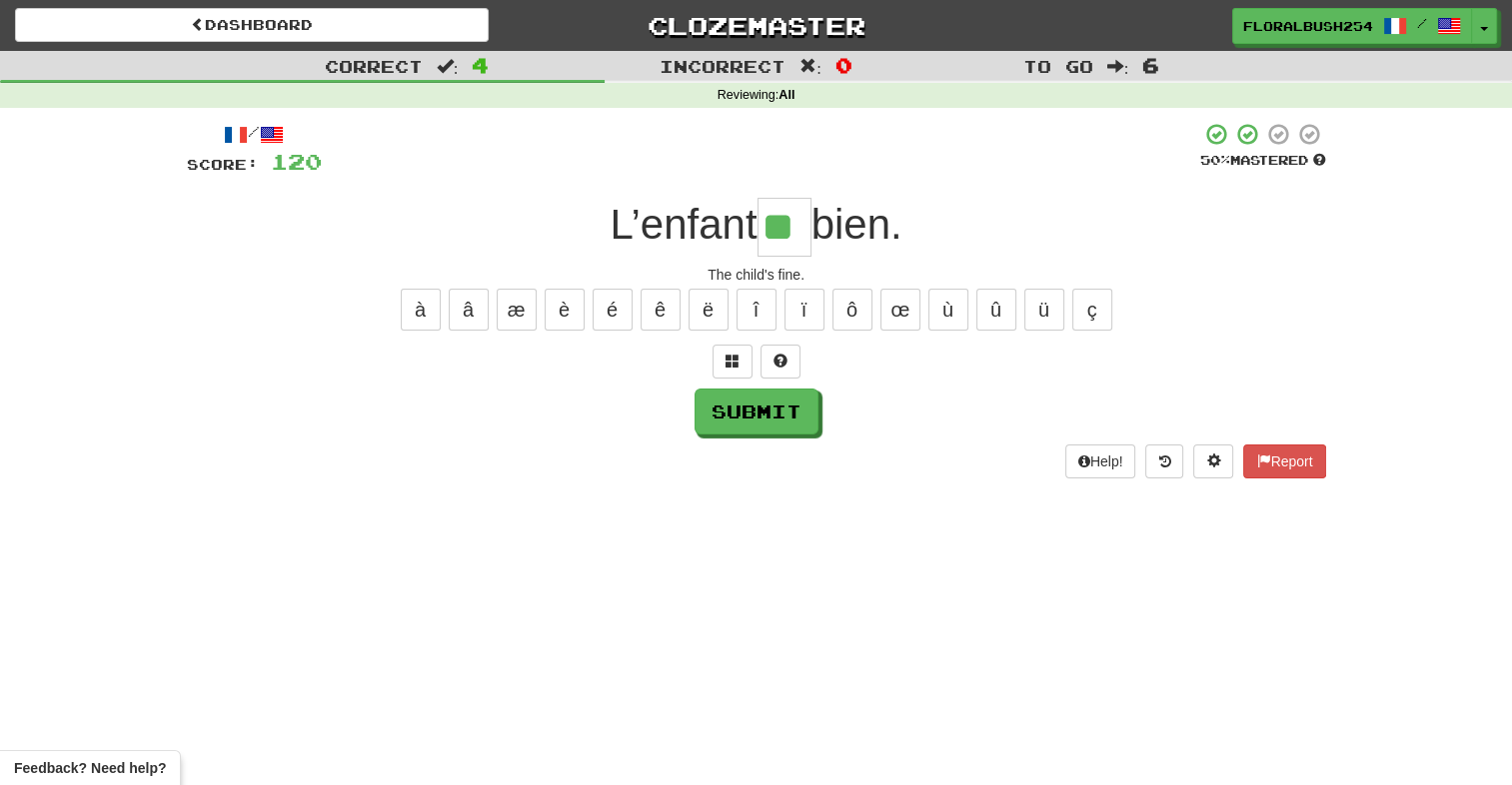 type on "**" 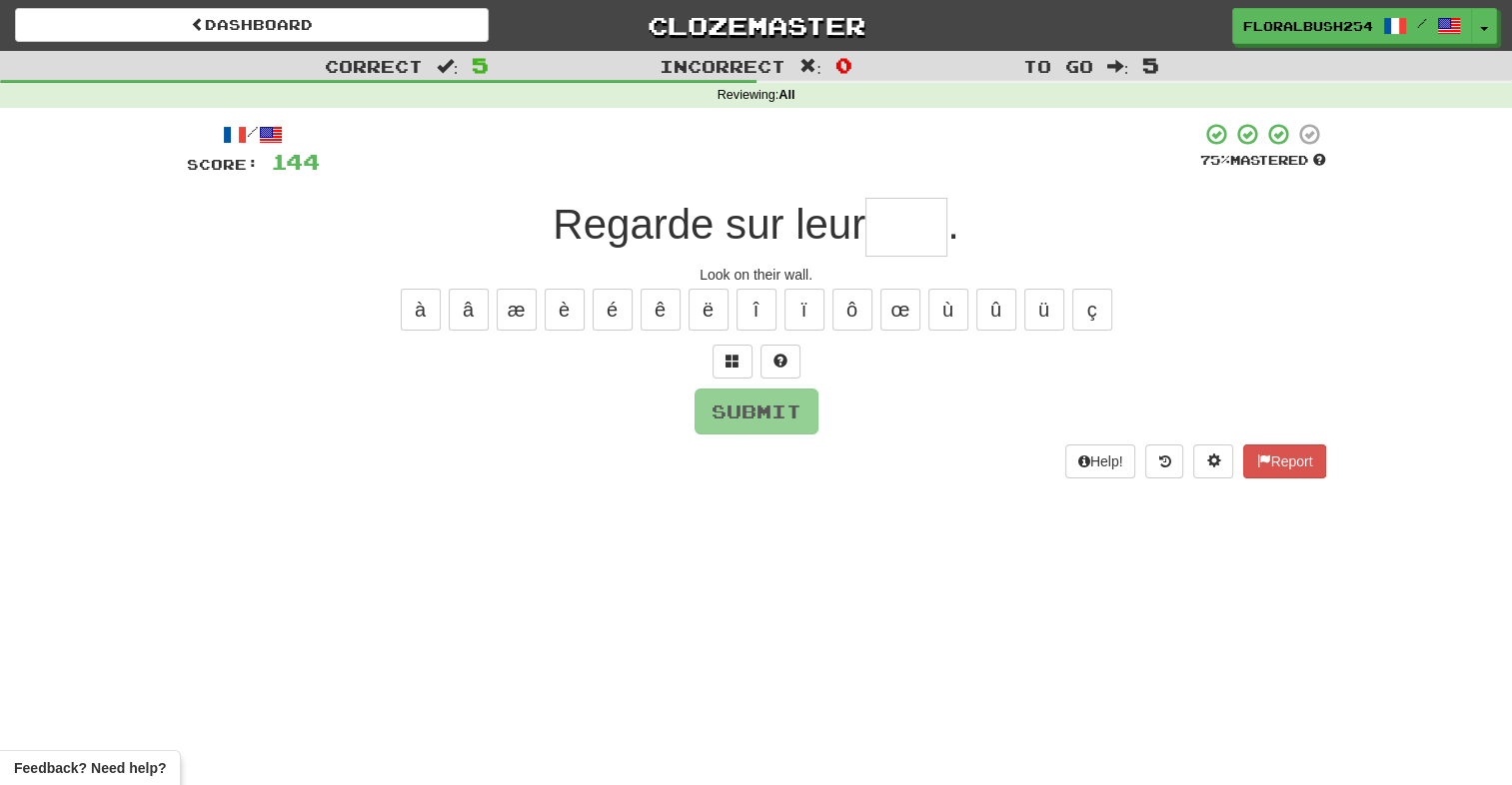 type on "*" 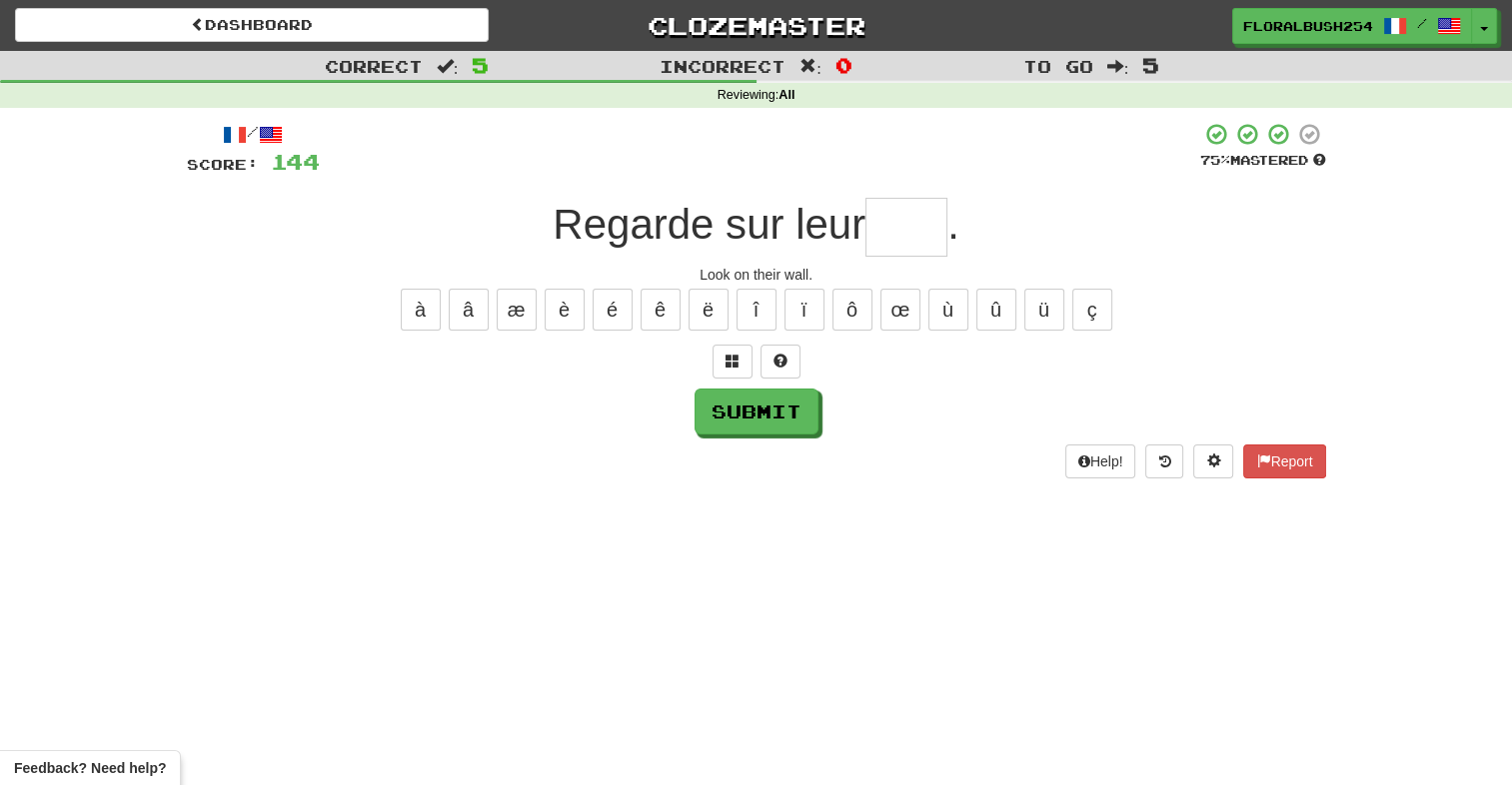 type on "*" 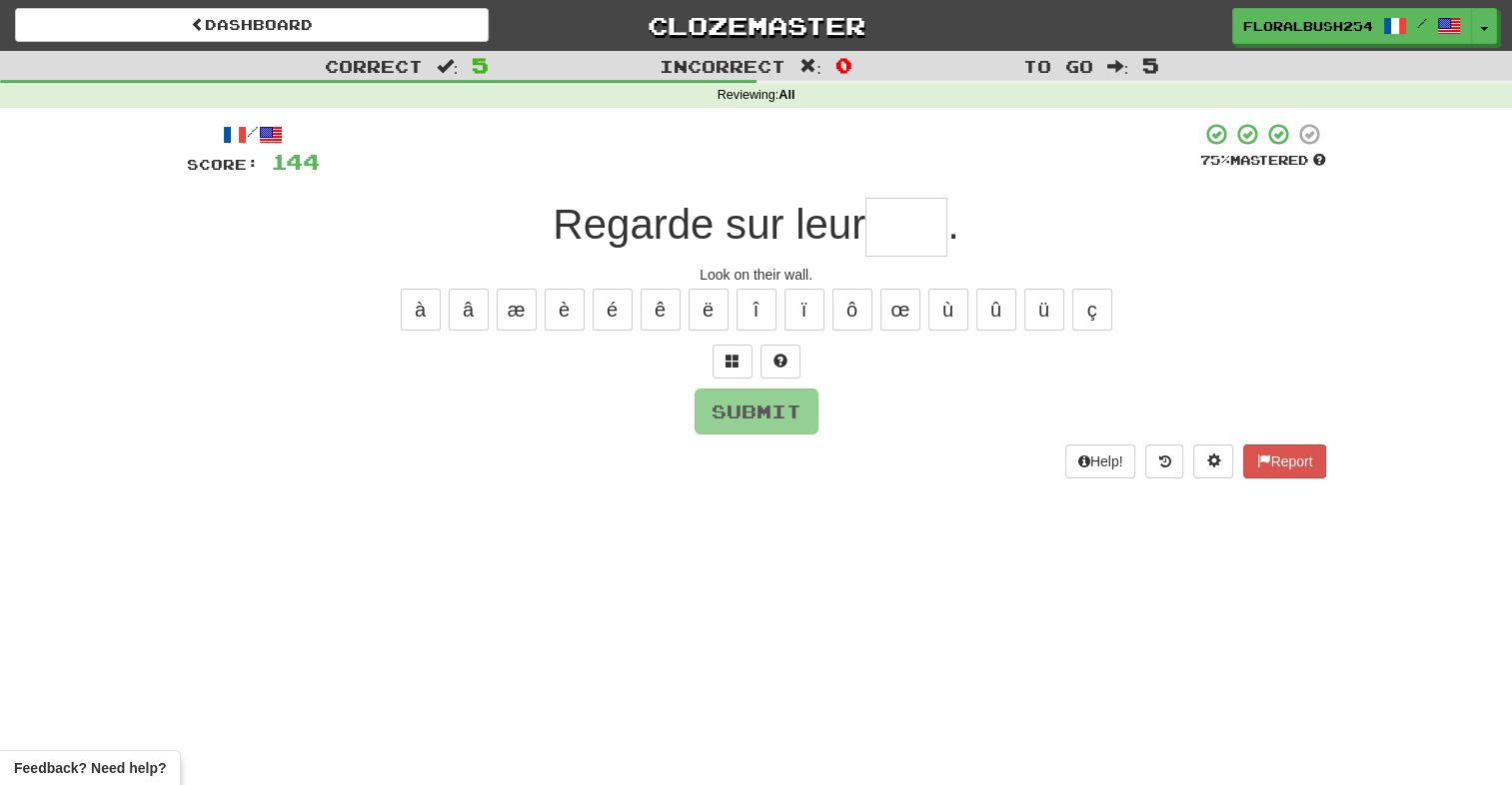 type on "*" 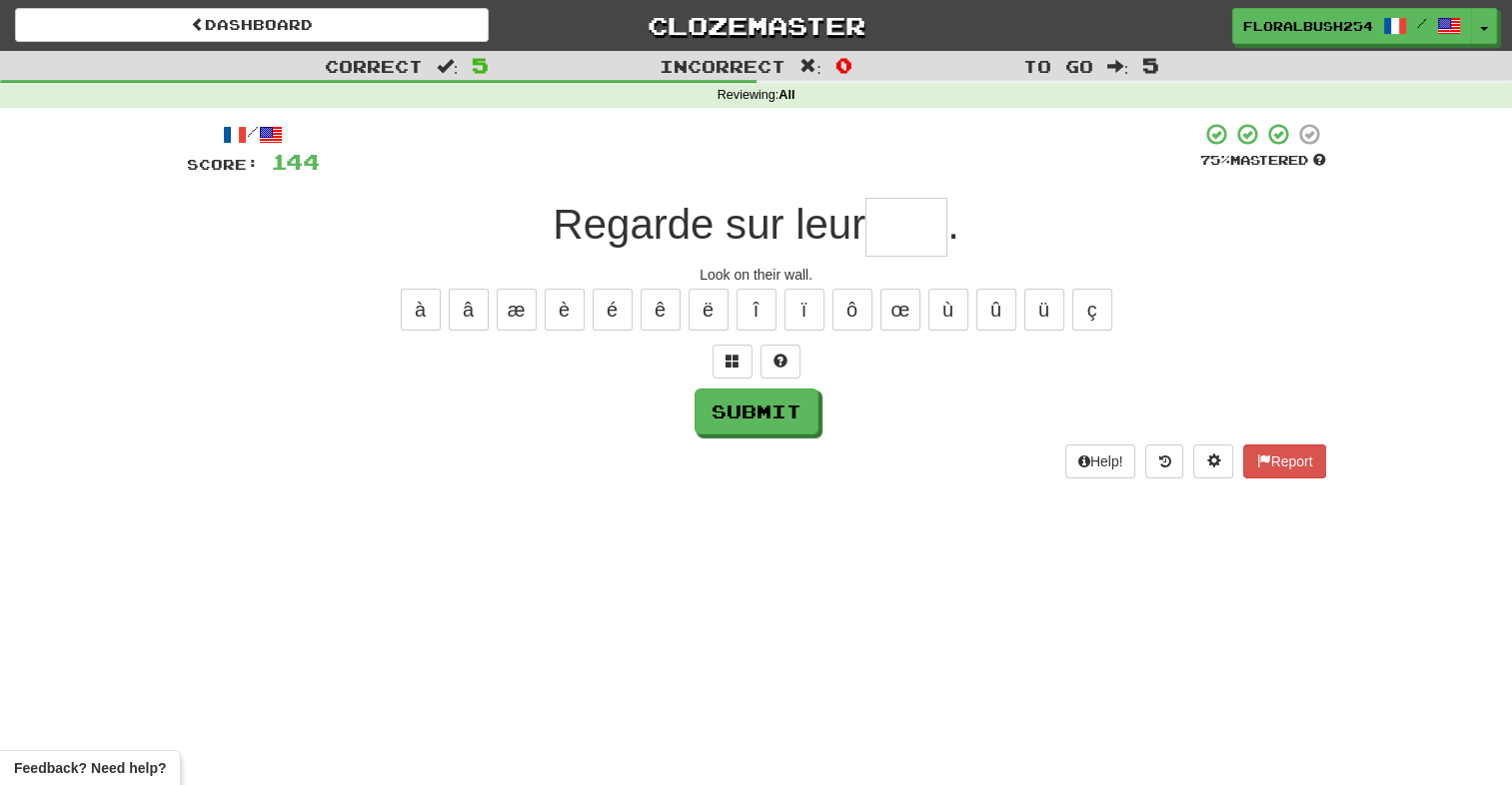 type on "*" 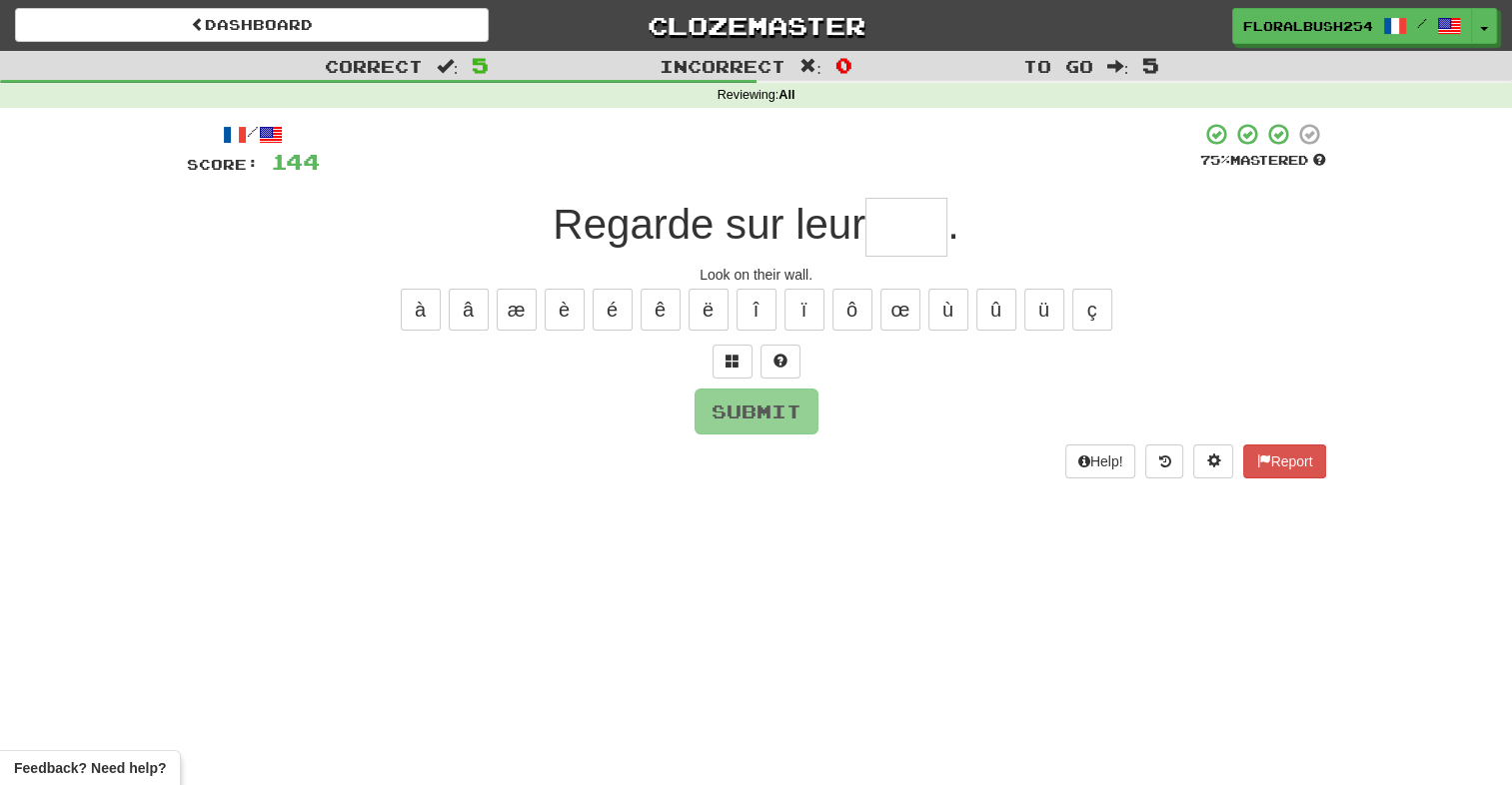 type on "*" 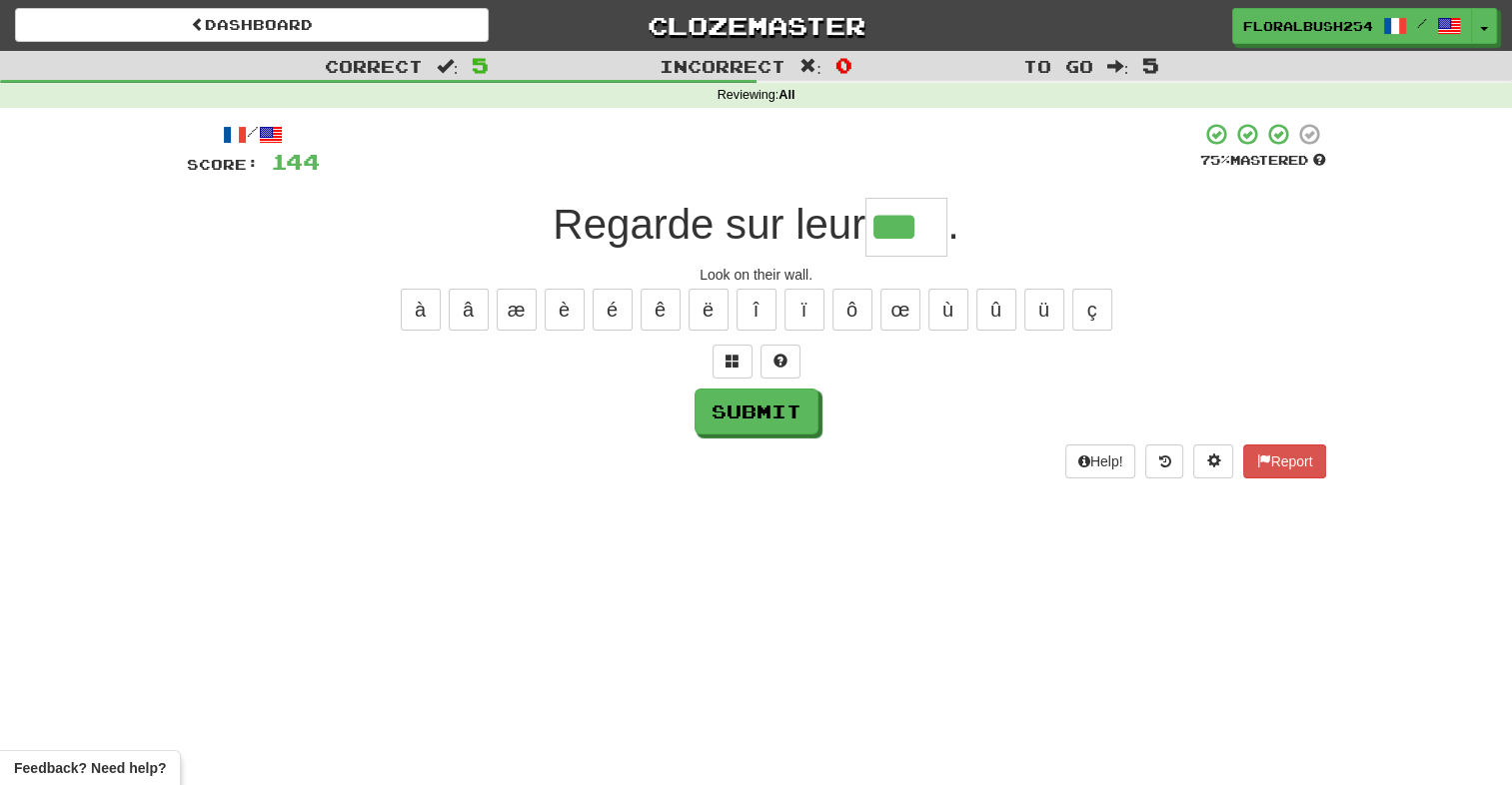 type on "***" 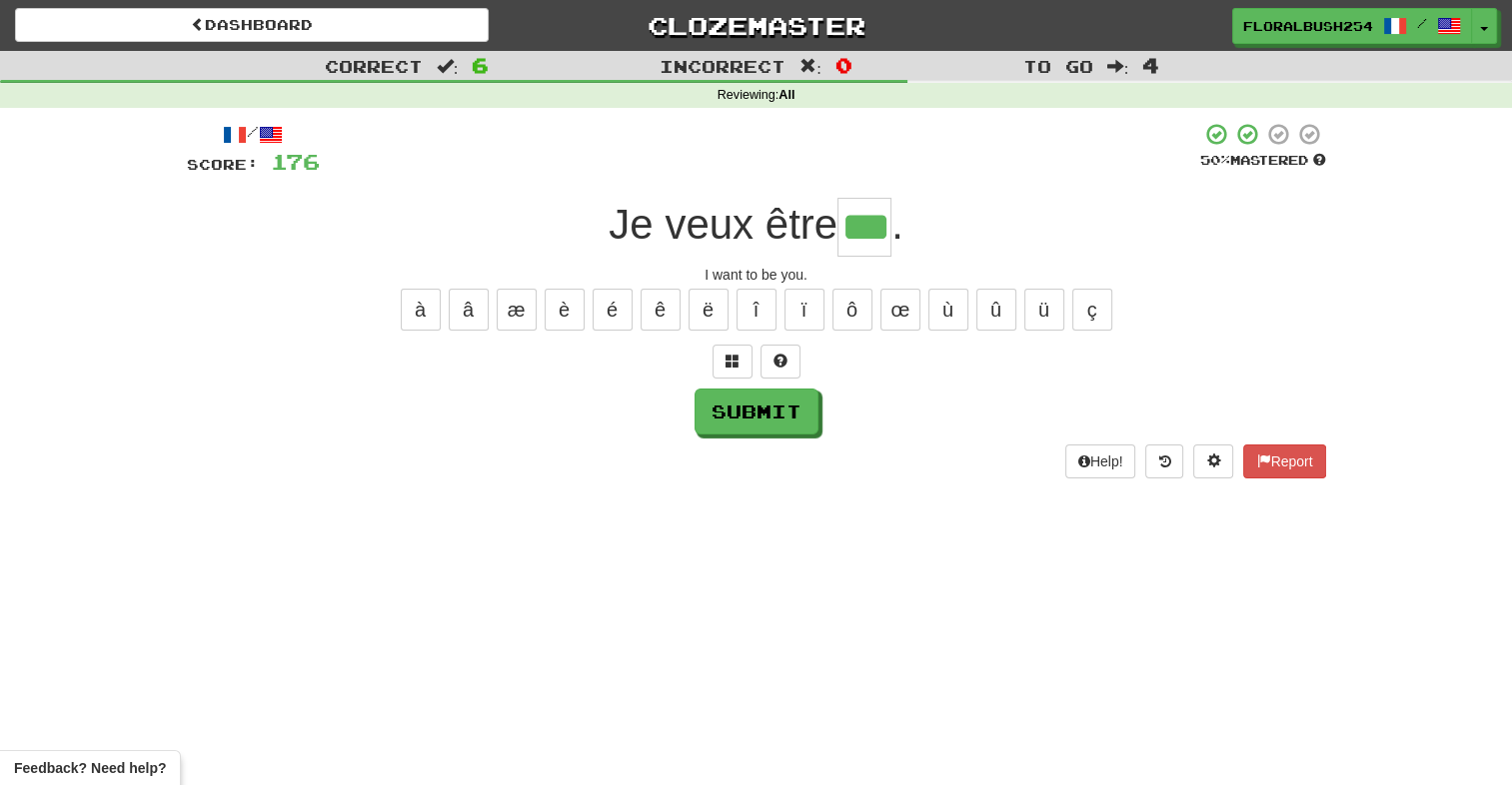 type on "***" 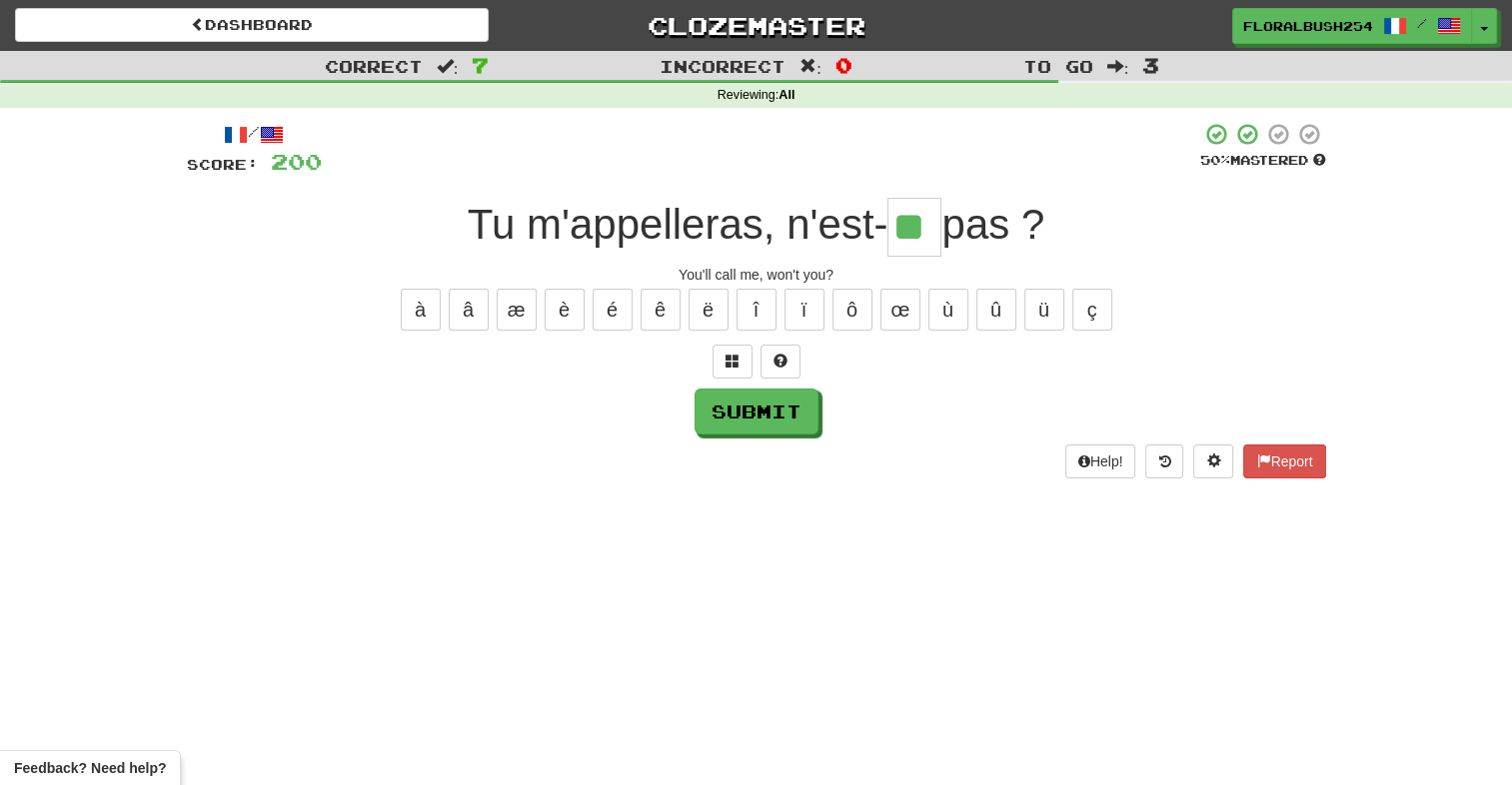 type on "**" 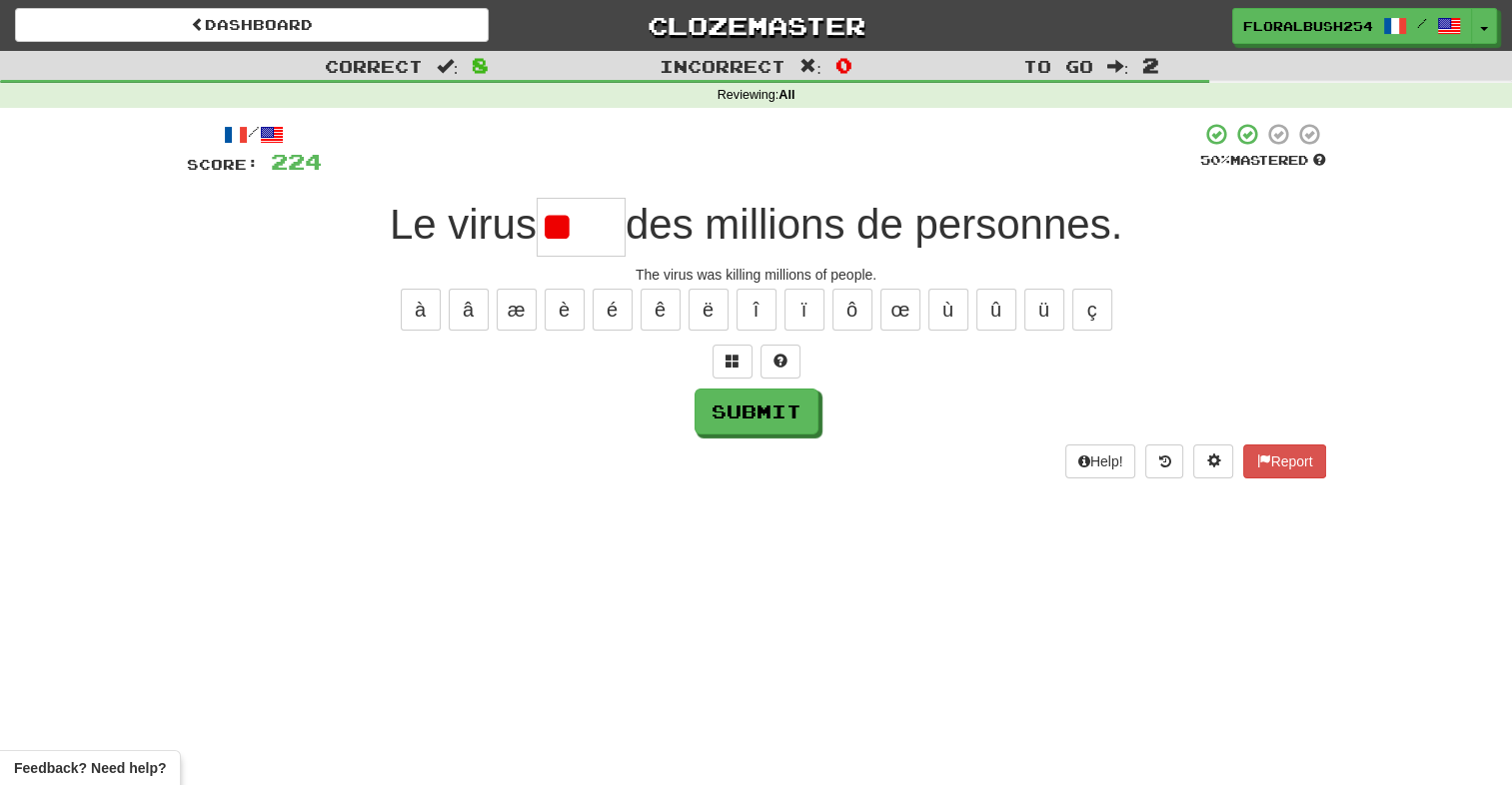 type on "*" 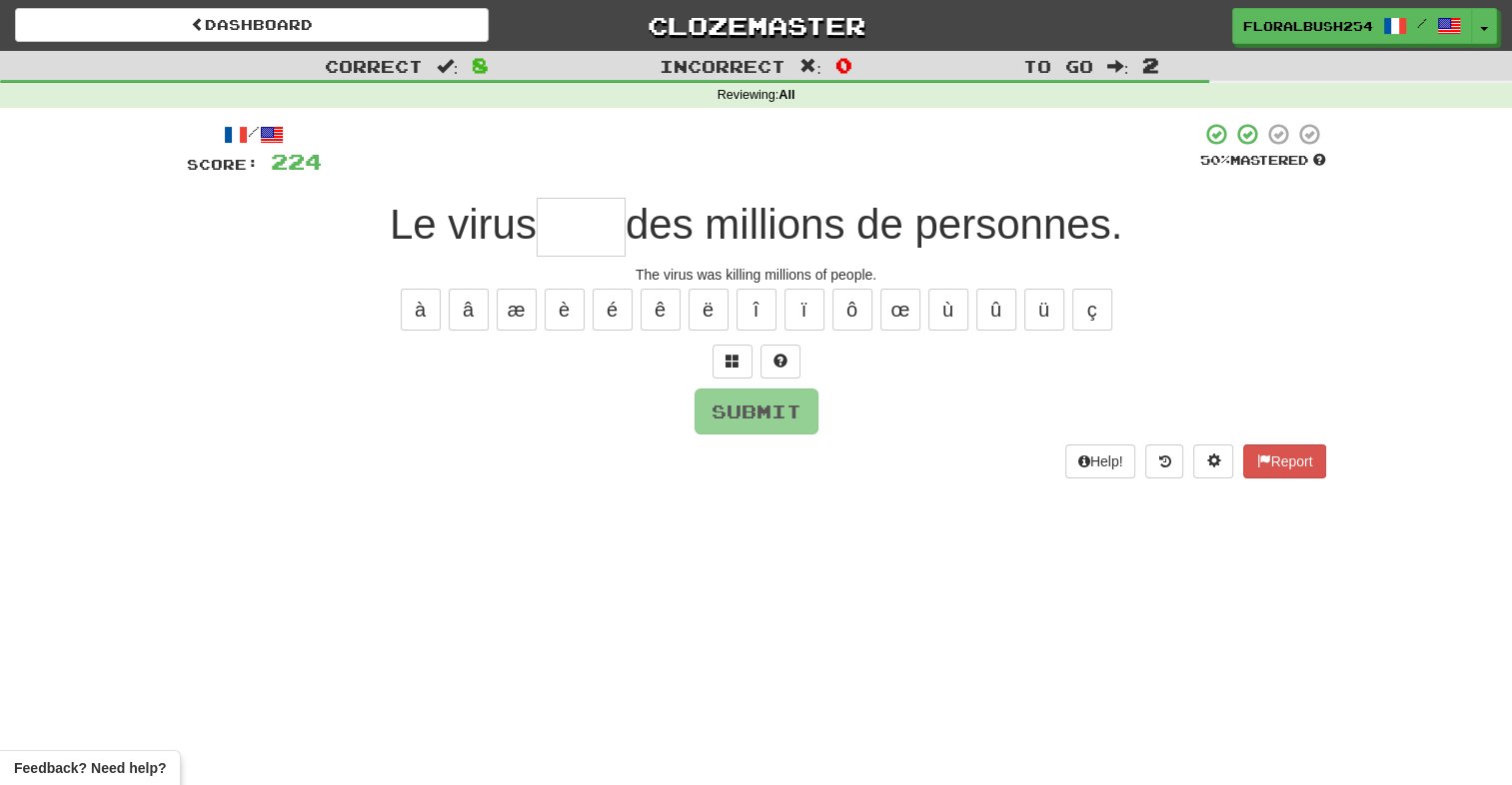 type on "*" 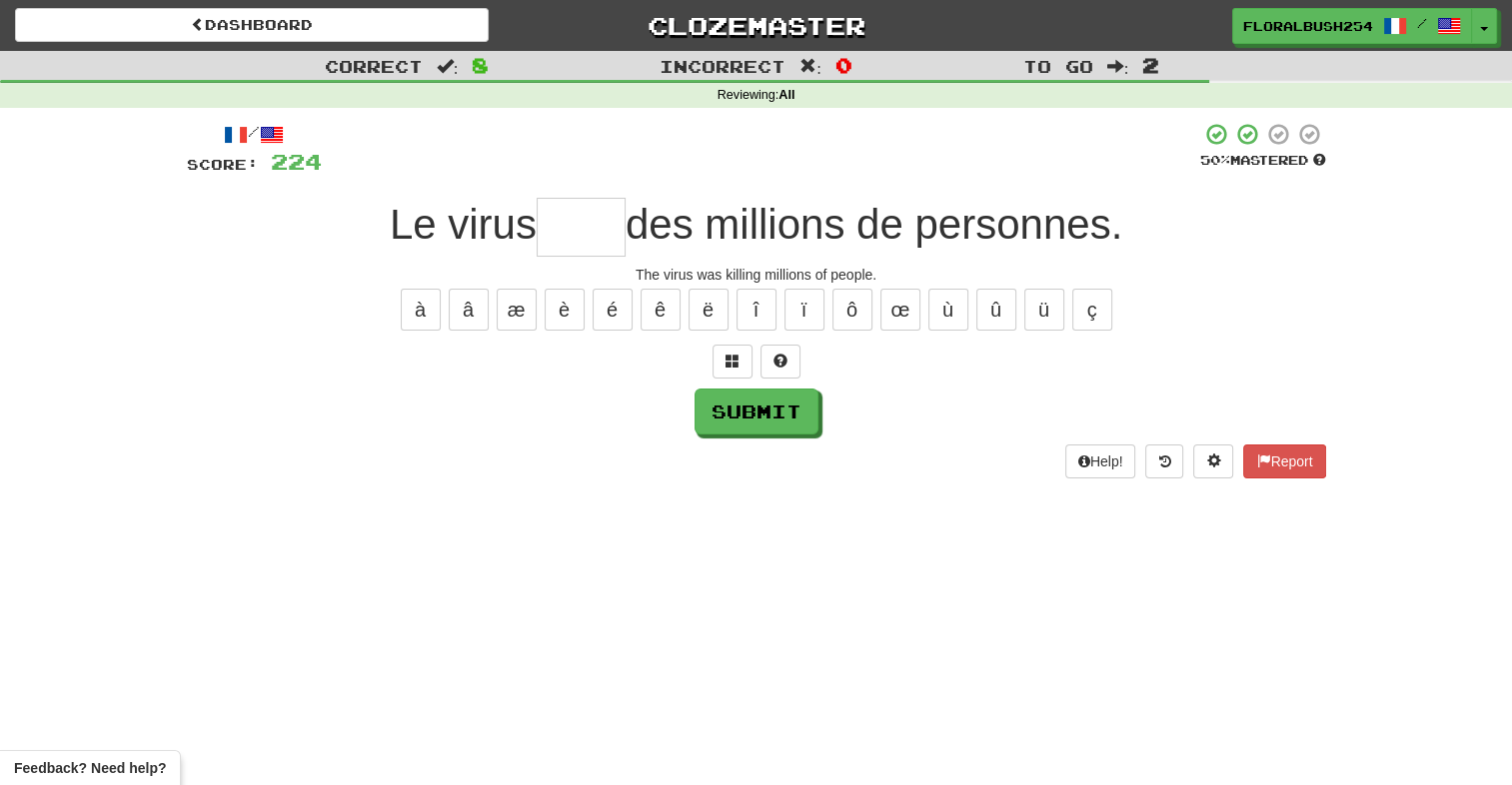 type on "*" 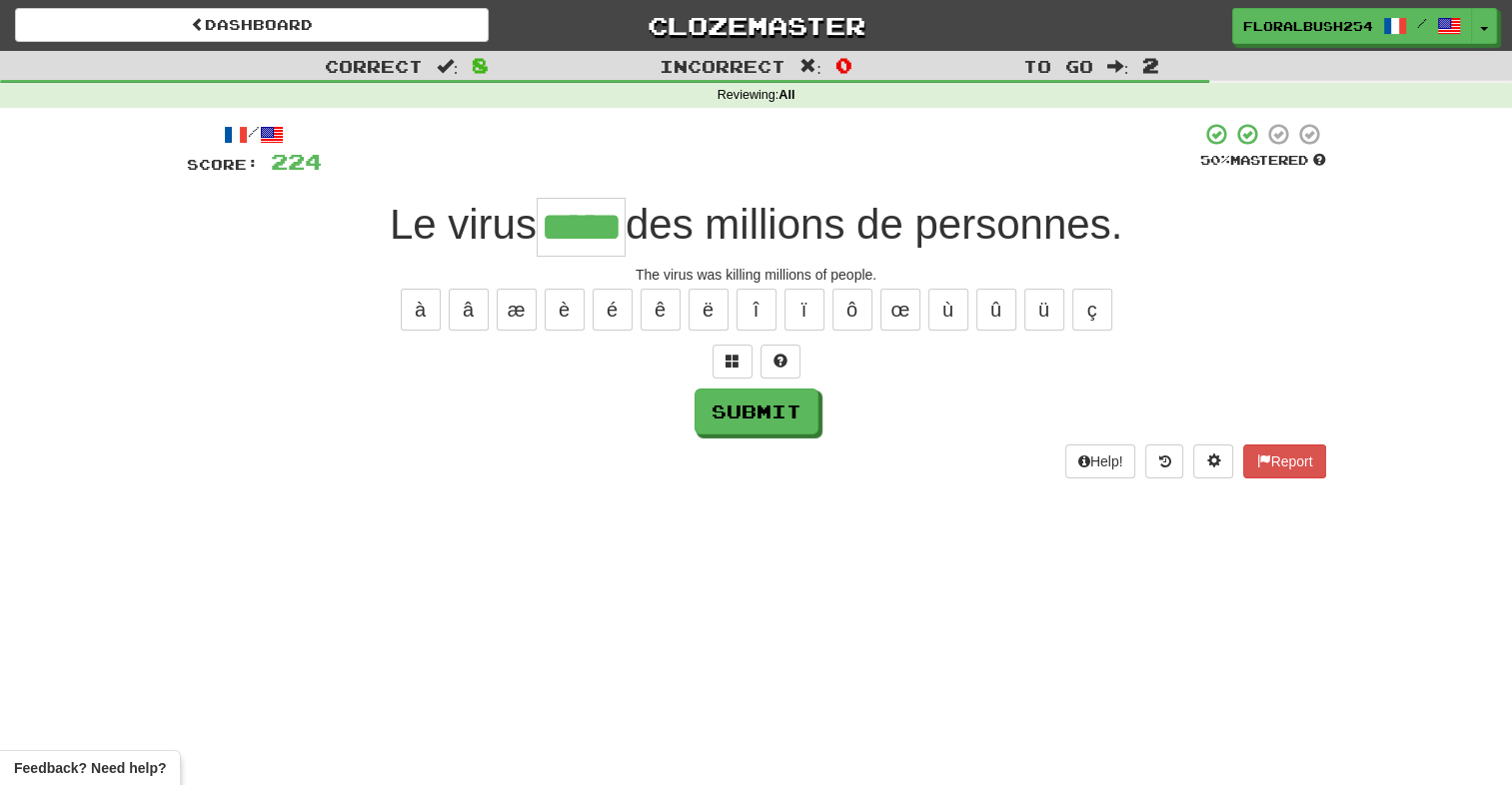 type on "*****" 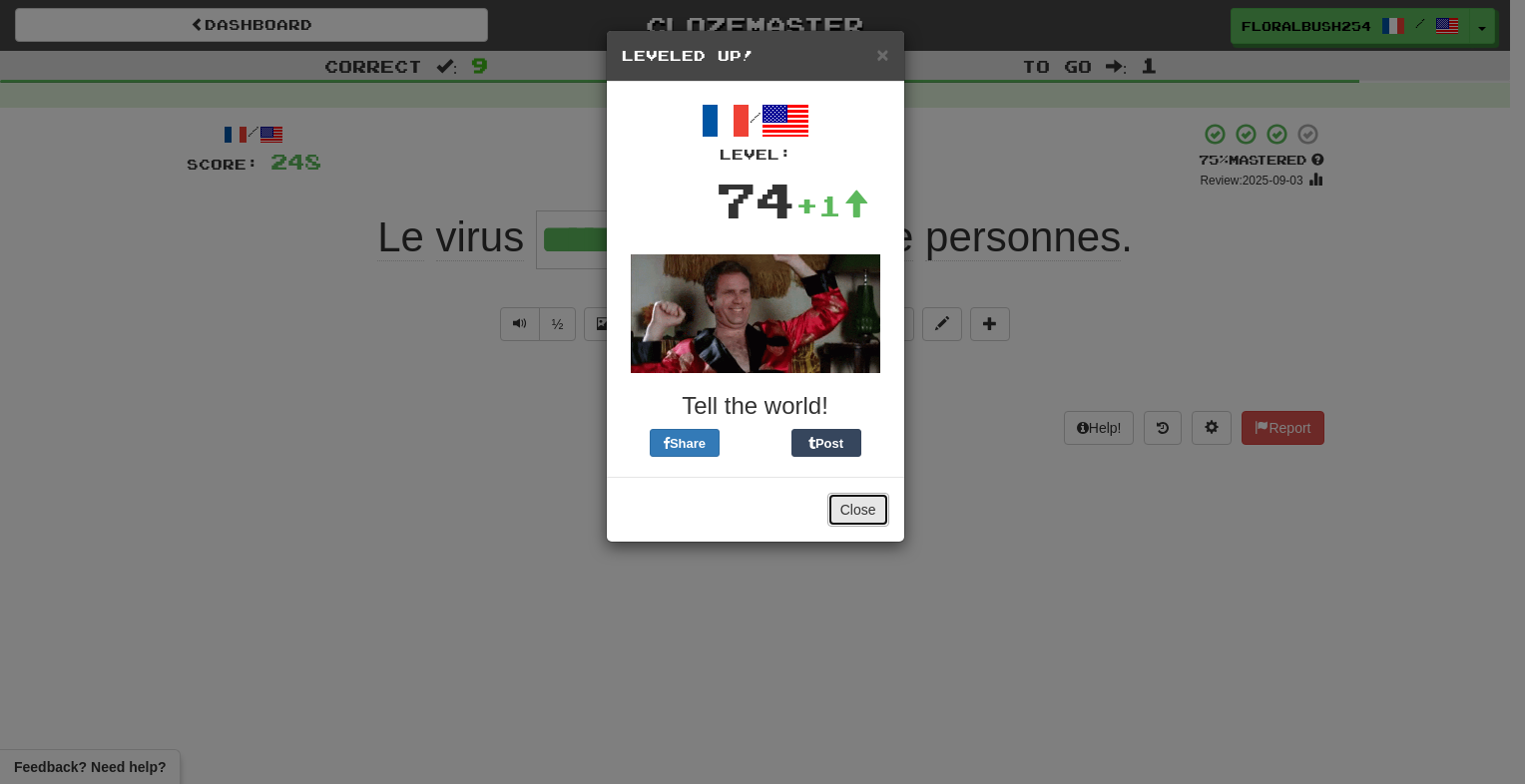 click on "Close" at bounding box center [858, 510] 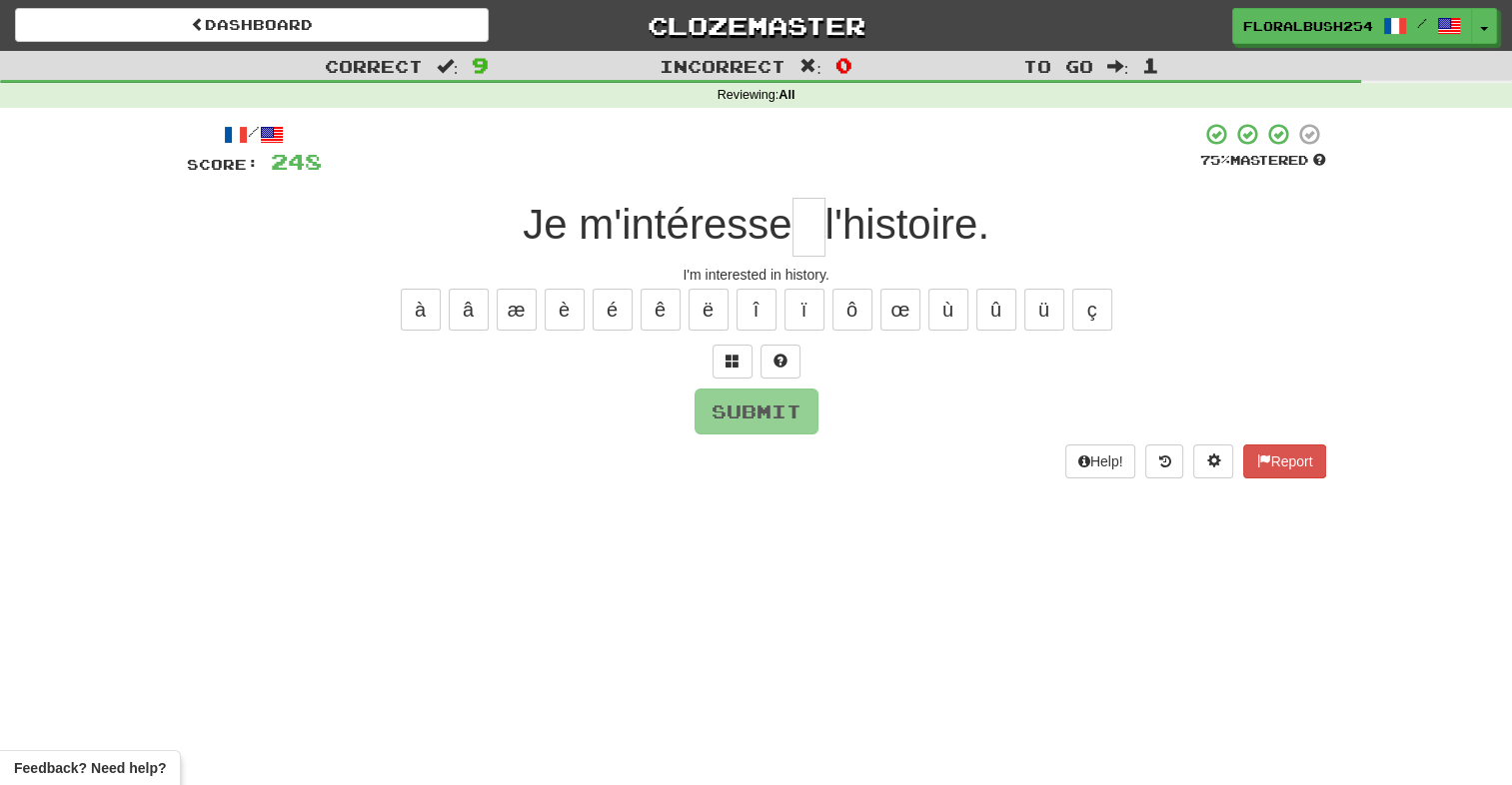 type on "*" 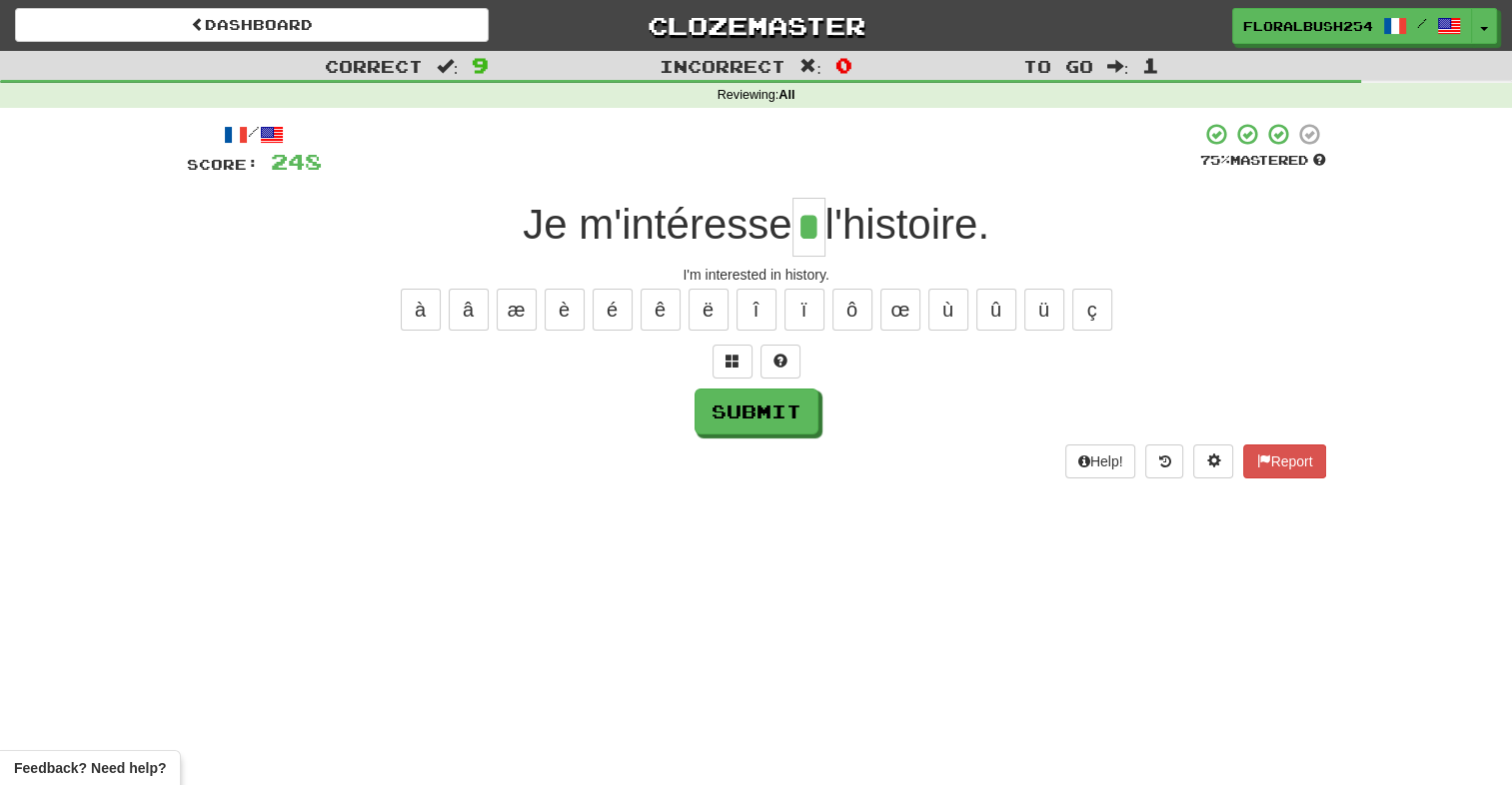 type on "*" 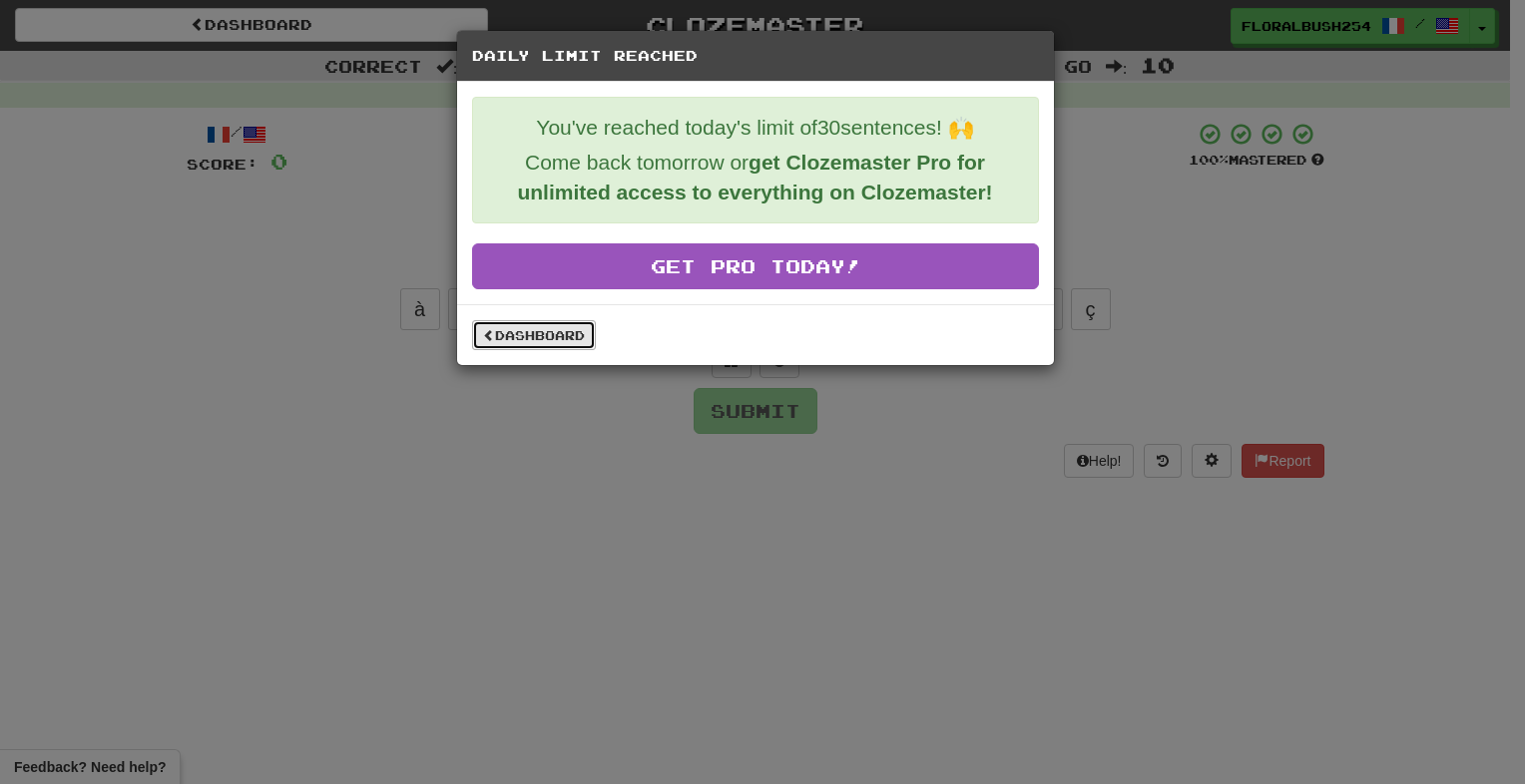 click on "Dashboard" at bounding box center (534, 335) 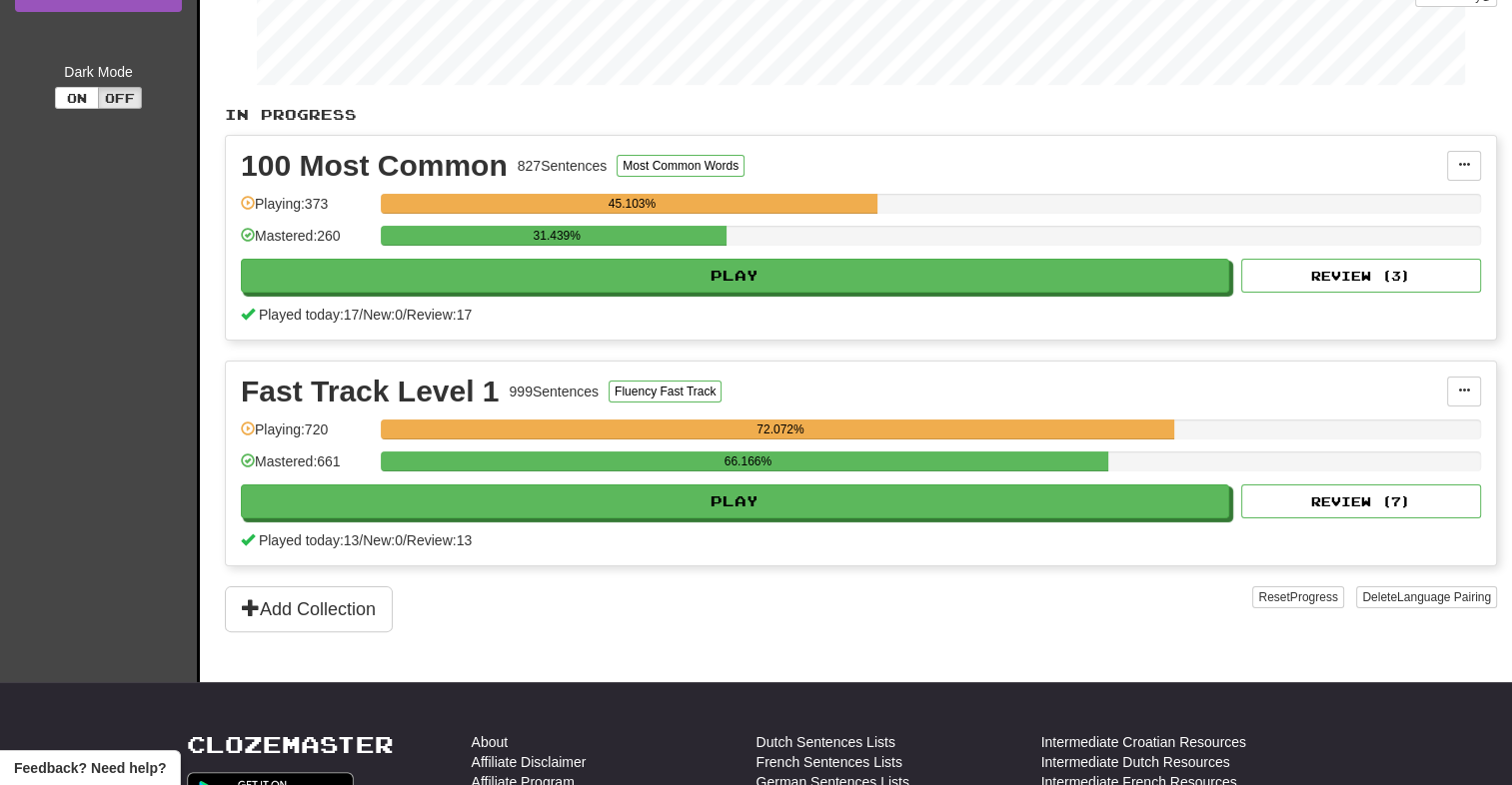 scroll, scrollTop: 0, scrollLeft: 0, axis: both 